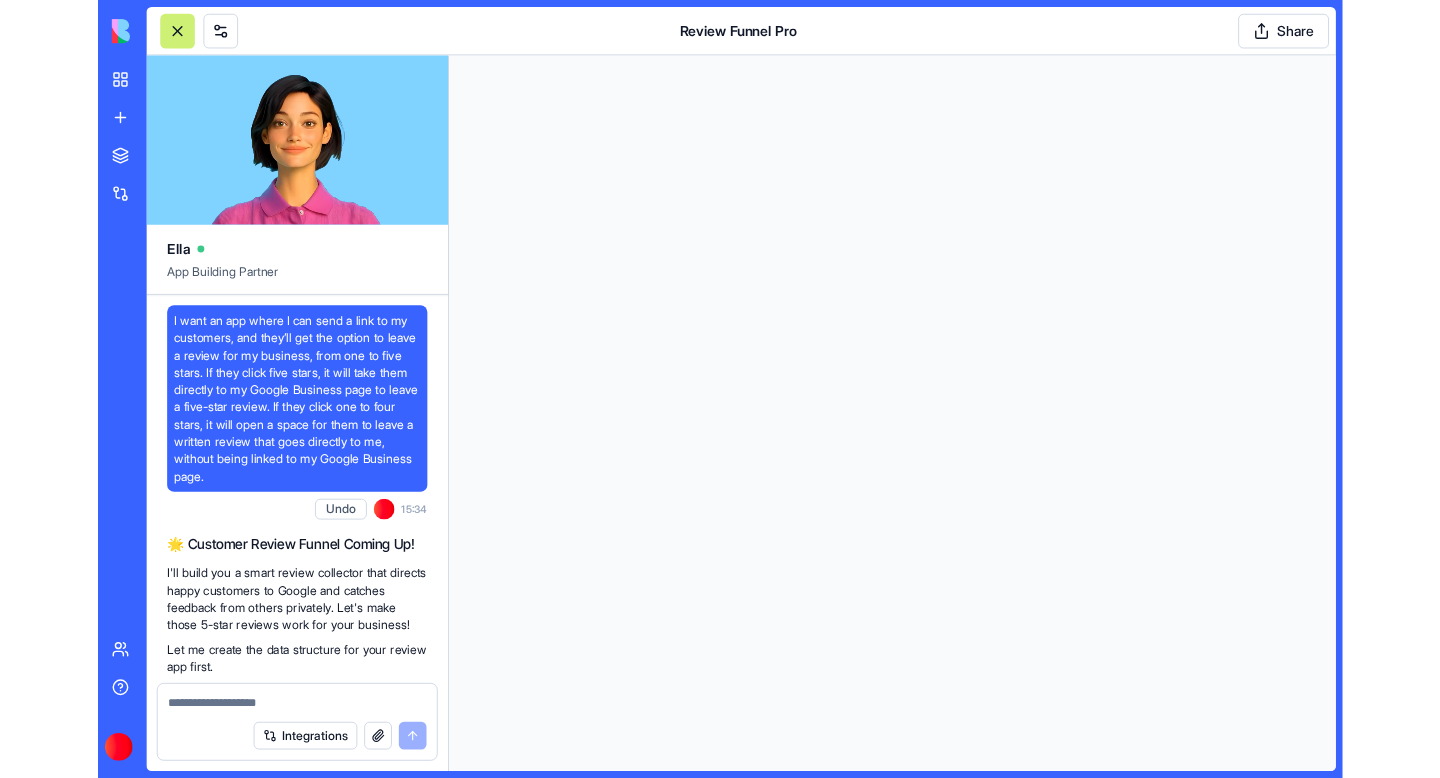 scroll, scrollTop: 0, scrollLeft: 0, axis: both 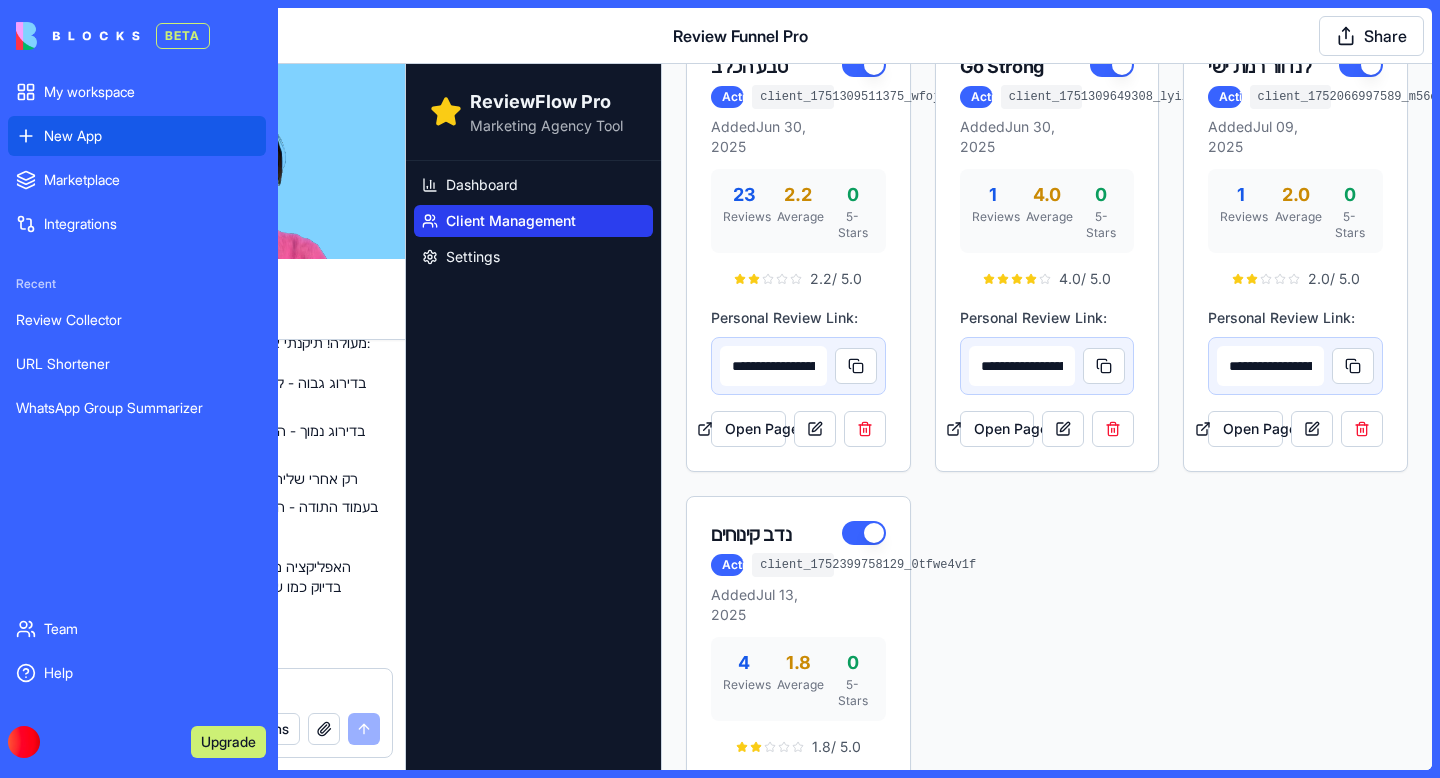 click on "New App" at bounding box center (137, 136) 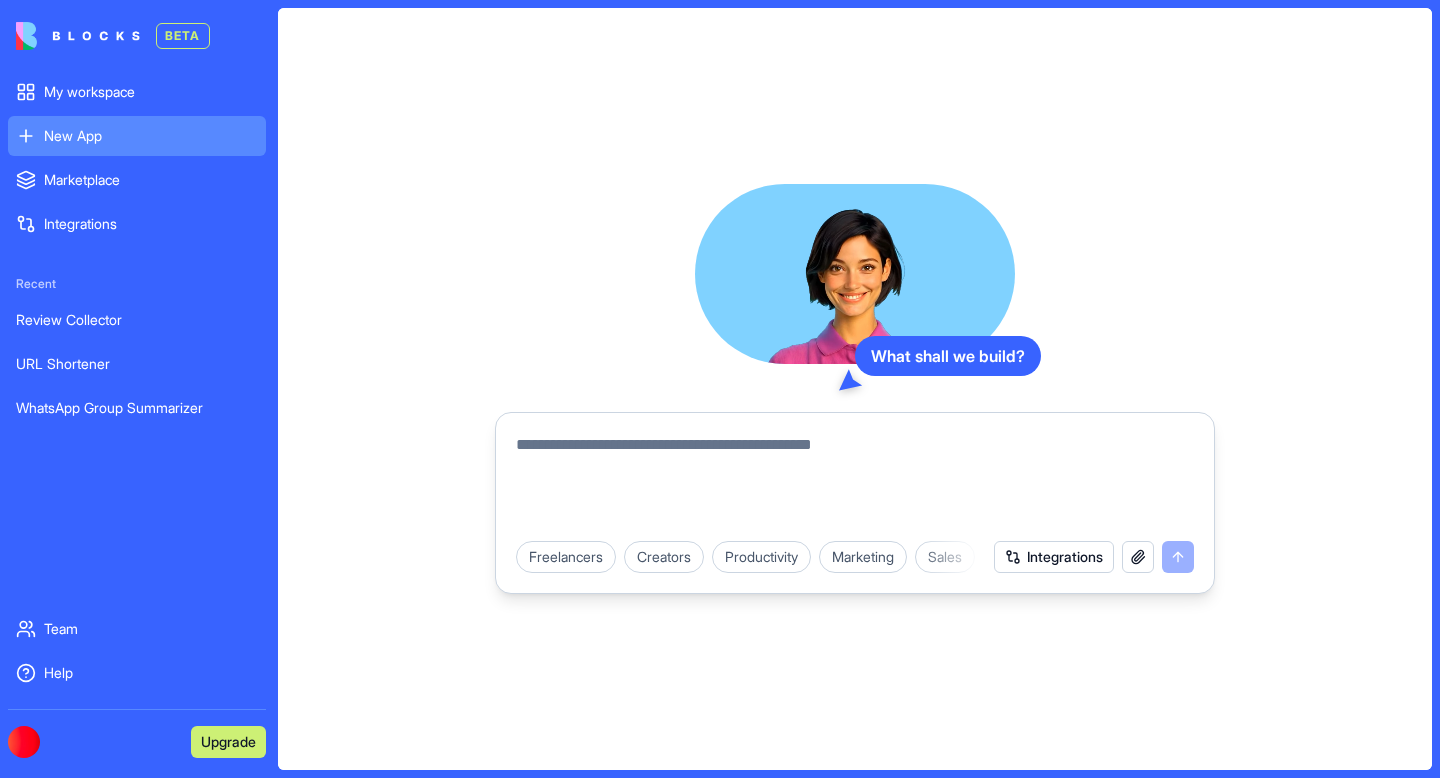 click at bounding box center (855, 481) 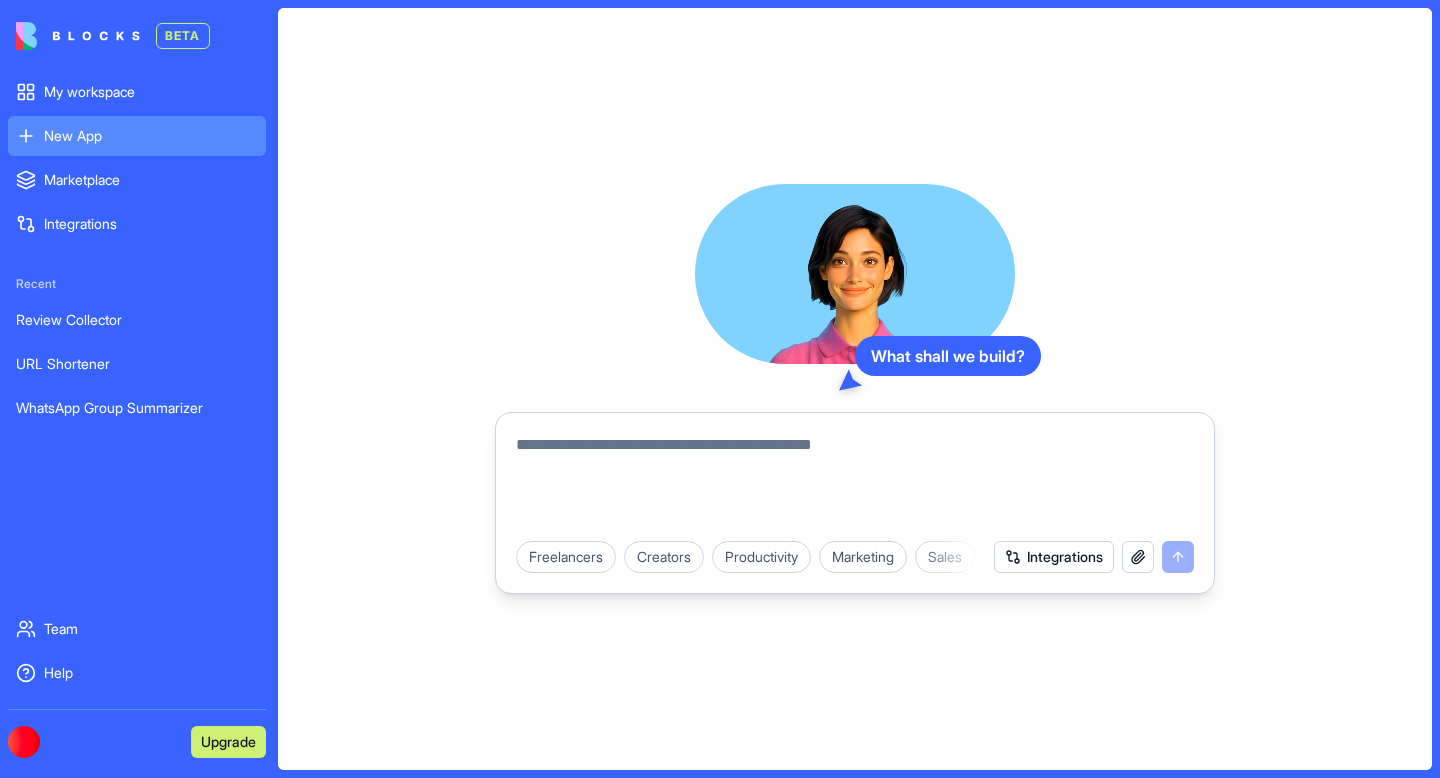 click at bounding box center (855, 481) 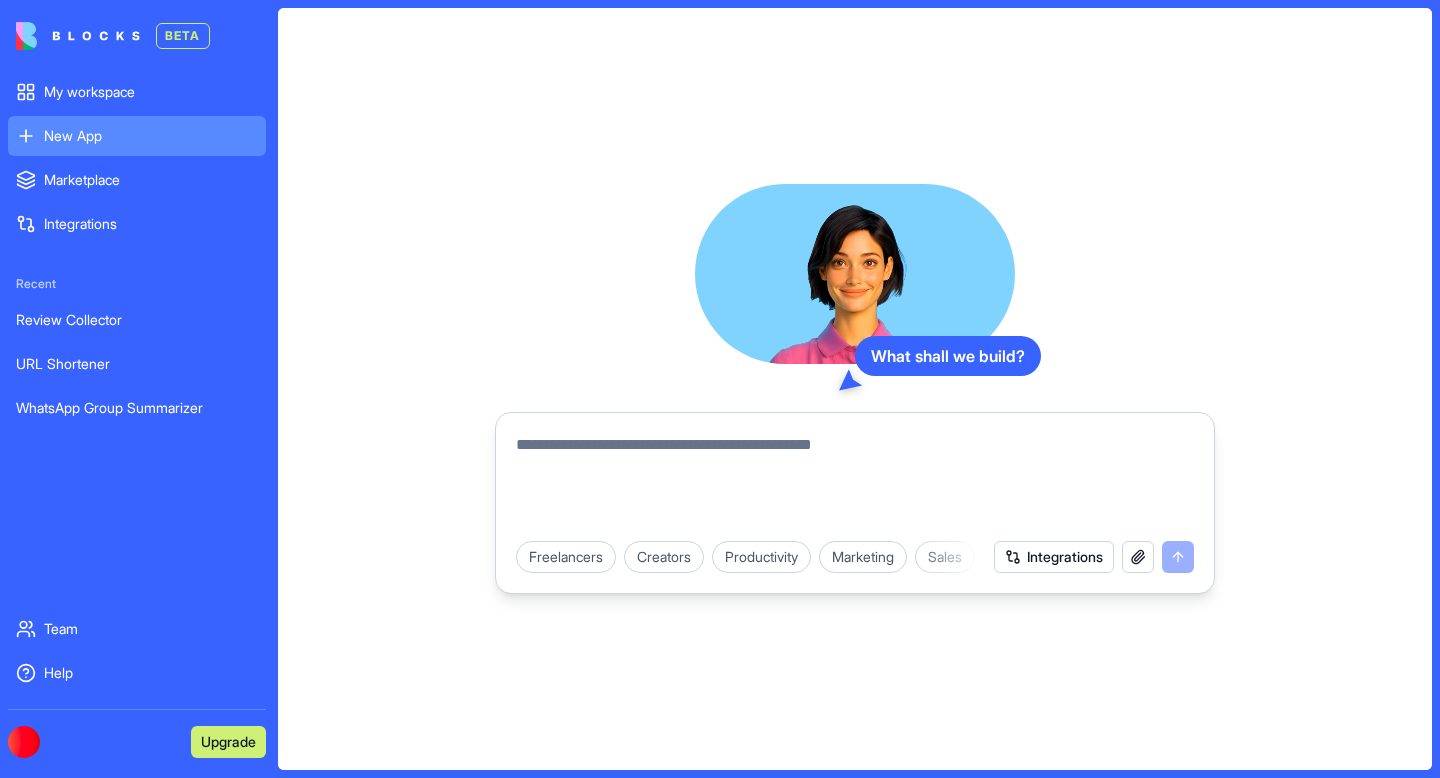 paste on "**********" 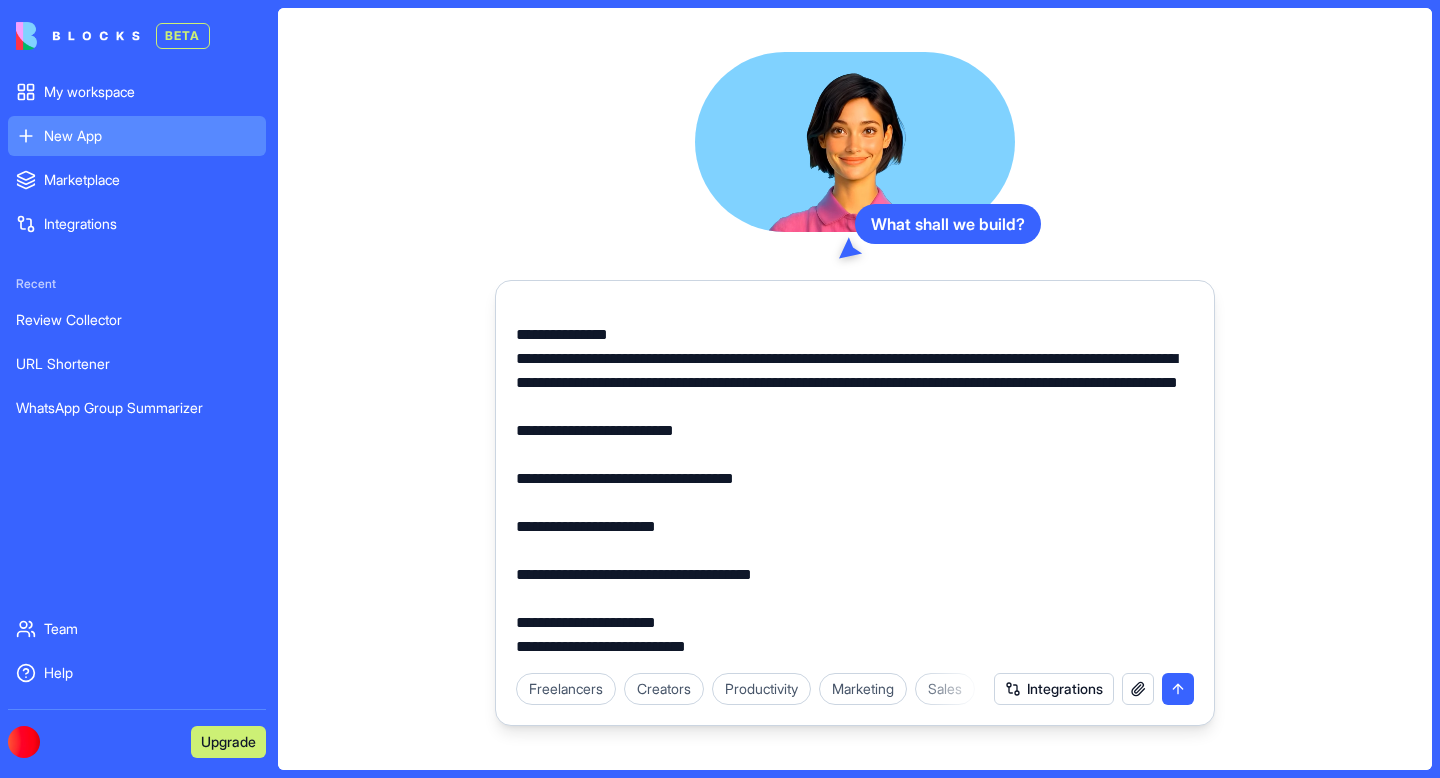 scroll, scrollTop: 0, scrollLeft: 0, axis: both 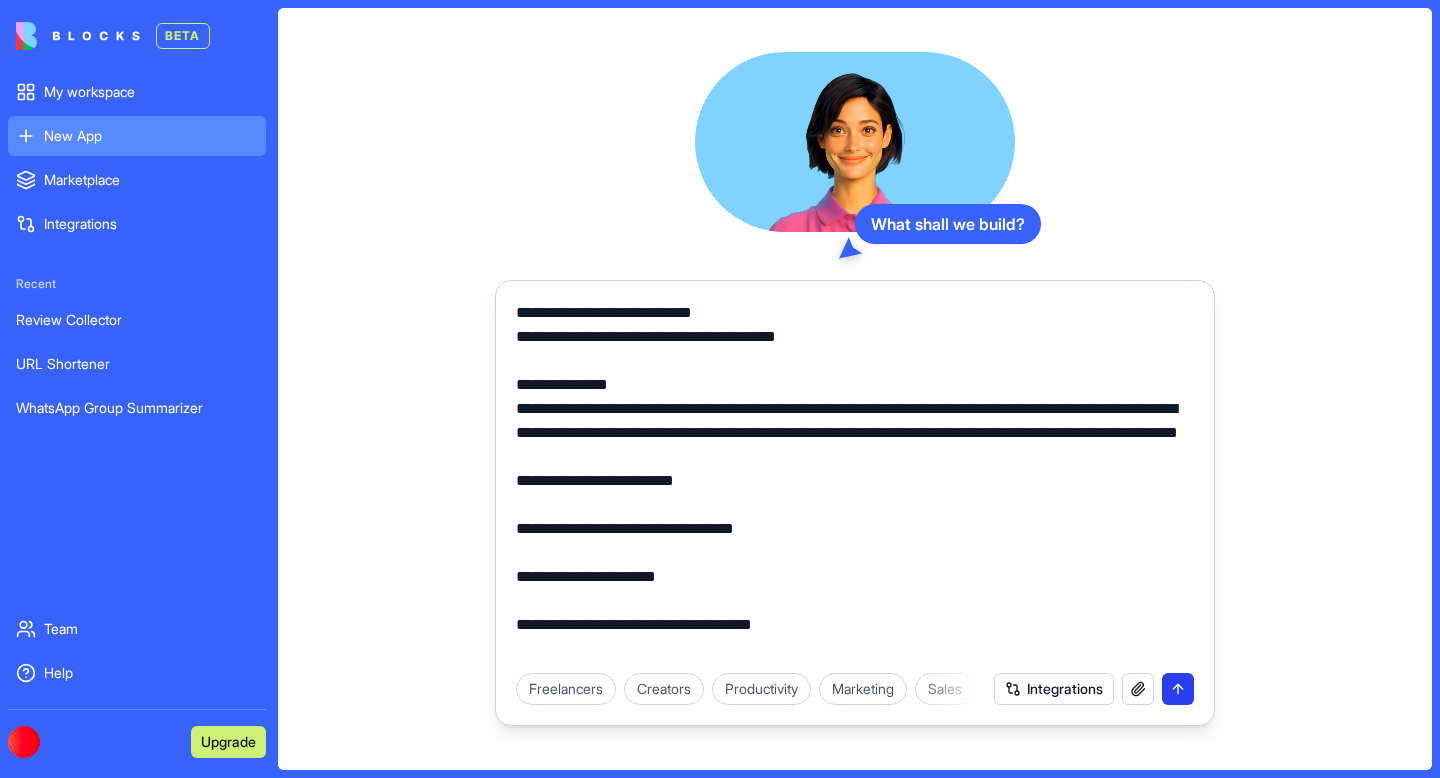 type on "**********" 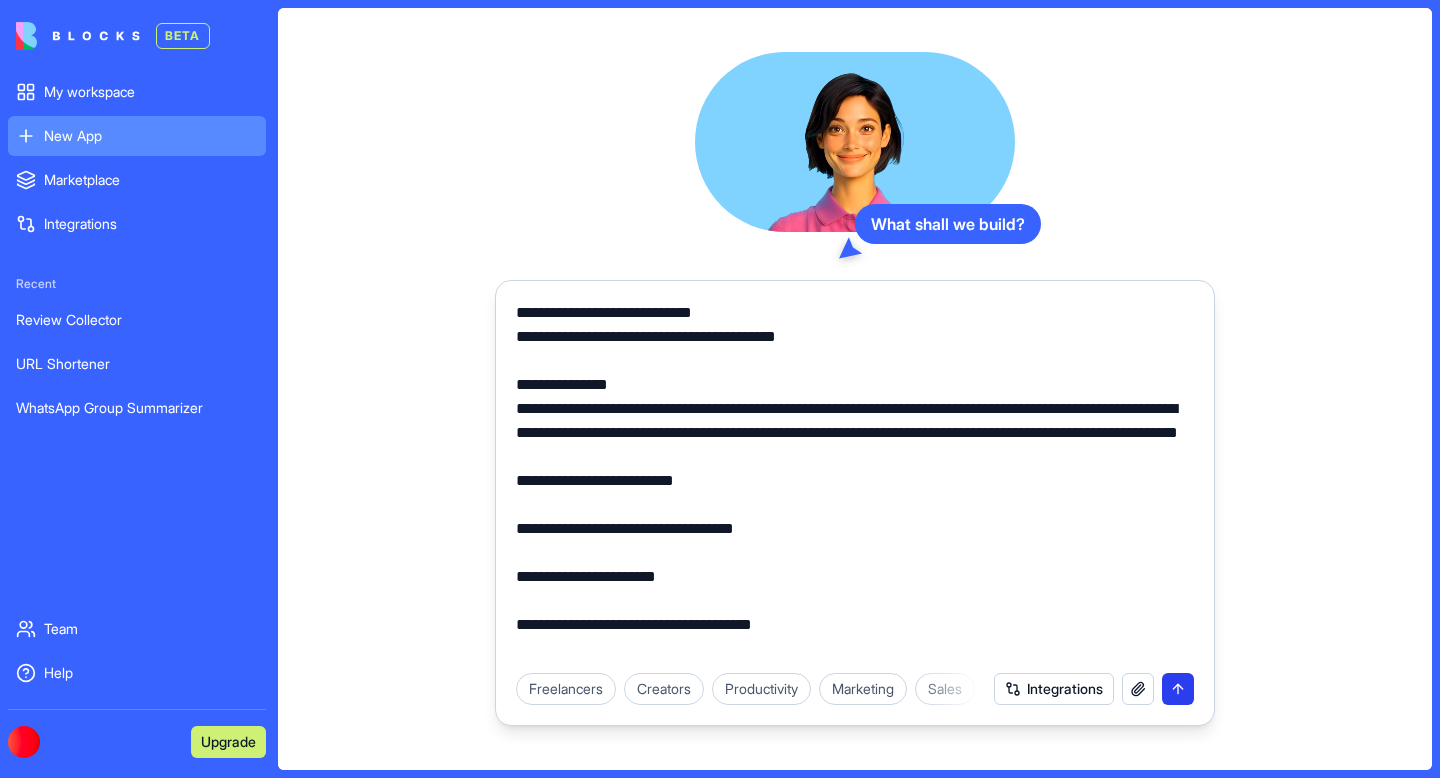 click at bounding box center (1178, 689) 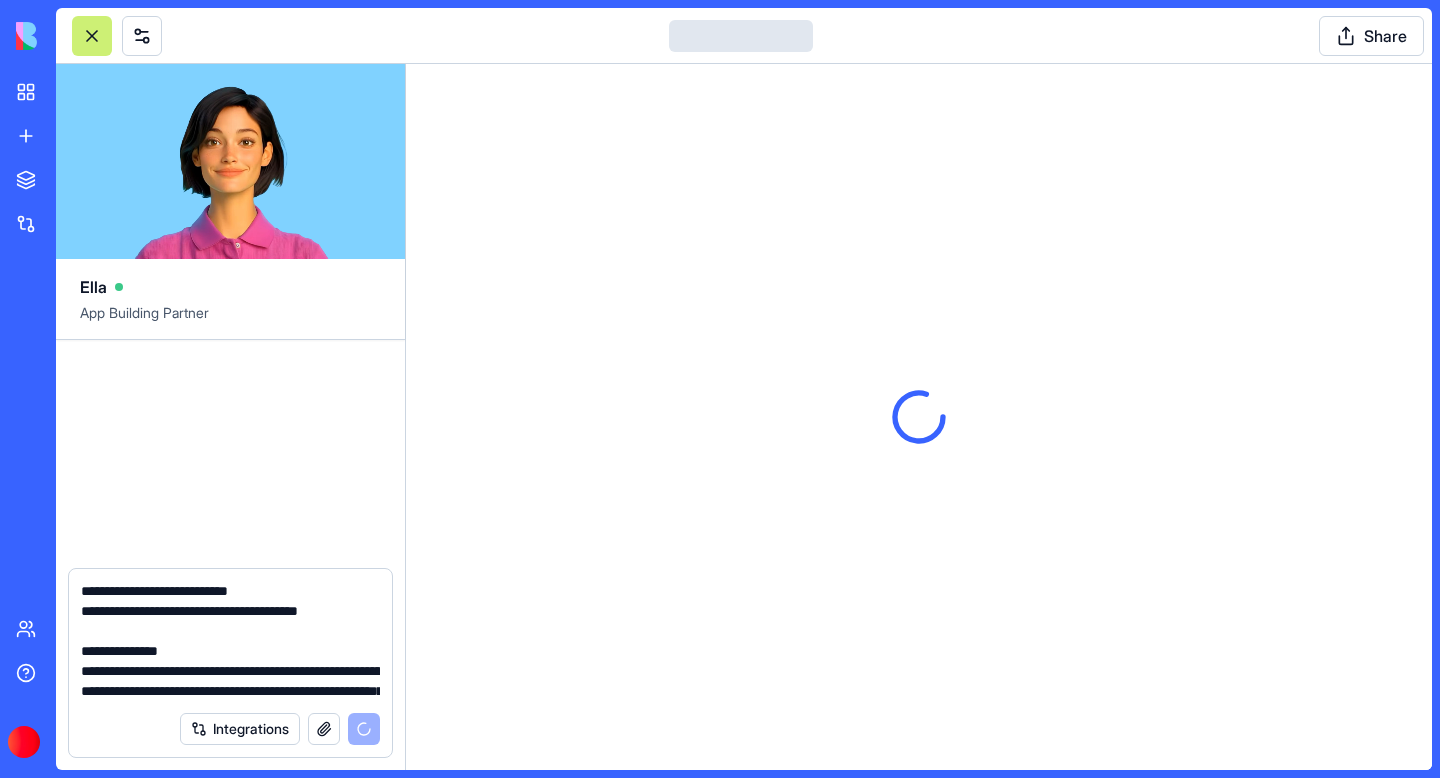 type 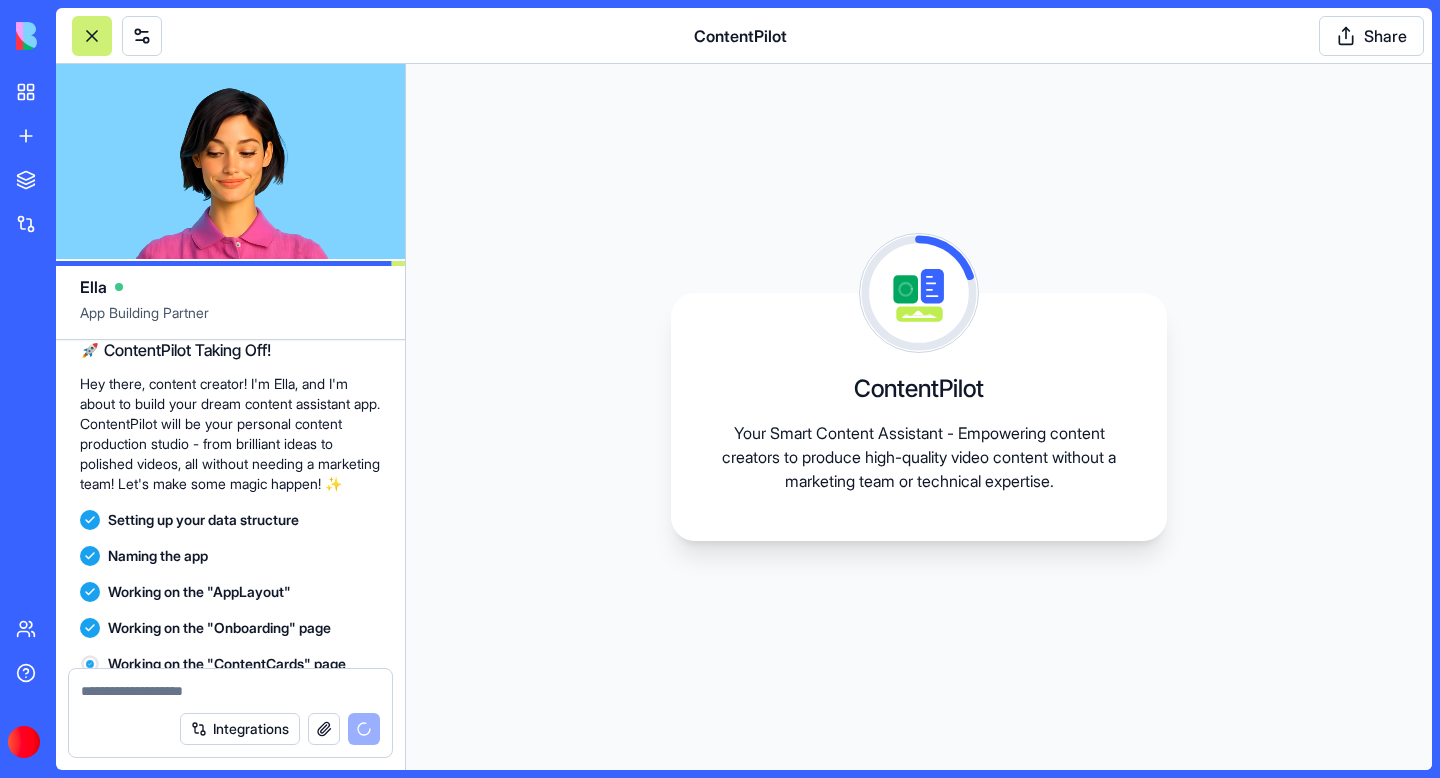 scroll, scrollTop: 1307, scrollLeft: 0, axis: vertical 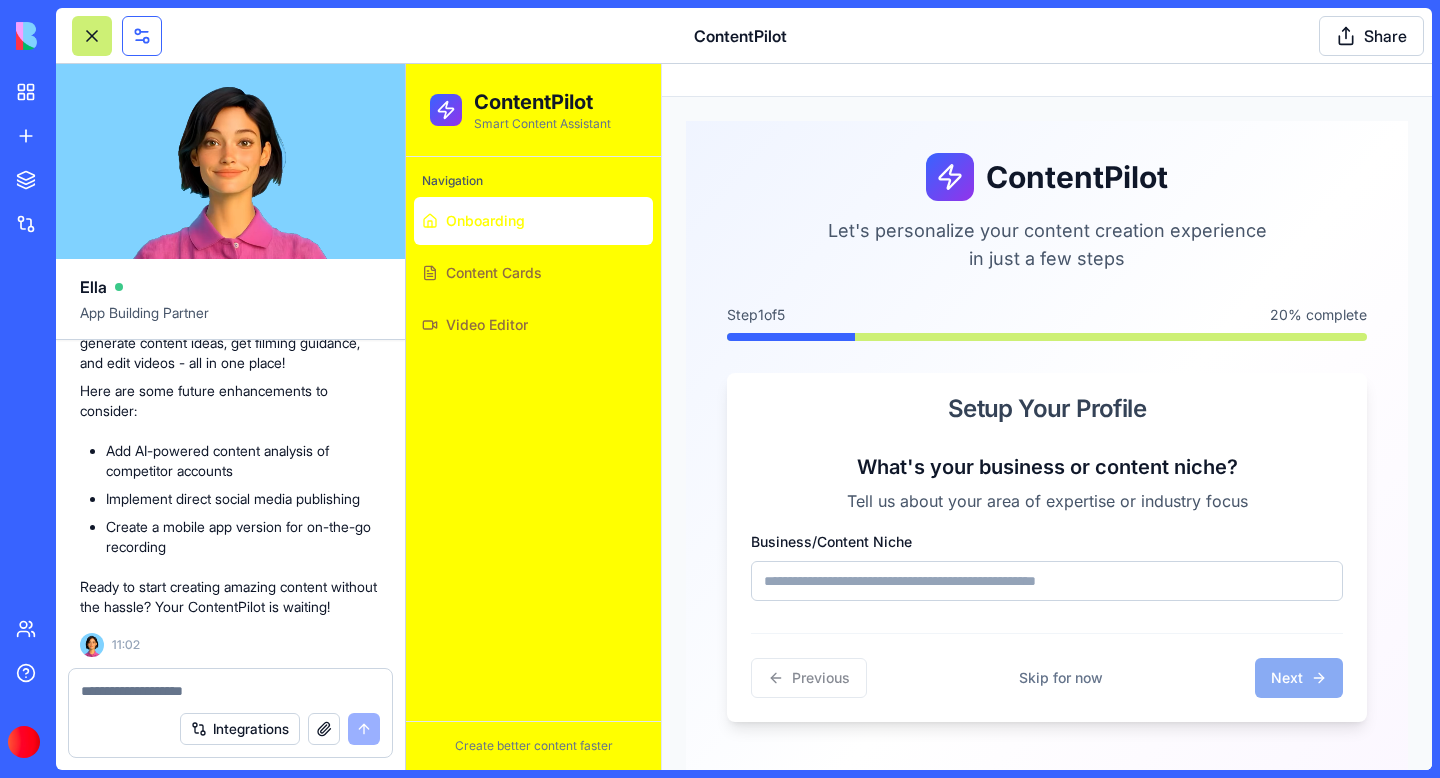click at bounding box center [142, 36] 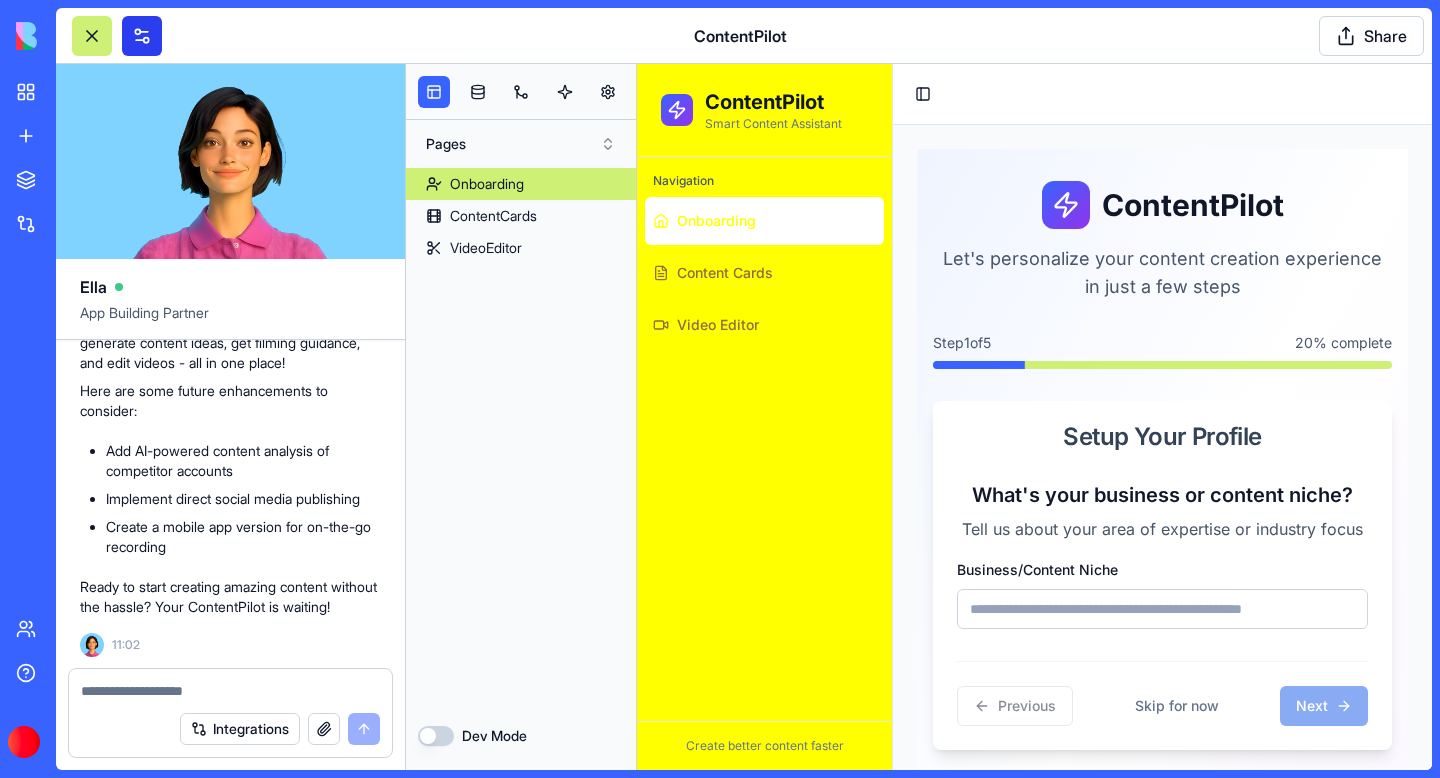 click at bounding box center [142, 36] 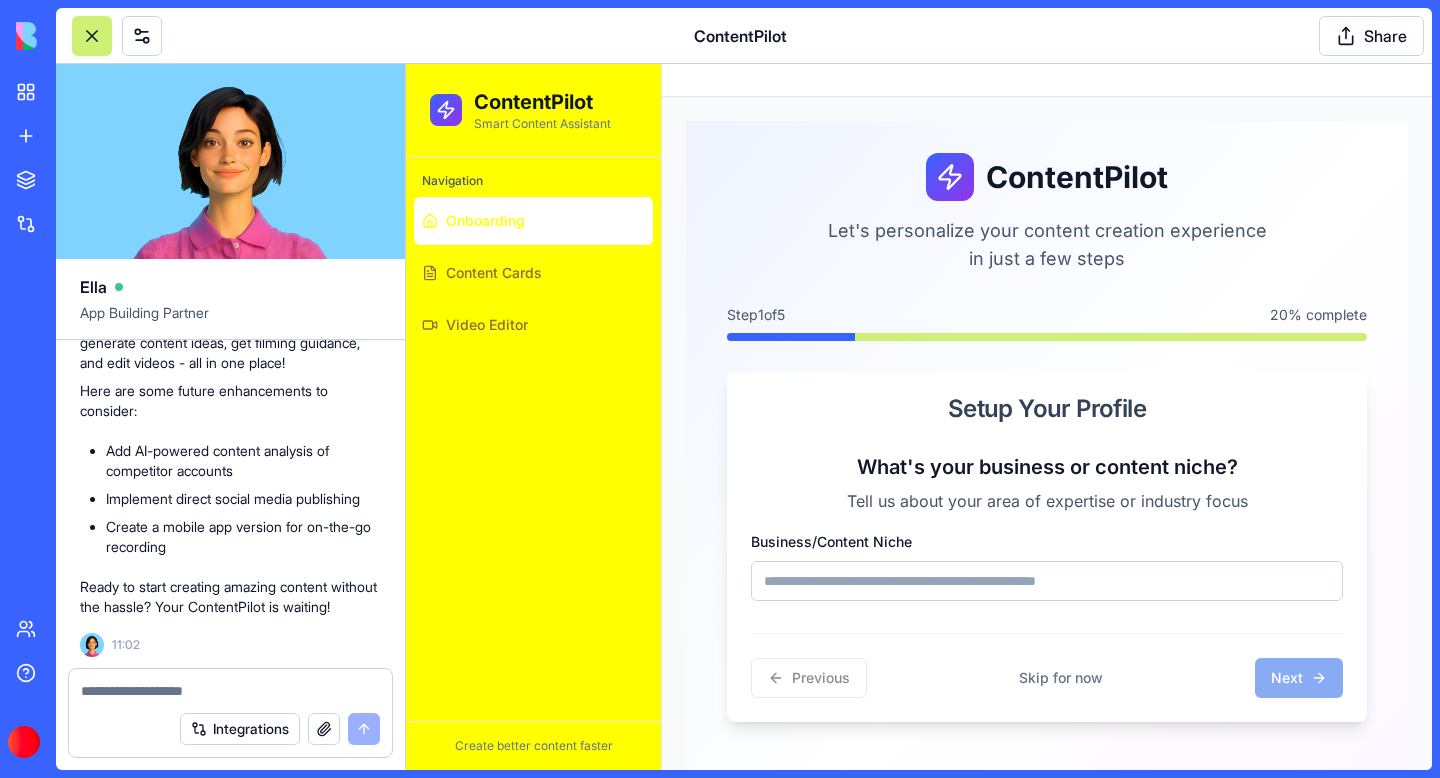click at bounding box center [92, 36] 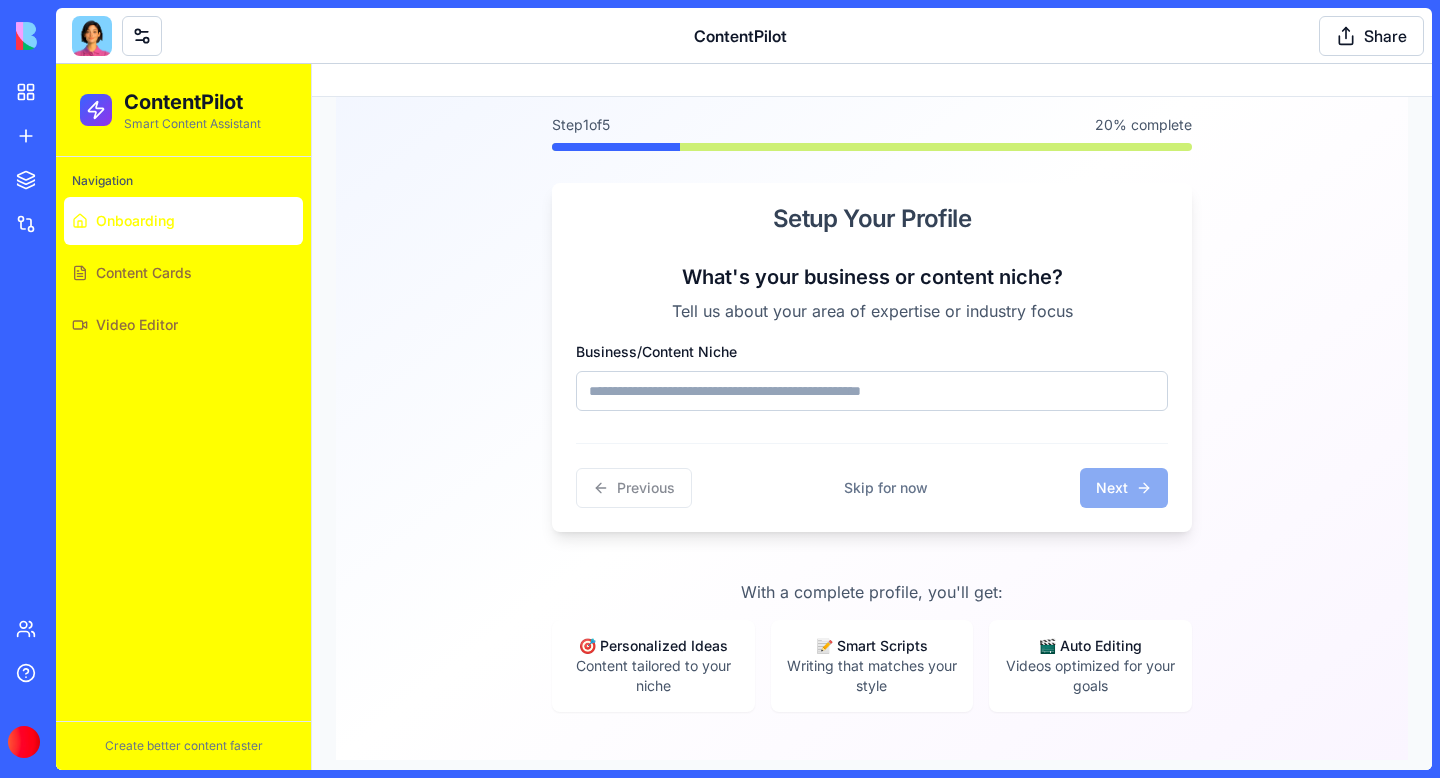 scroll, scrollTop: 193, scrollLeft: 0, axis: vertical 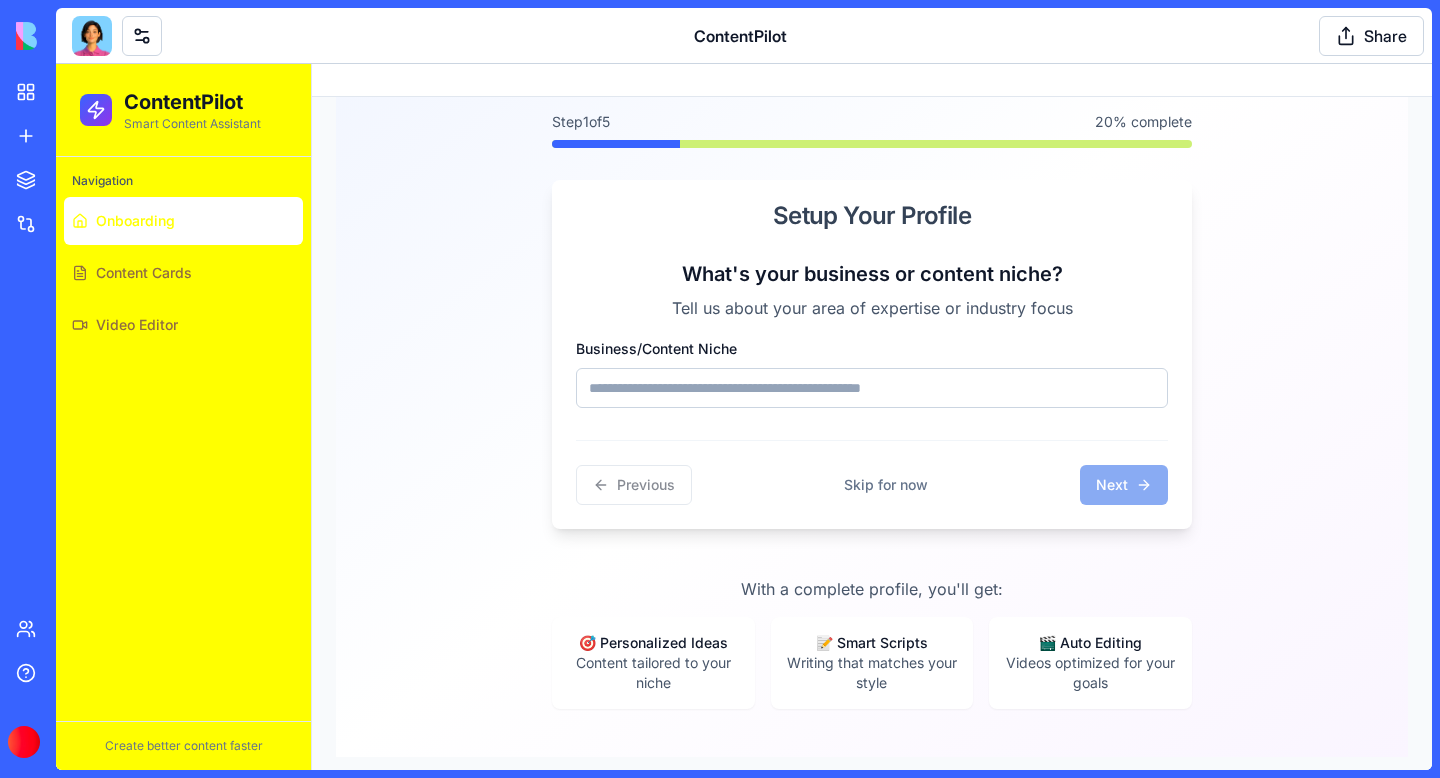 click on "Business/Content Niche" at bounding box center (872, 388) 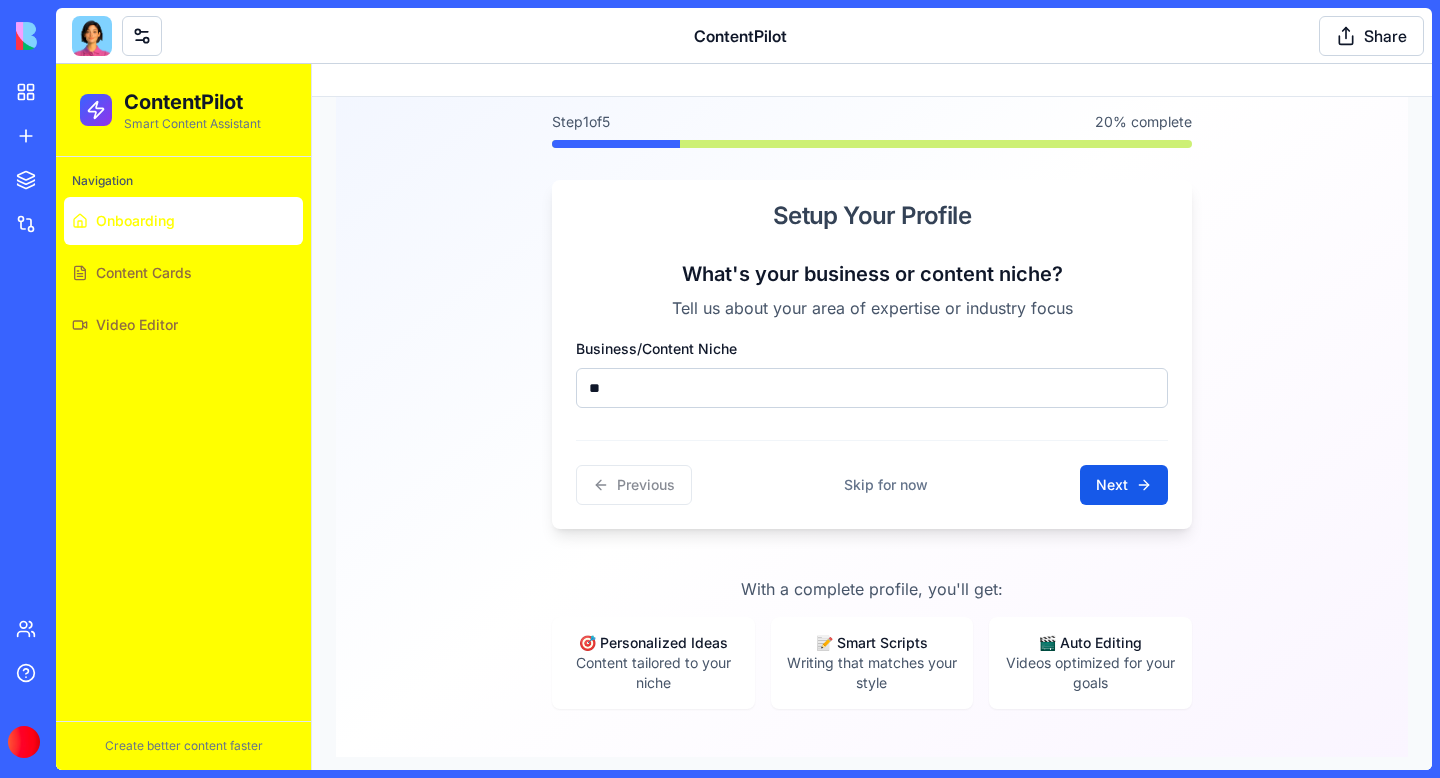 type on "*" 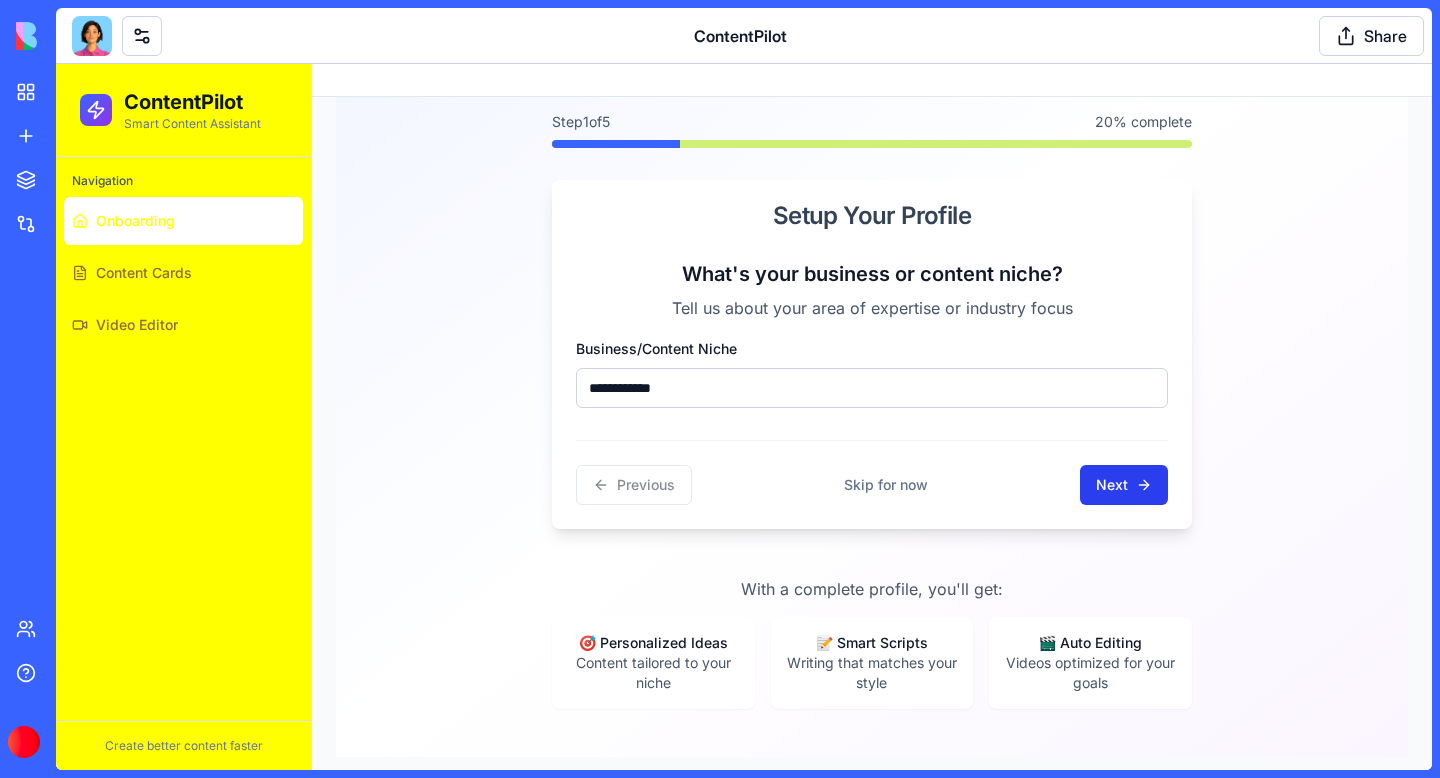 type on "**********" 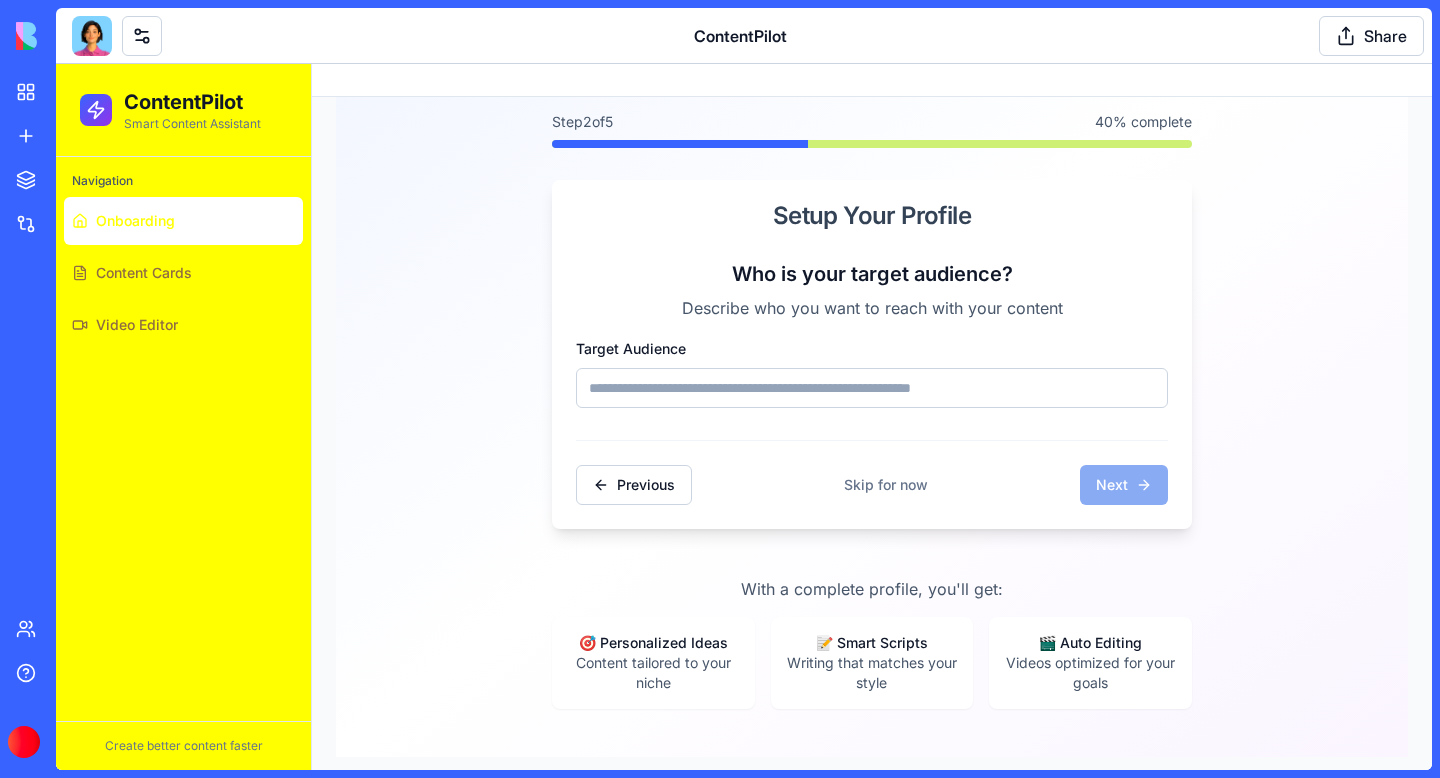 click on "Target Audience" at bounding box center [872, 388] 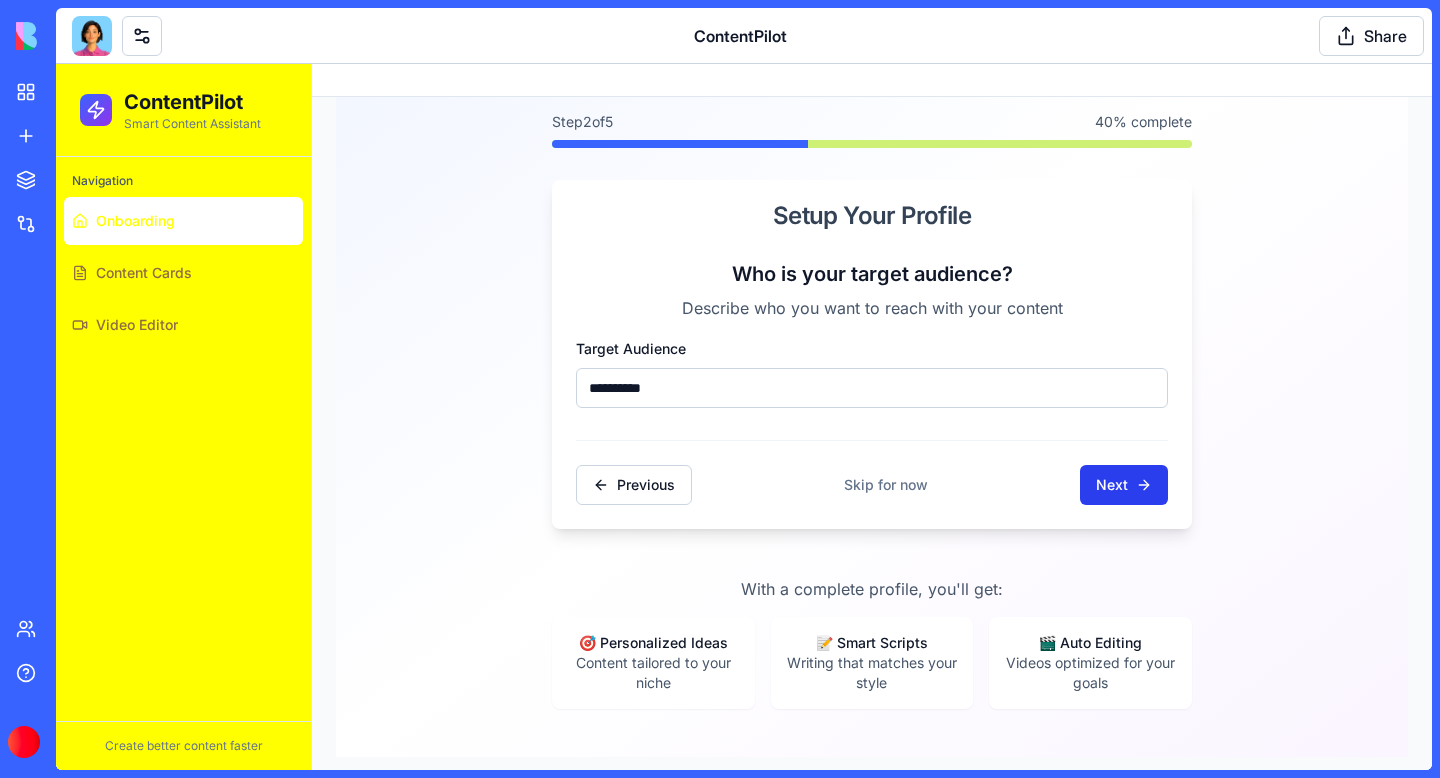 type on "**********" 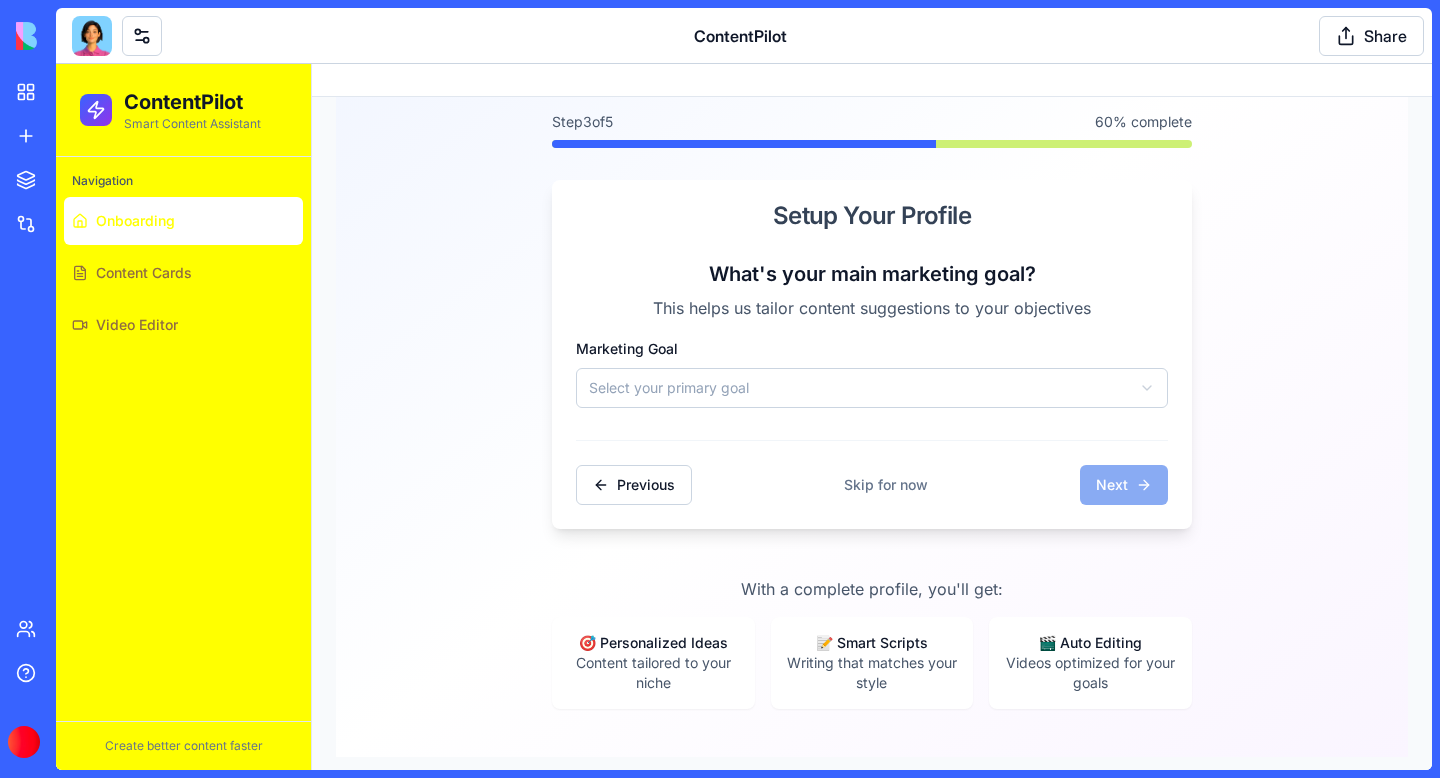 click on "ContentPilot Smart Content Assistant Navigation Onboarding Content Cards Video Editor Create better content faster Toggle Sidebar ContentPilot Let's personalize your content creation experience in just a few steps Step  3  of  5 60 % complete Setup Your Profile What's your main marketing goal? This helps us tailor content suggestions to your objectives Marketing Goal Select your primary goal Previous Skip for now Next With a complete profile, you'll get: 🎯 Personalized Ideas Content tailored to your niche 📝 Smart Scripts Writing that matches your style 🎬 Auto Editing Videos optimized for your goals" at bounding box center [744, 326] 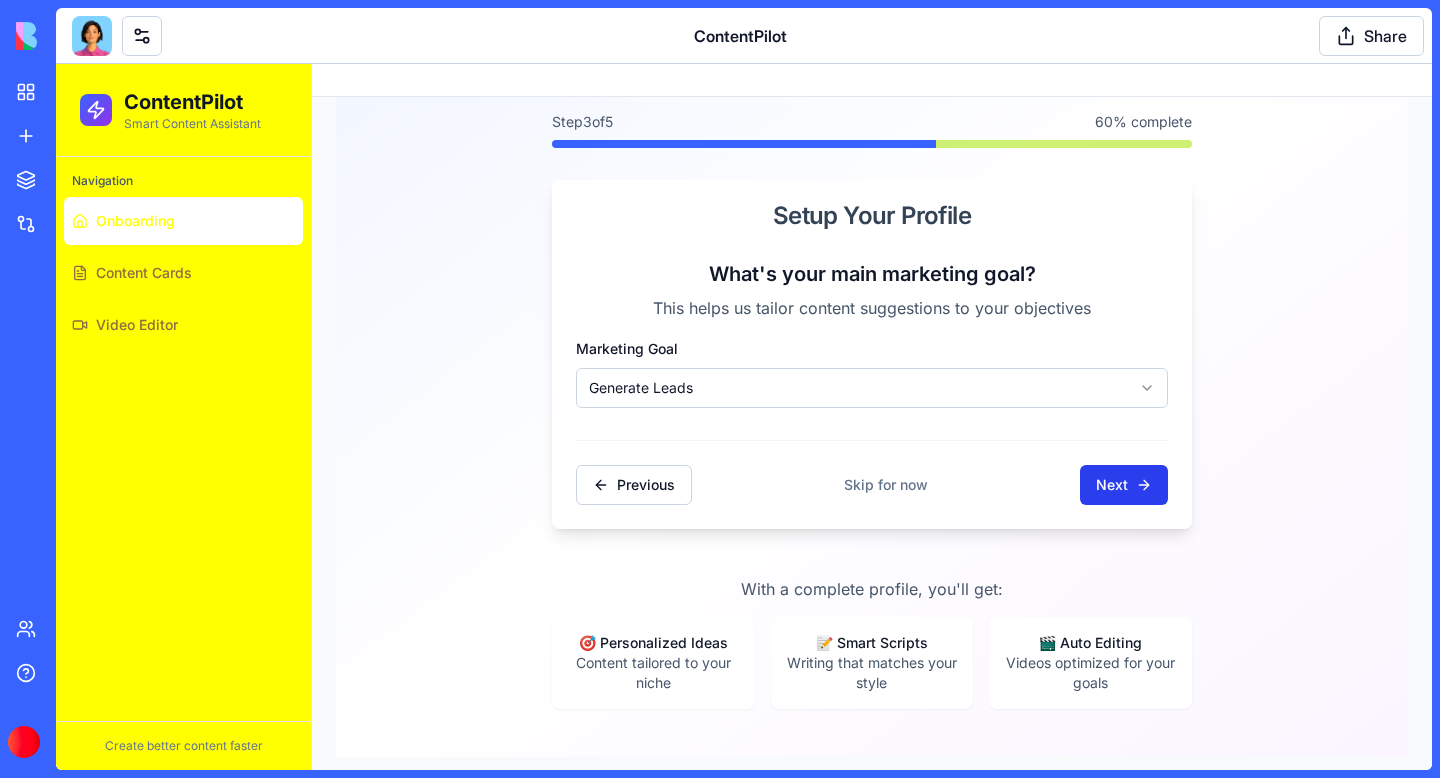 click on "Next" at bounding box center [1124, 485] 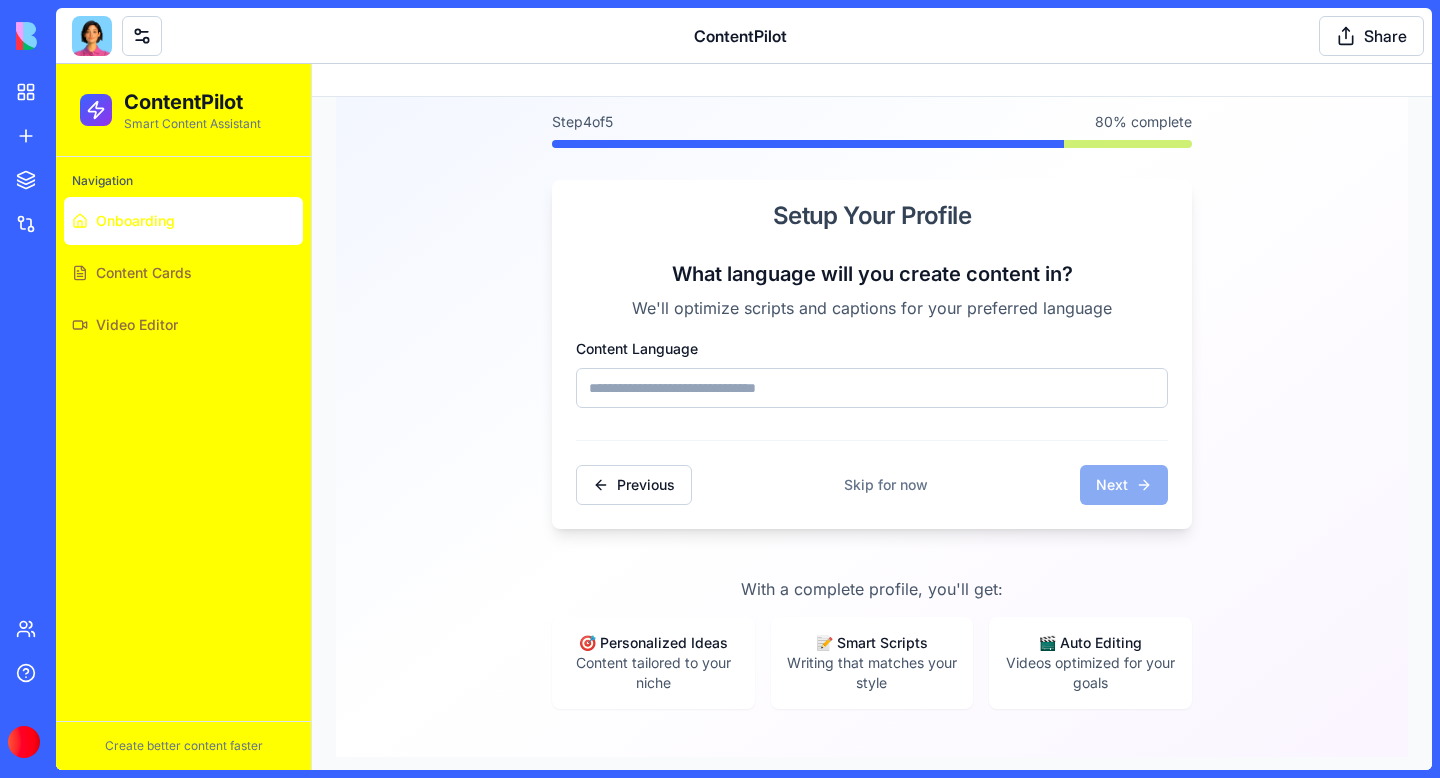 click on "Content Language" at bounding box center [872, 388] 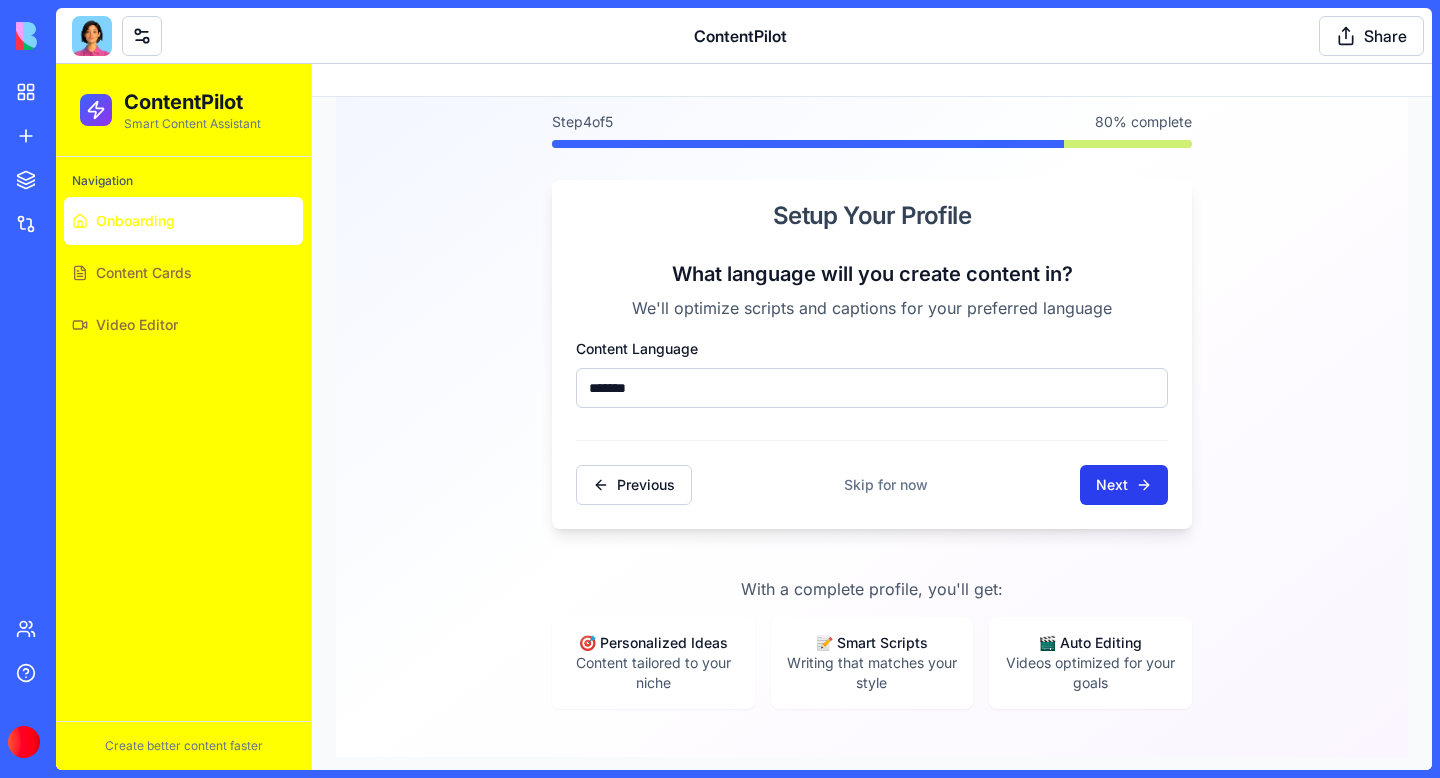 type on "*******" 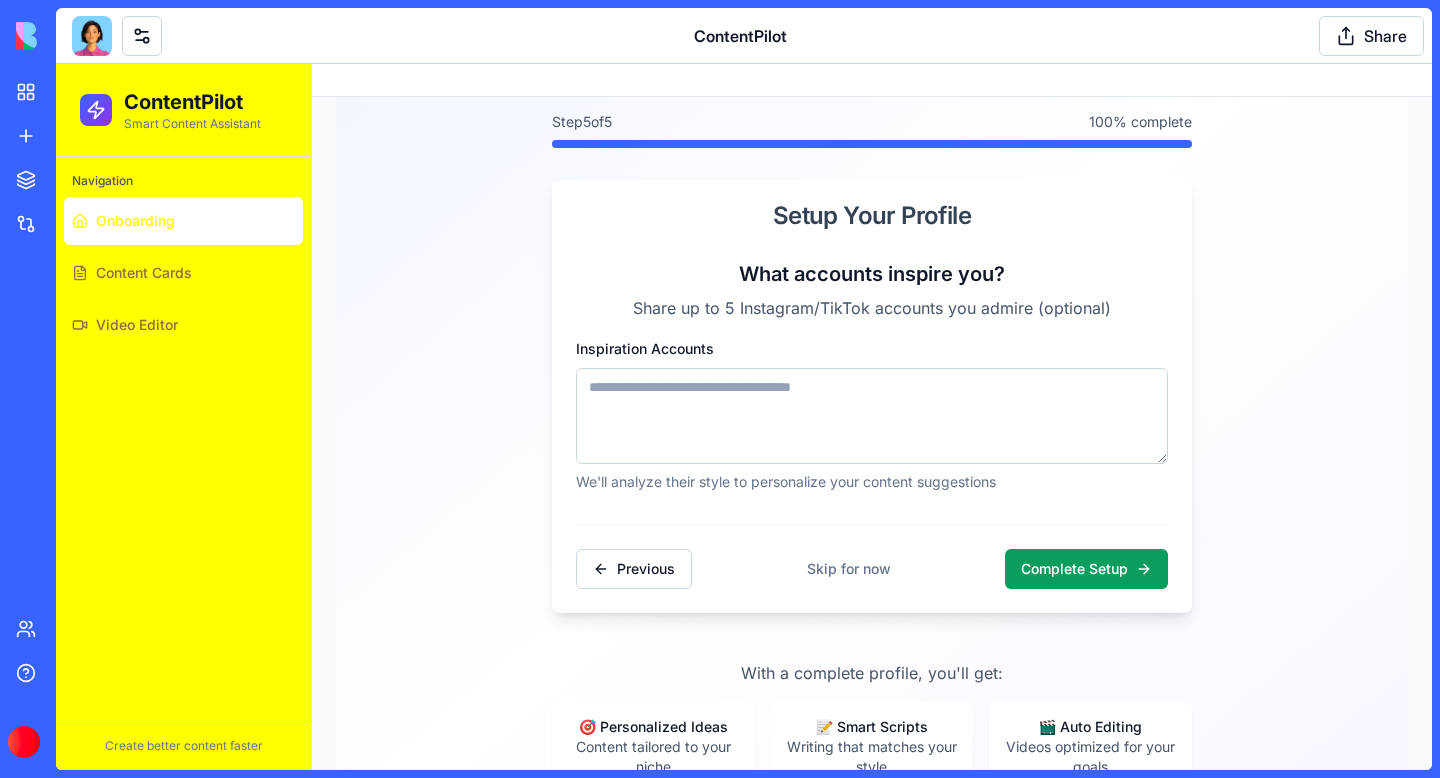 click on "Inspiration Accounts" at bounding box center (872, 416) 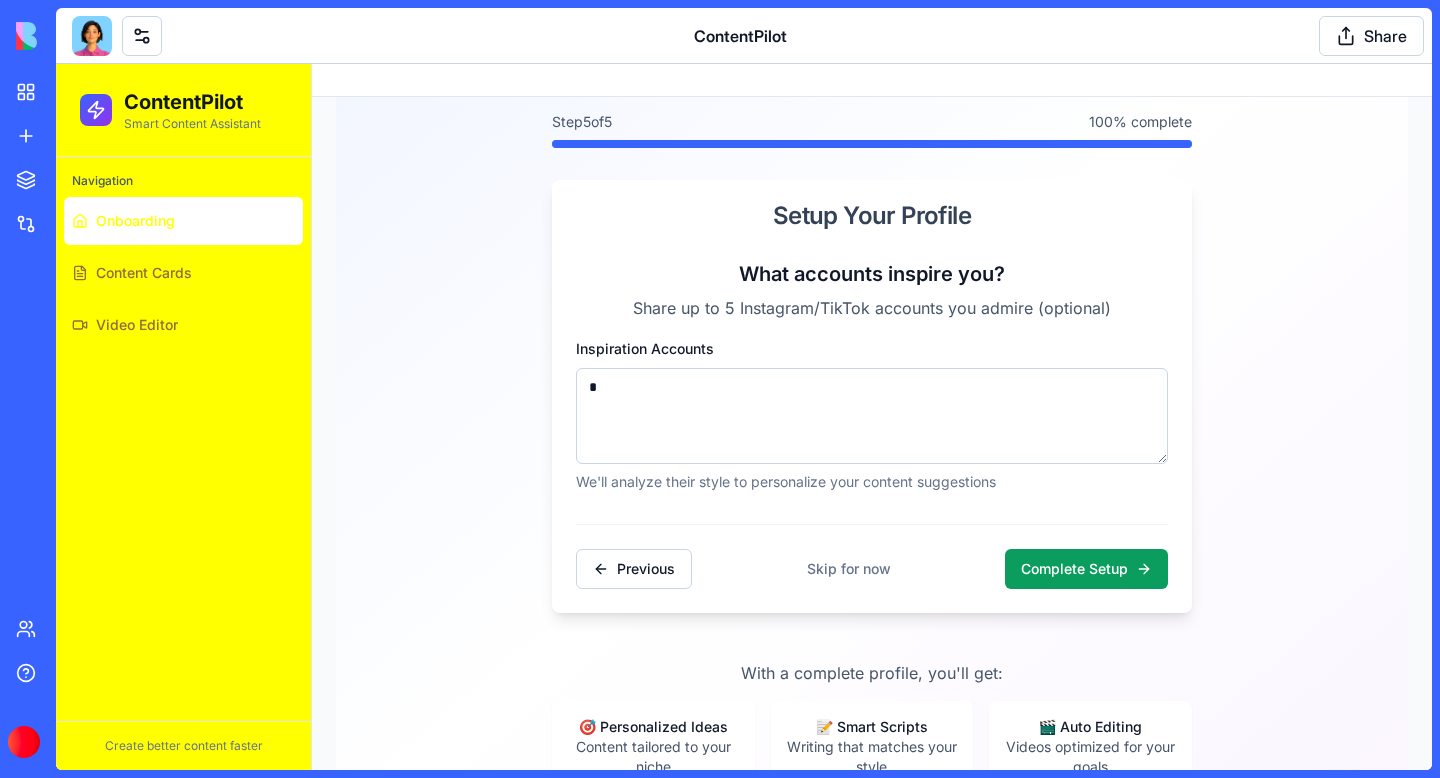 paste on "**********" 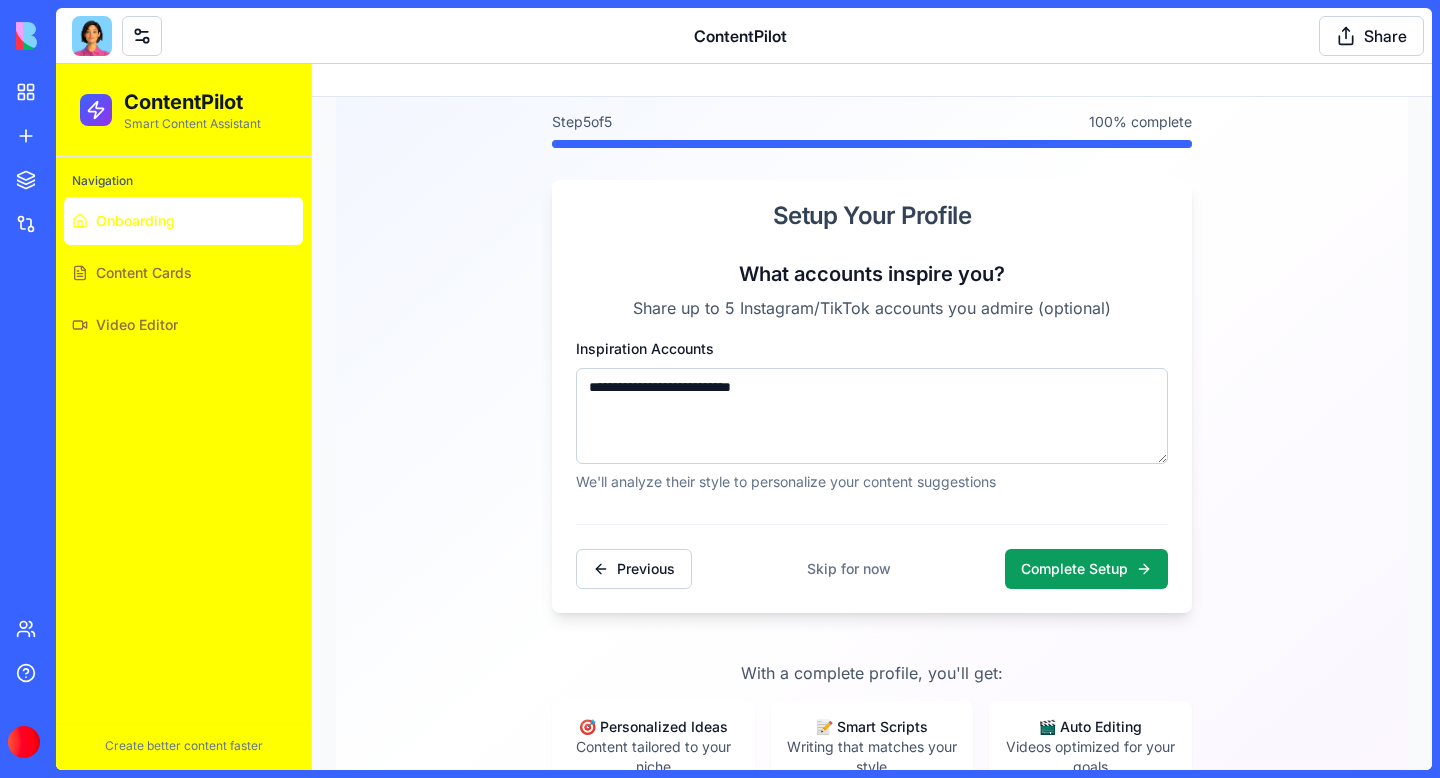 paste on "**********" 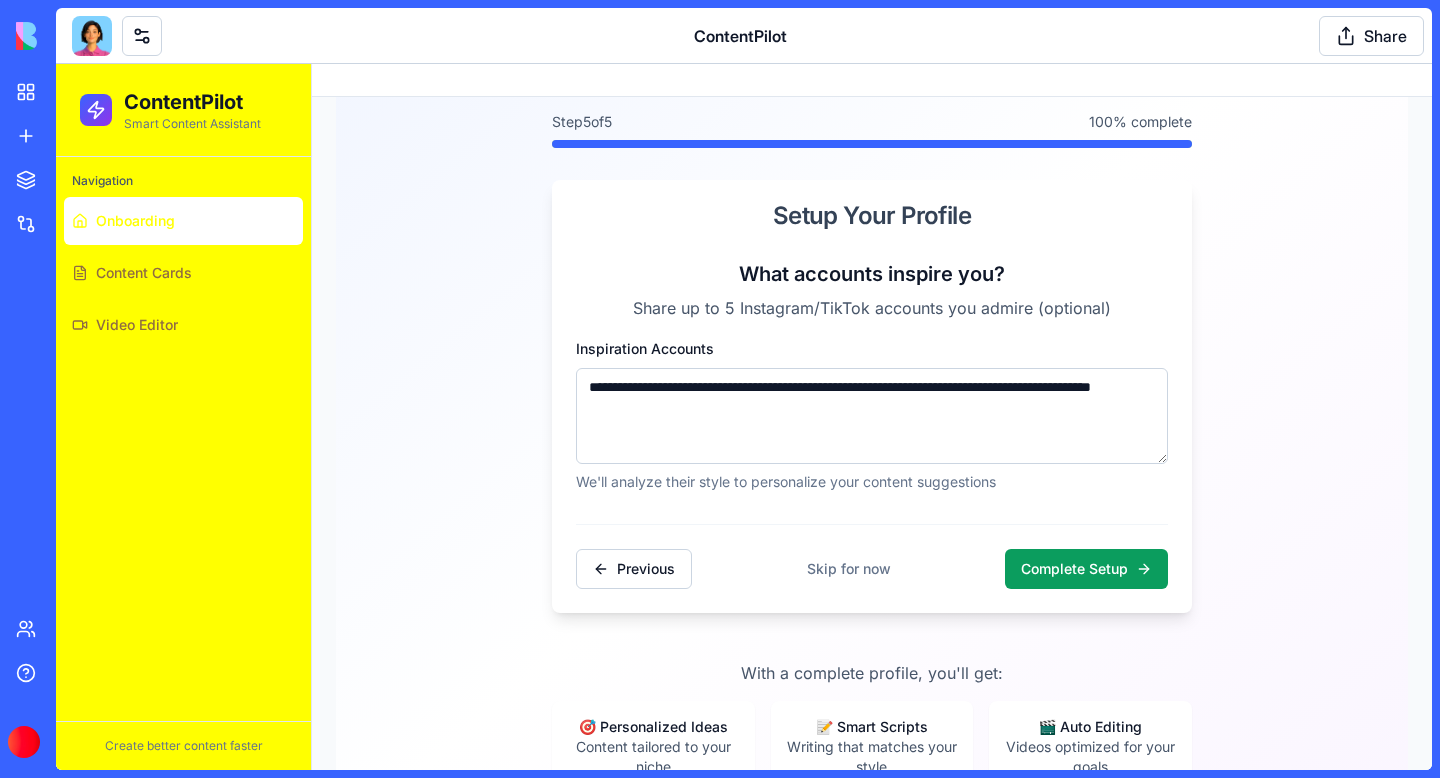 paste on "**********" 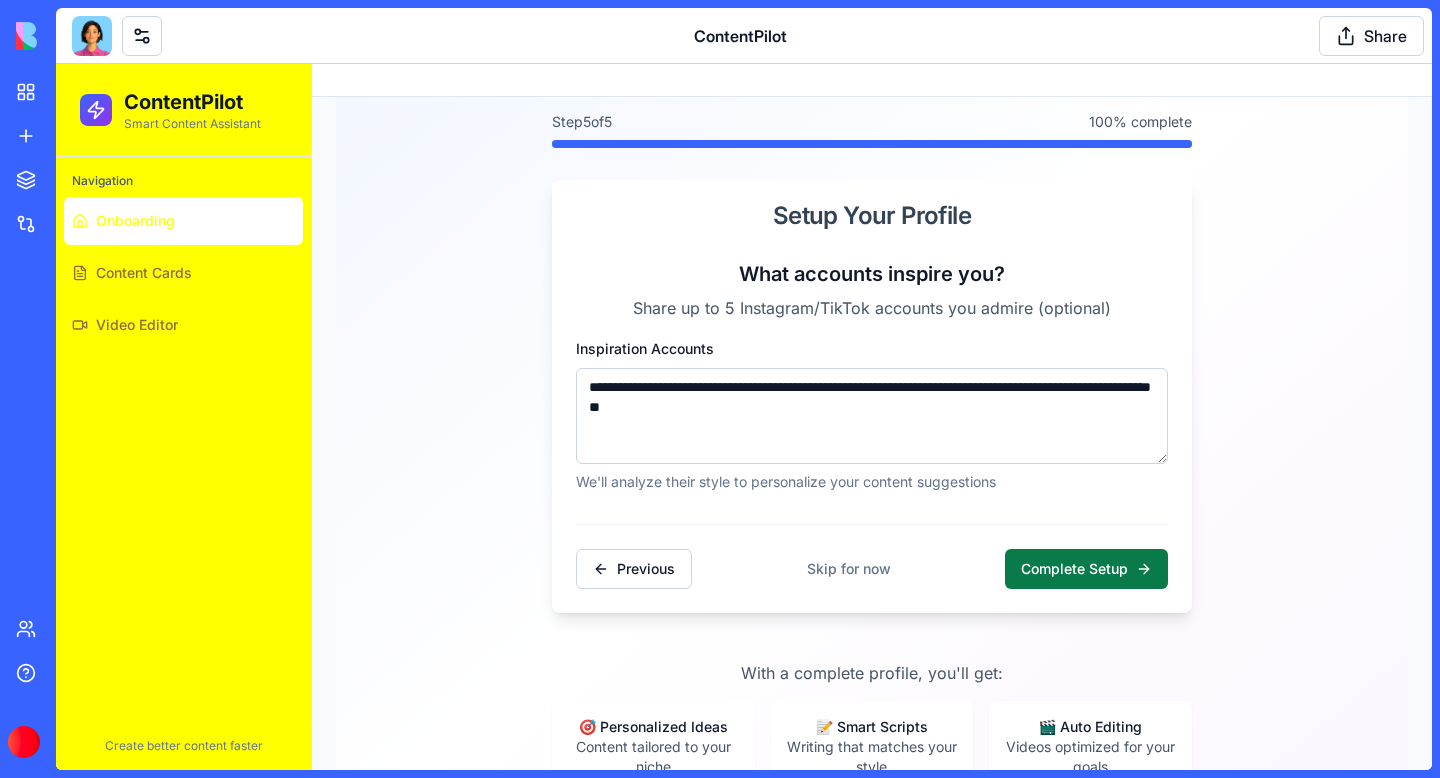 type on "**********" 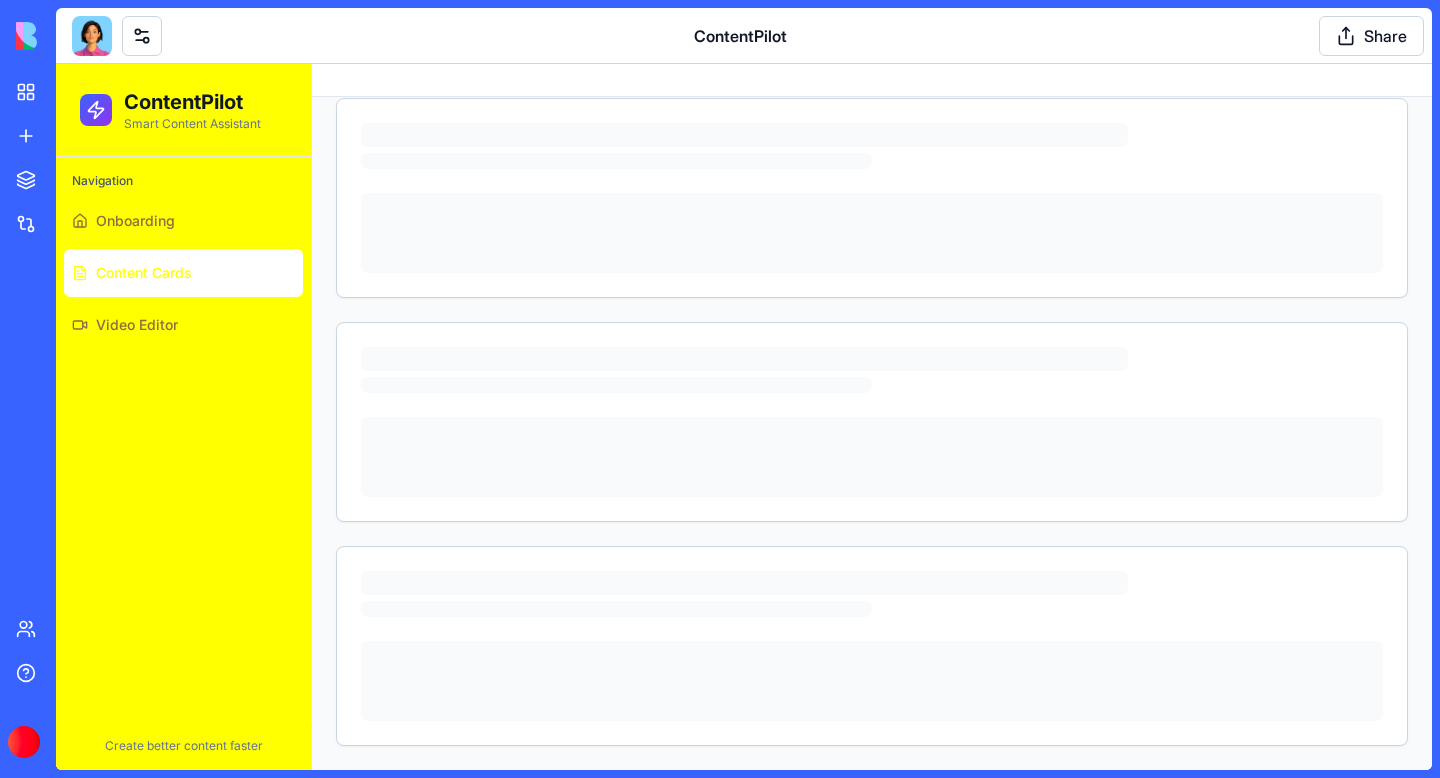 scroll, scrollTop: 87, scrollLeft: 0, axis: vertical 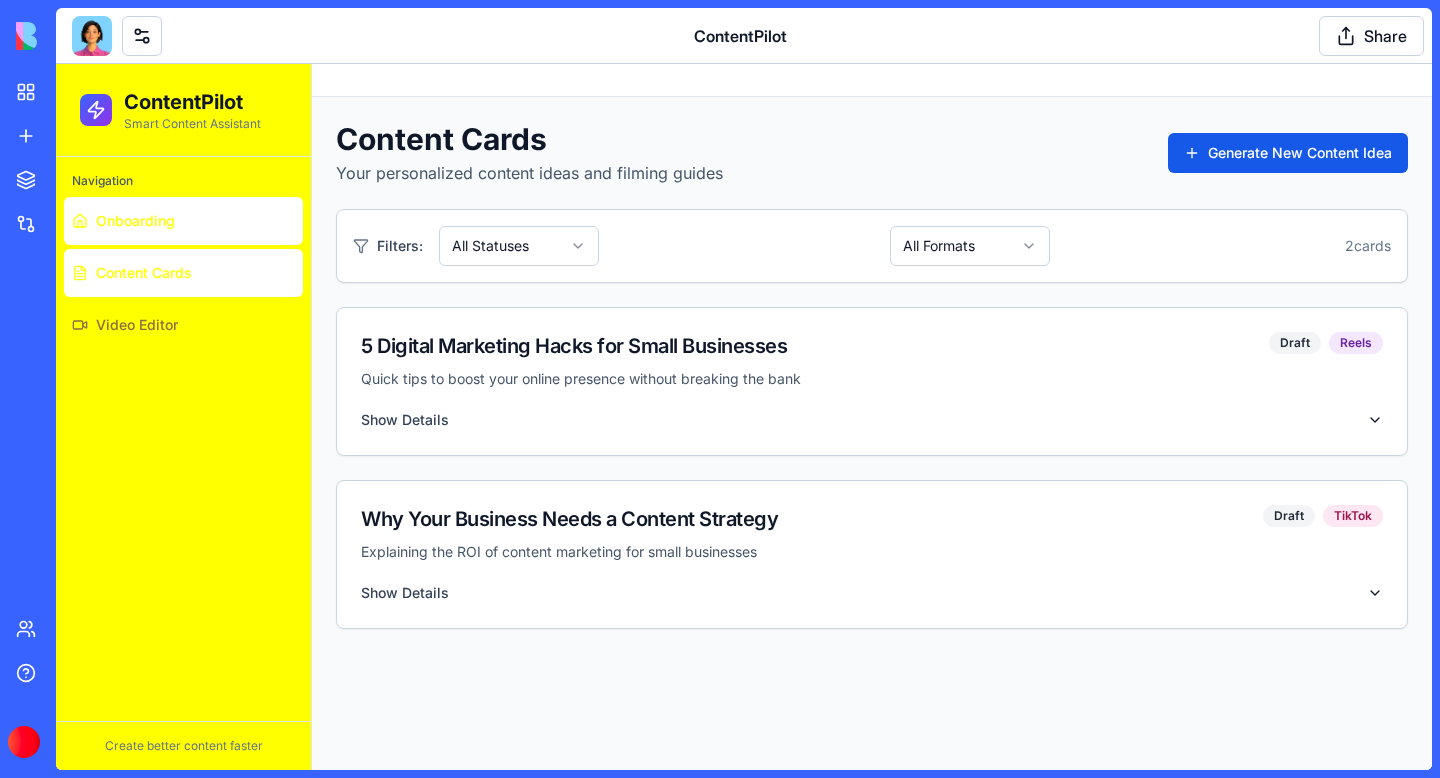 click on "Onboarding" at bounding box center (135, 221) 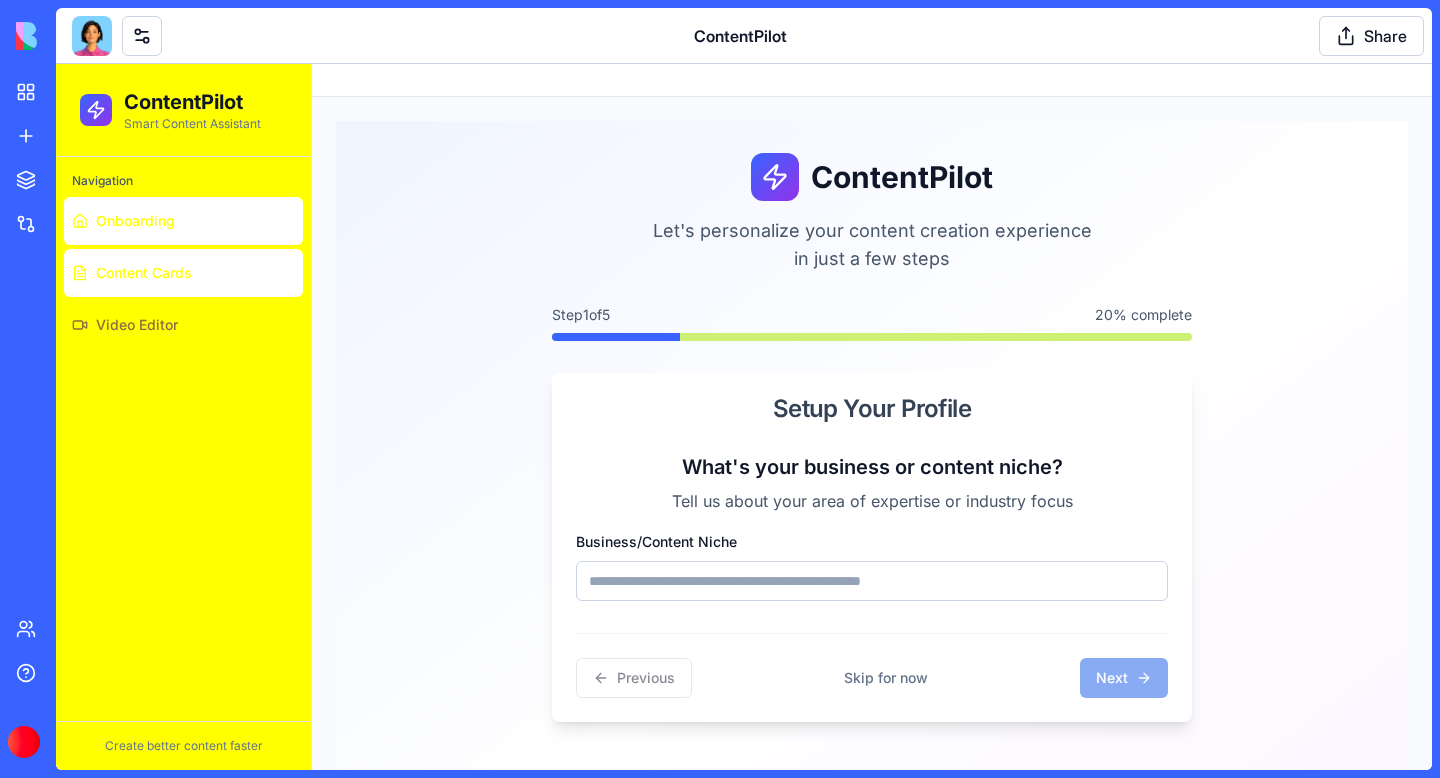 click on "Content Cards" at bounding box center [144, 273] 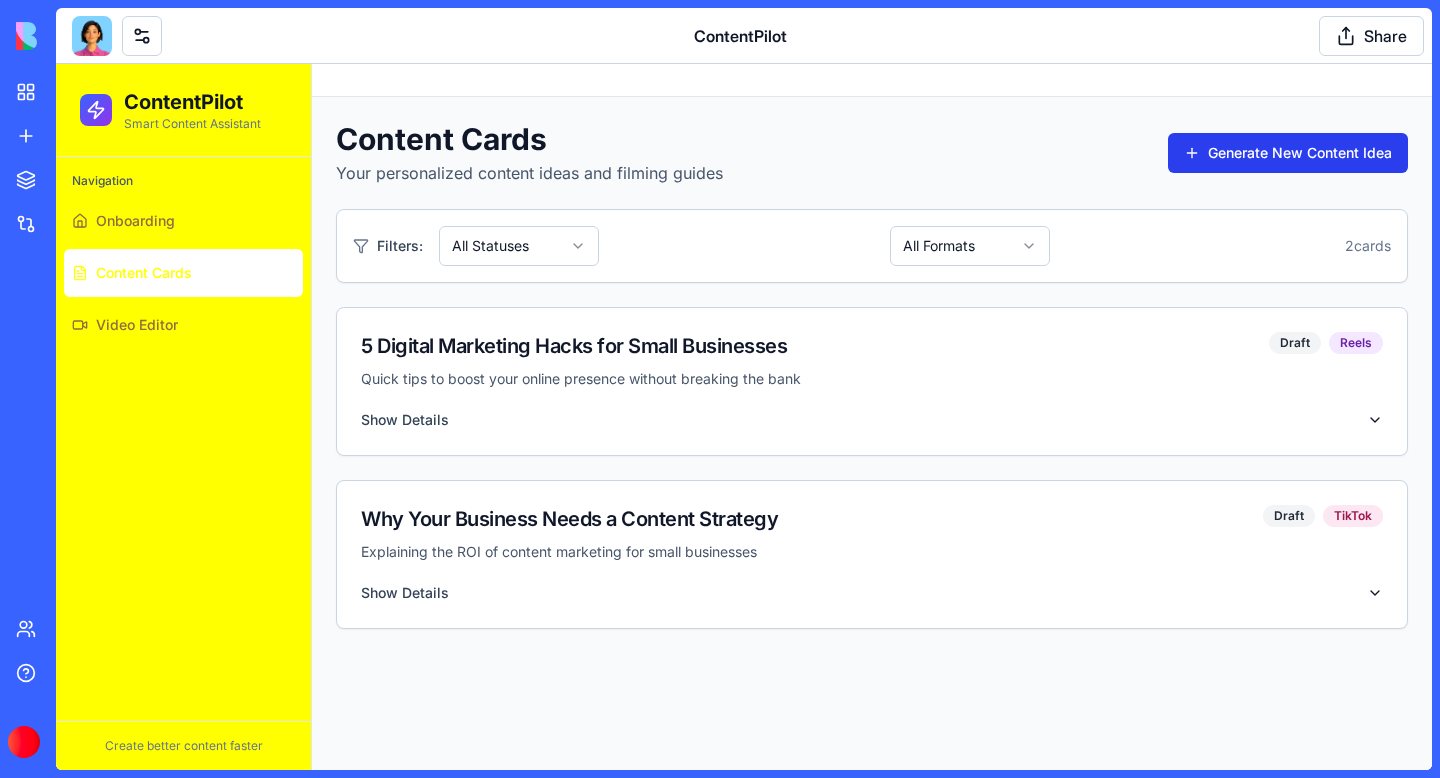 click on "Generate New Content Idea" at bounding box center [1288, 153] 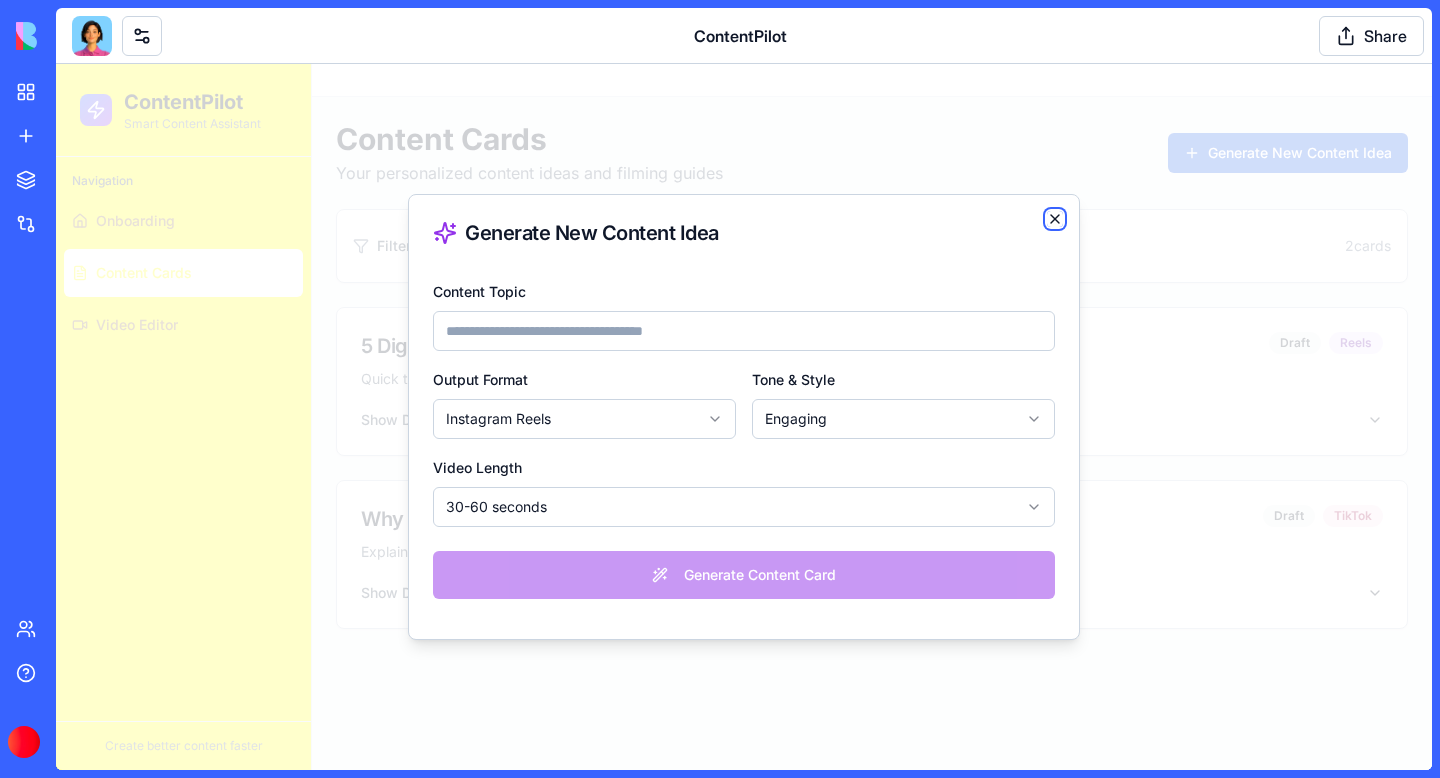 click 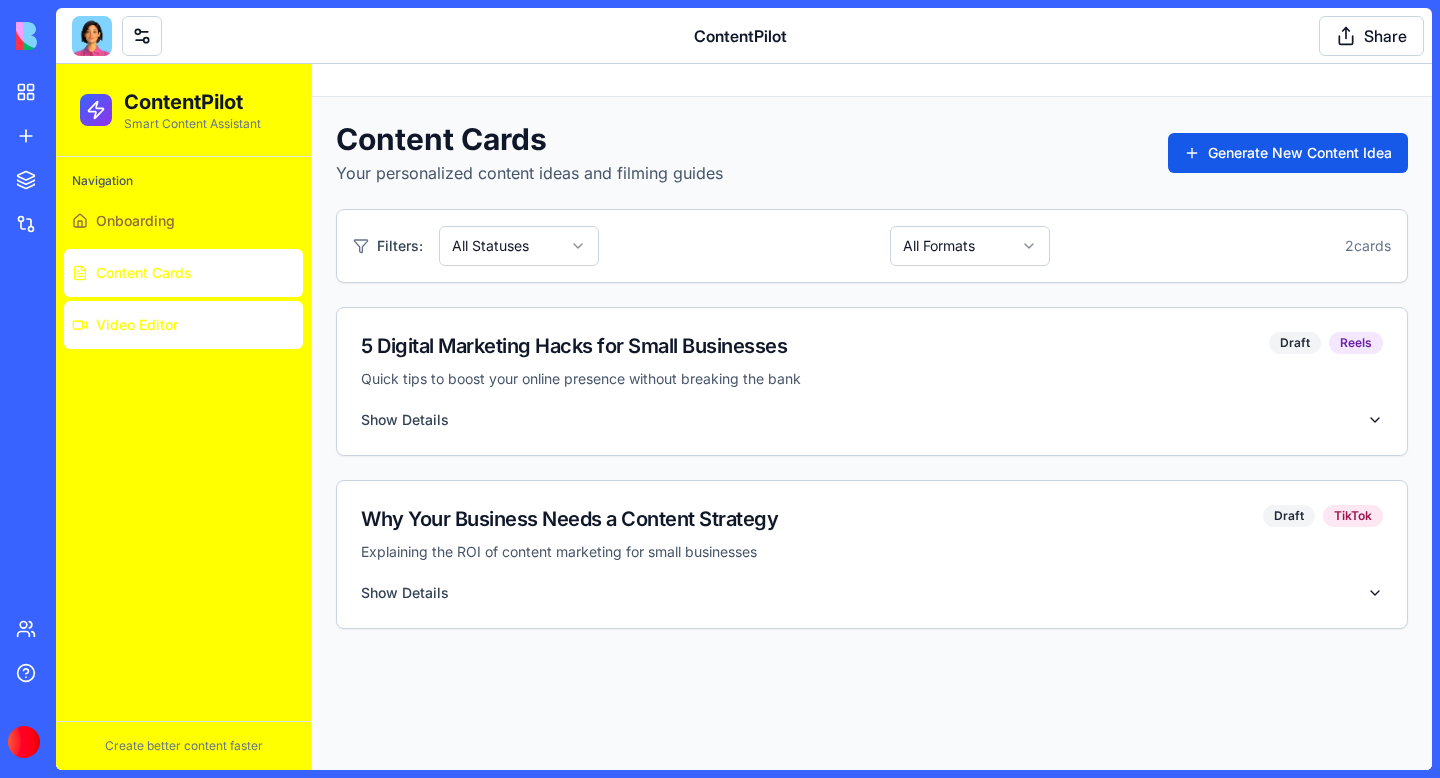 click on "Video Editor" at bounding box center (183, 325) 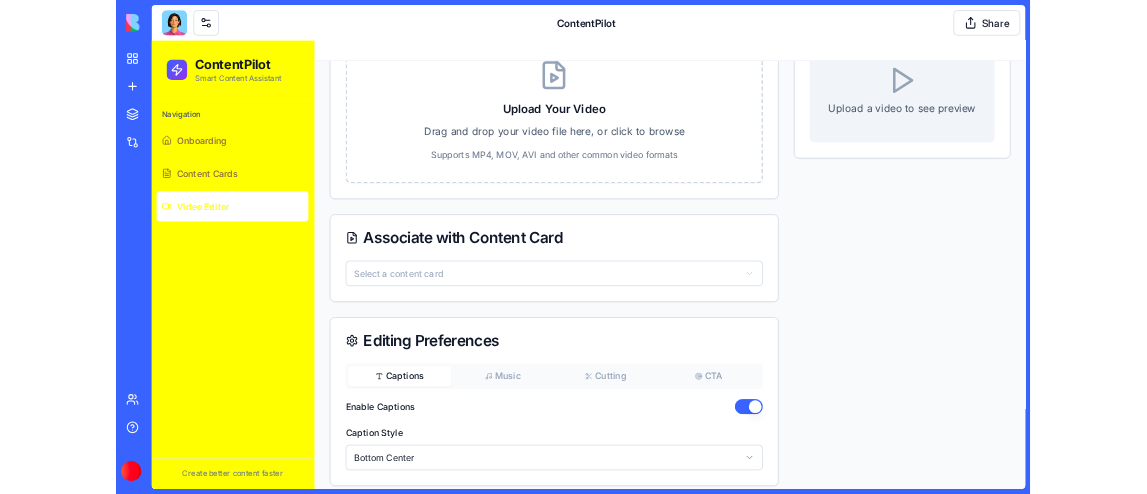 scroll, scrollTop: 0, scrollLeft: 0, axis: both 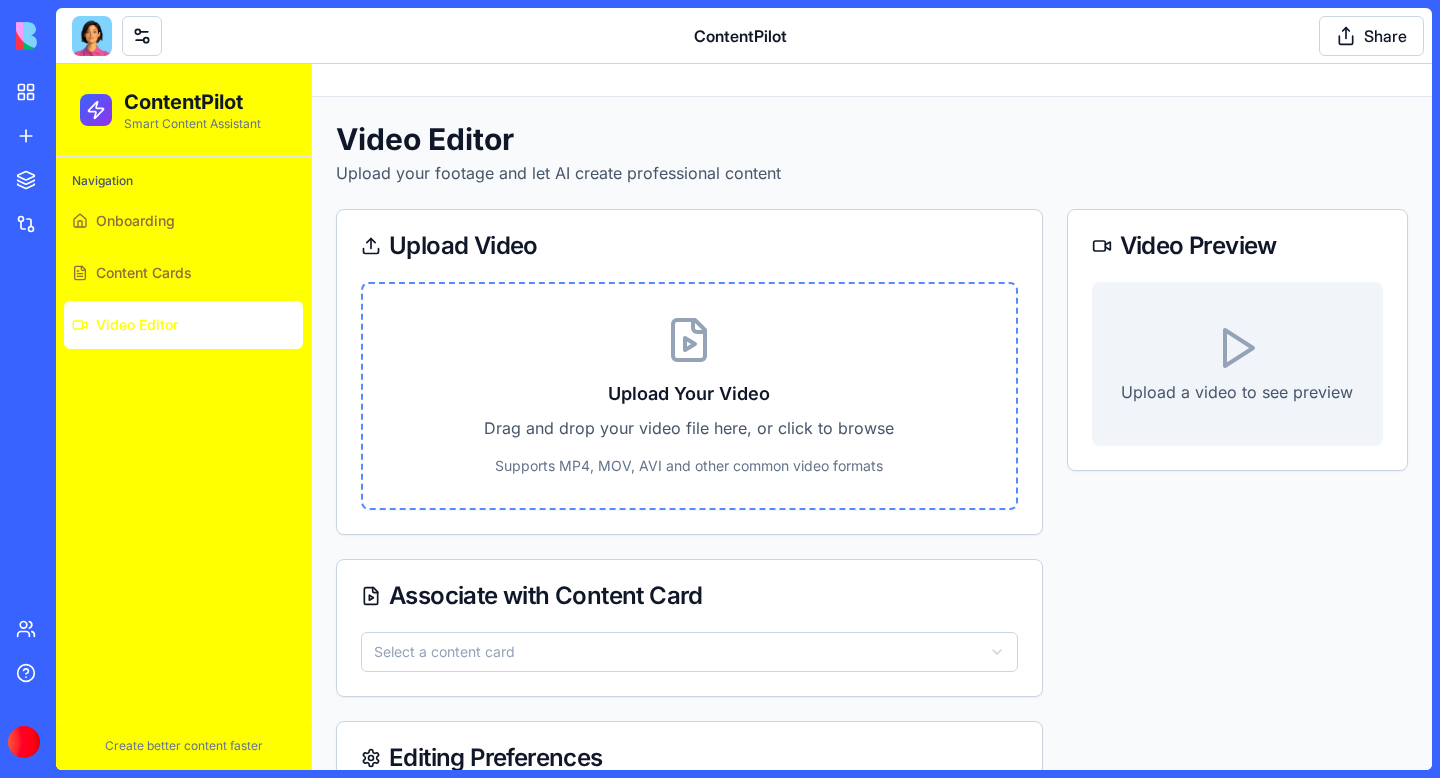 click on "Upload Your Video" at bounding box center [689, 394] 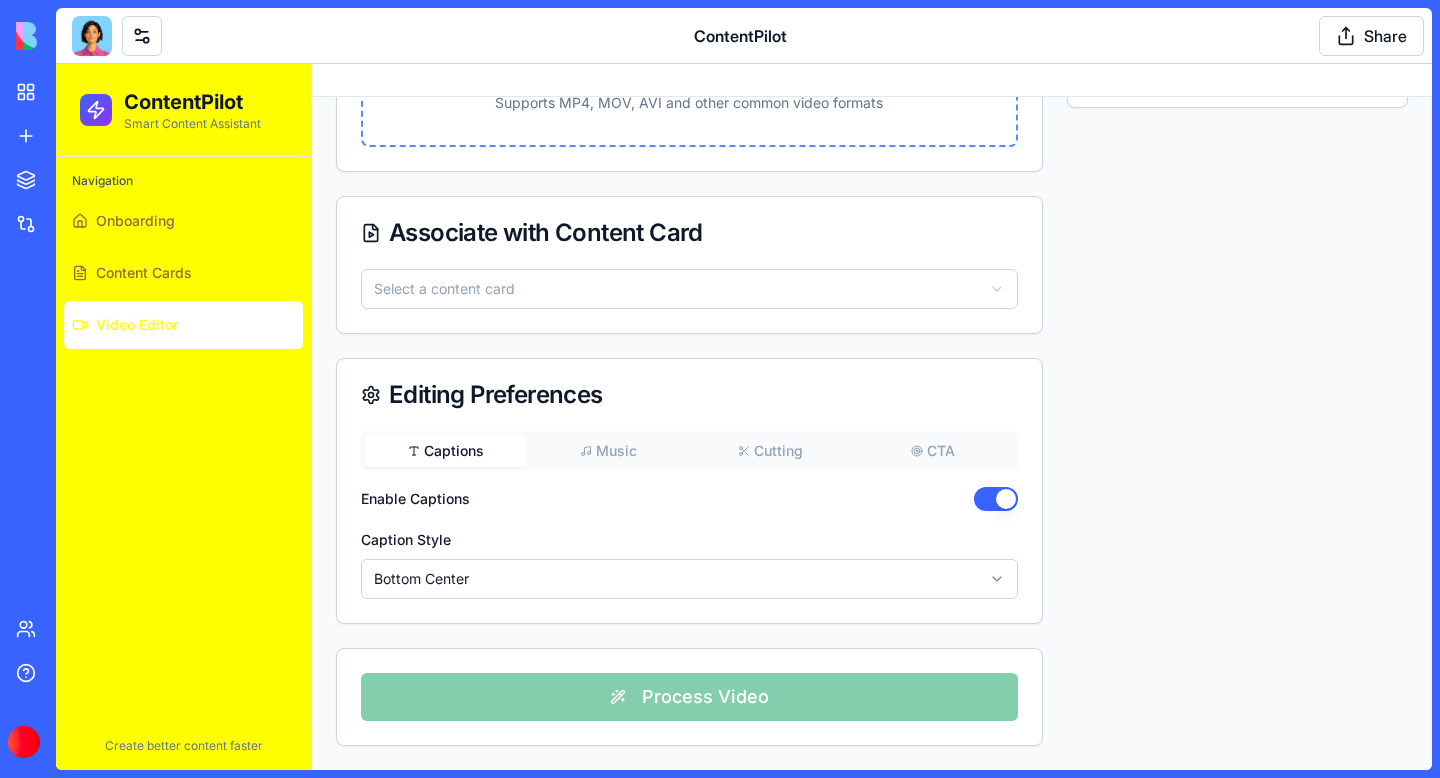 scroll, scrollTop: 0, scrollLeft: 0, axis: both 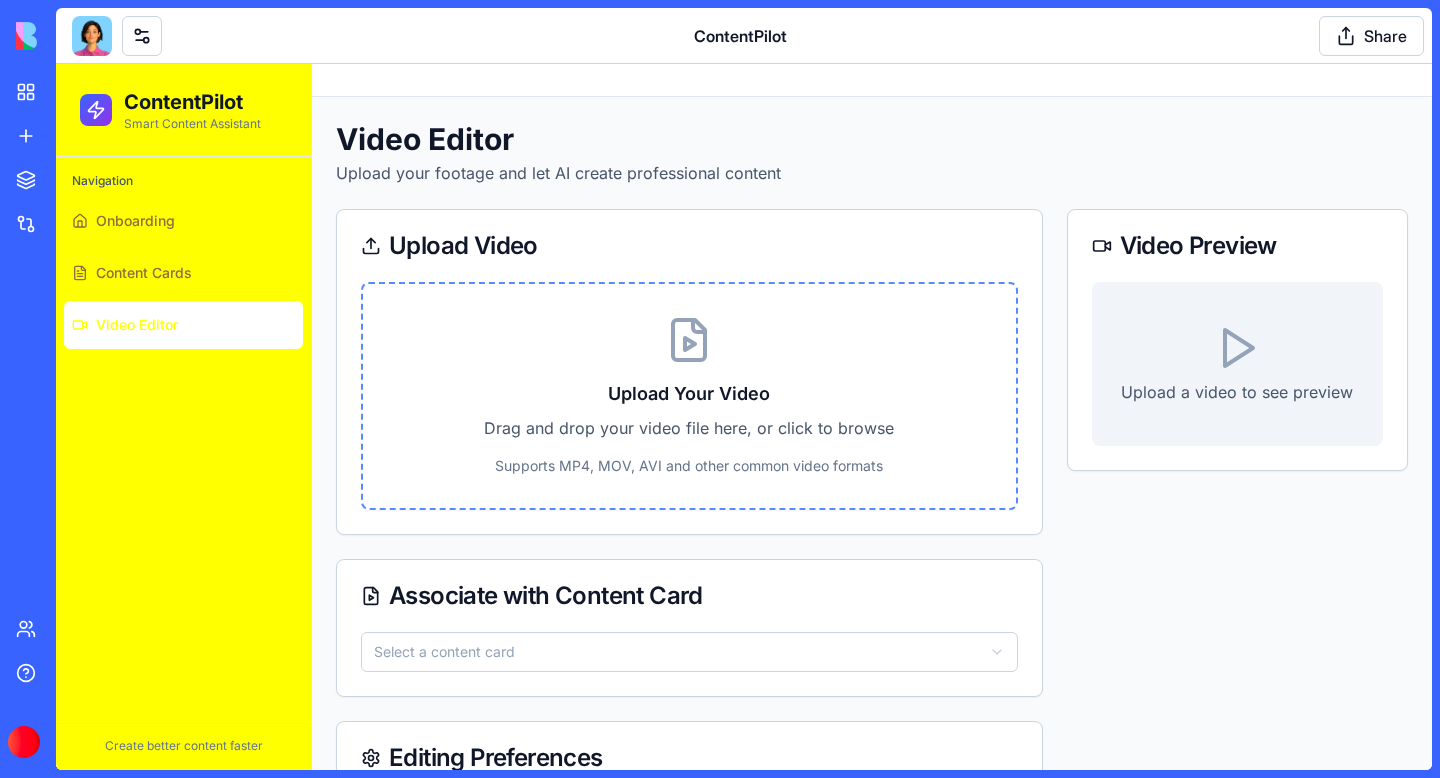 click 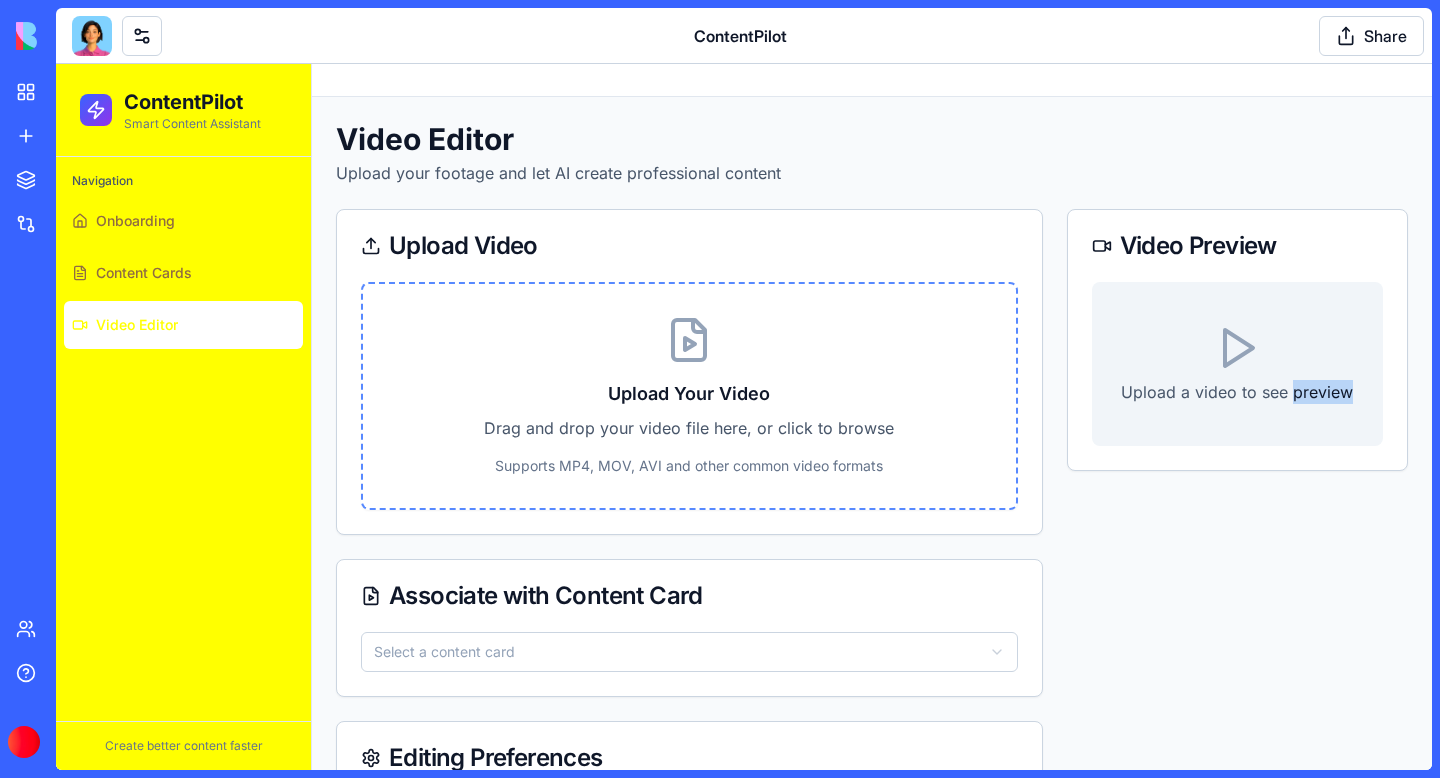click on "Video Preview Upload a video to see preview" at bounding box center [1237, 659] 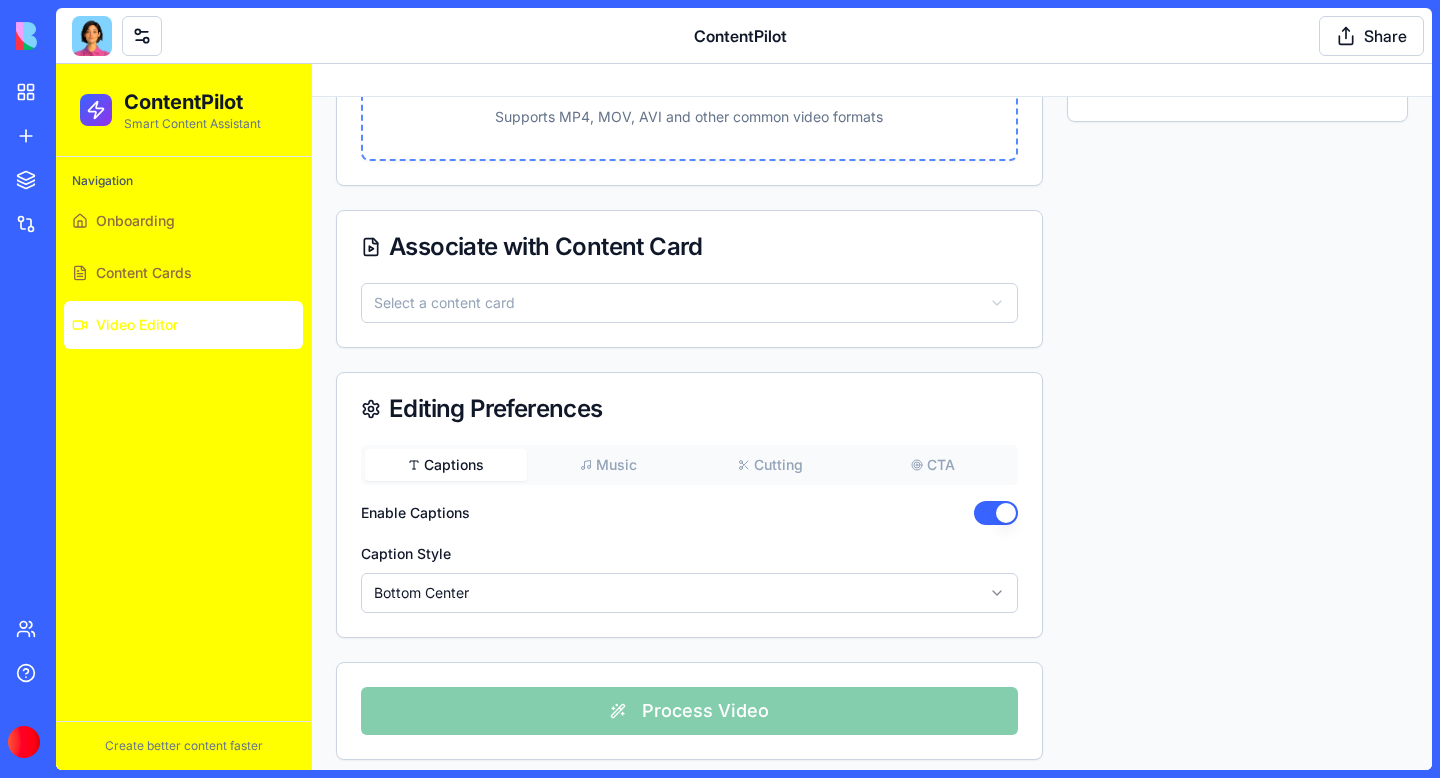 scroll, scrollTop: 363, scrollLeft: 0, axis: vertical 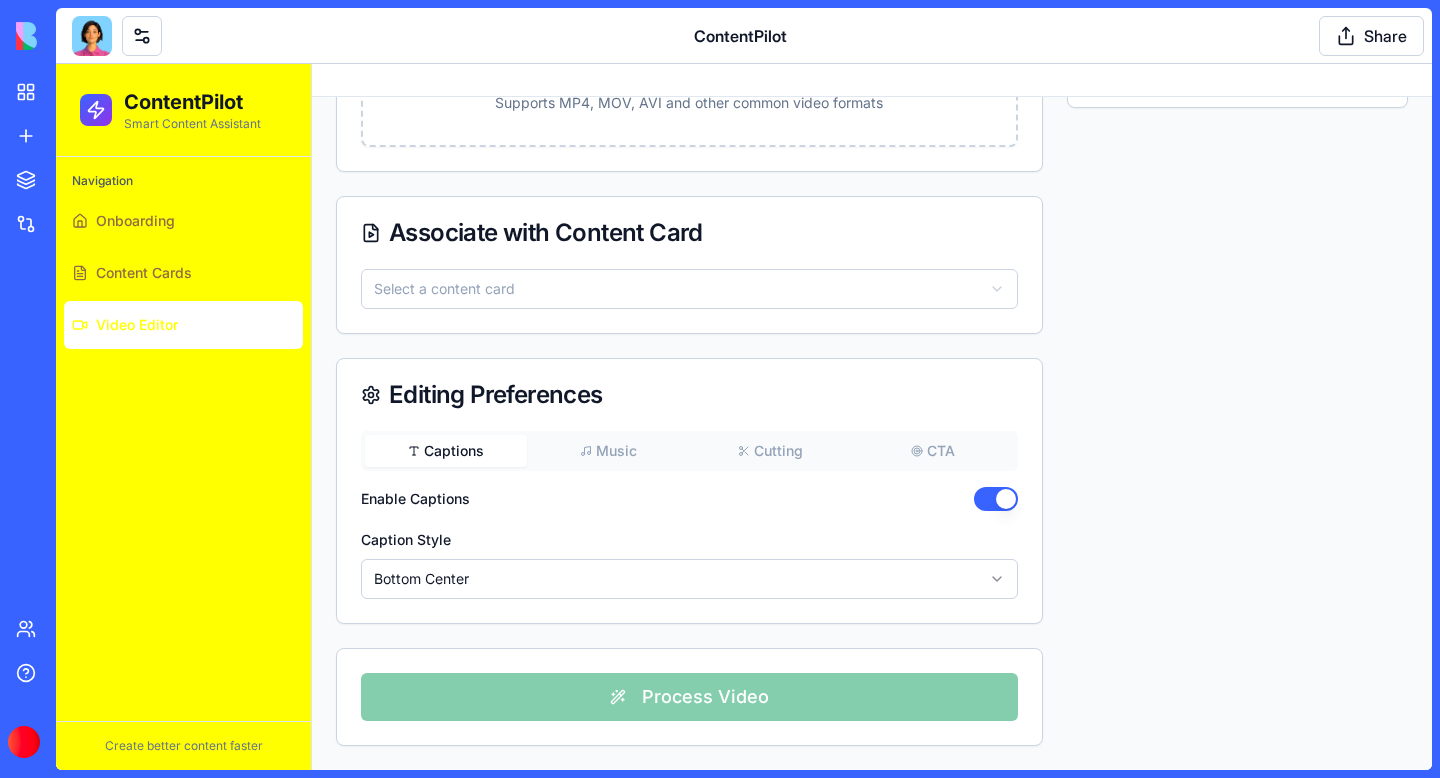 click on "ContentPilot Smart Content Assistant Navigation Onboarding Content Cards Video Editor Create better content faster Toggle Sidebar Video Editor Upload your footage and let AI create professional content Upload Video Upload Your Video Drag and drop your video file here, or click to browse Supports MP4, MOV, AVI and other common video formats Associate with Content Card Select a content card Editing Preferences Captions Music Cutting CTA Enable Captions Caption Style Bottom Center Process Video Video Preview Upload a video to see preview" at bounding box center [744, 235] 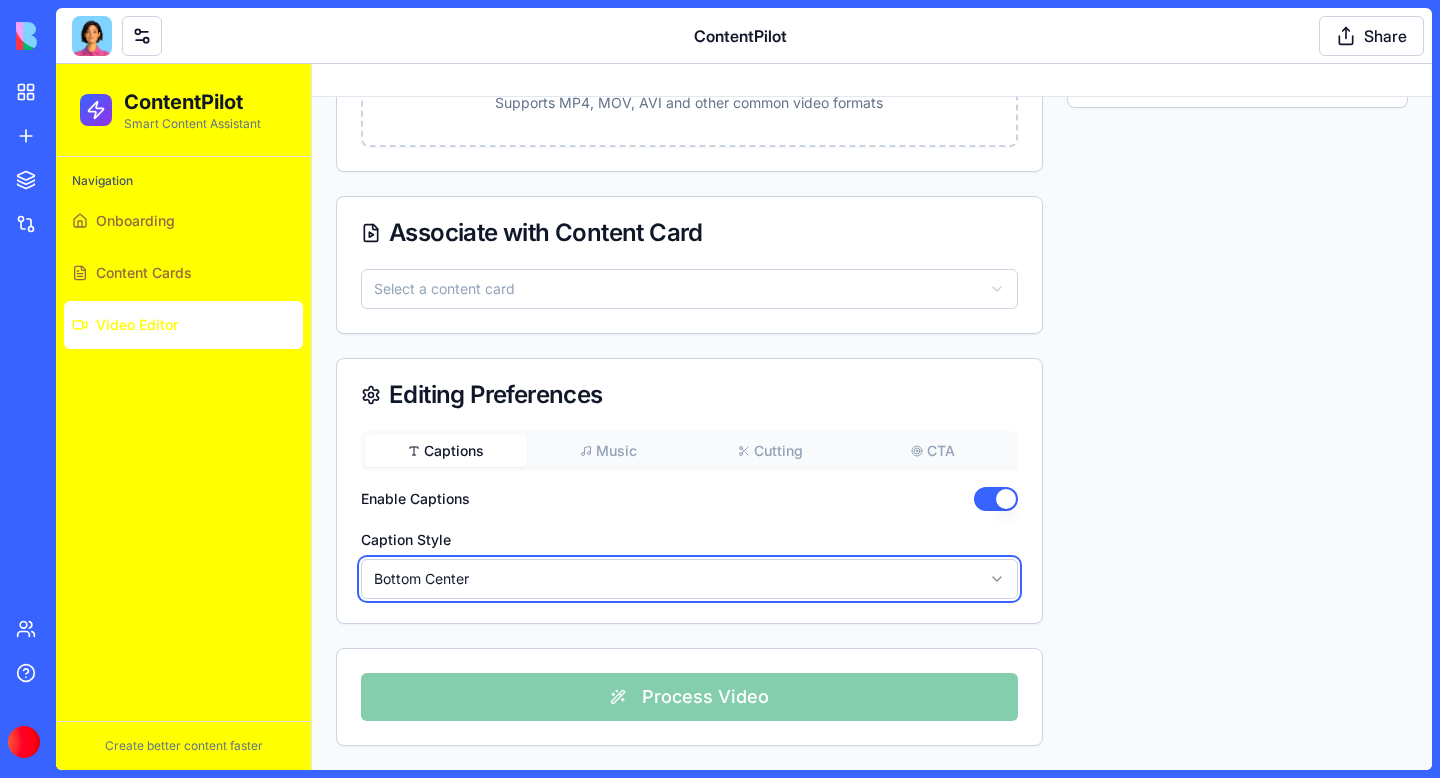 click on "ContentPilot Smart Content Assistant Navigation Onboarding Content Cards Video Editor Create better content faster Toggle Sidebar Video Editor Upload your footage and let AI create professional content Upload Video Upload Your Video Drag and drop your video file here, or click to browse Supports MP4, MOV, AVI and other common video formats Associate with Content Card Select a content card Editing Preferences Captions Music Cutting CTA Enable Captions Caption Style Bottom Center Process Video Video Preview Upload a video to see preview" at bounding box center (744, 235) 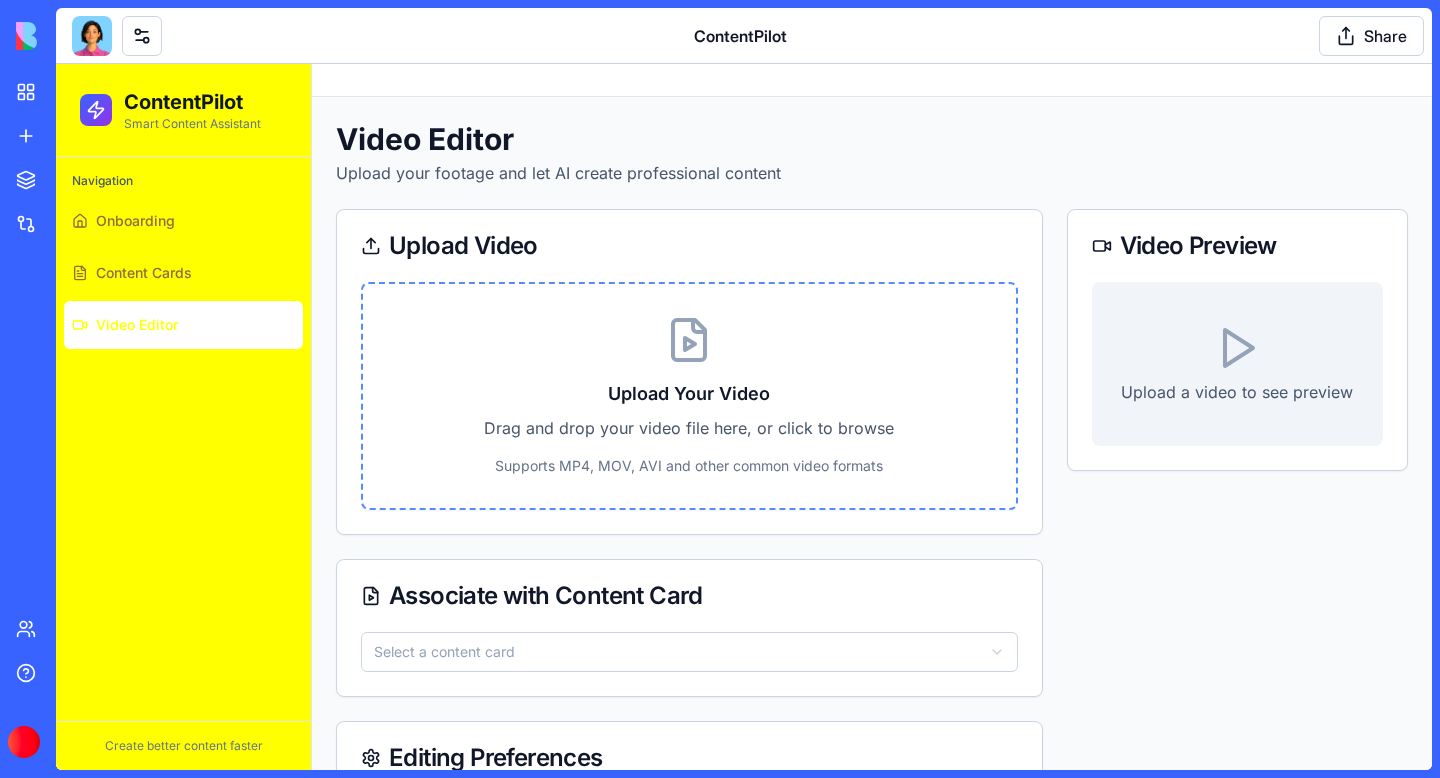 type 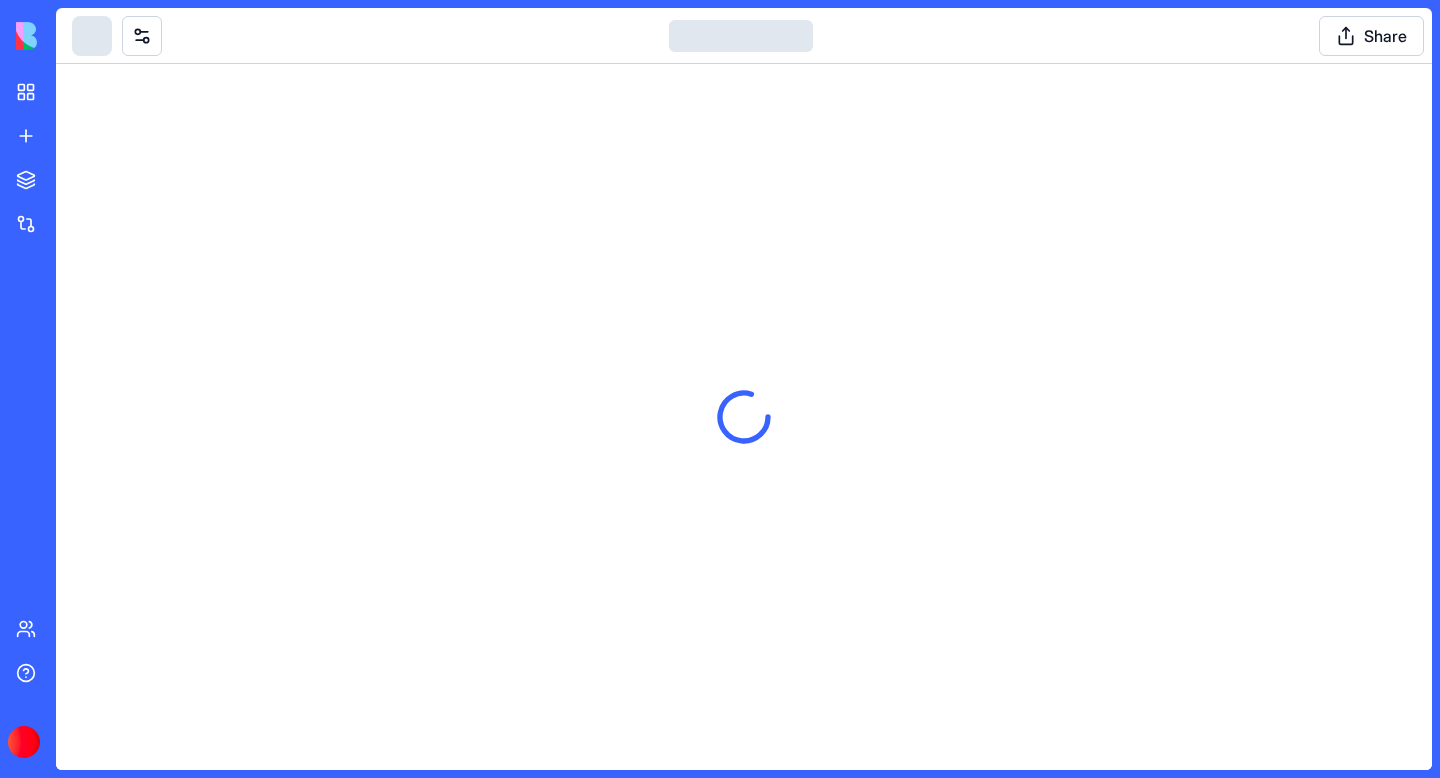 scroll, scrollTop: 0, scrollLeft: 0, axis: both 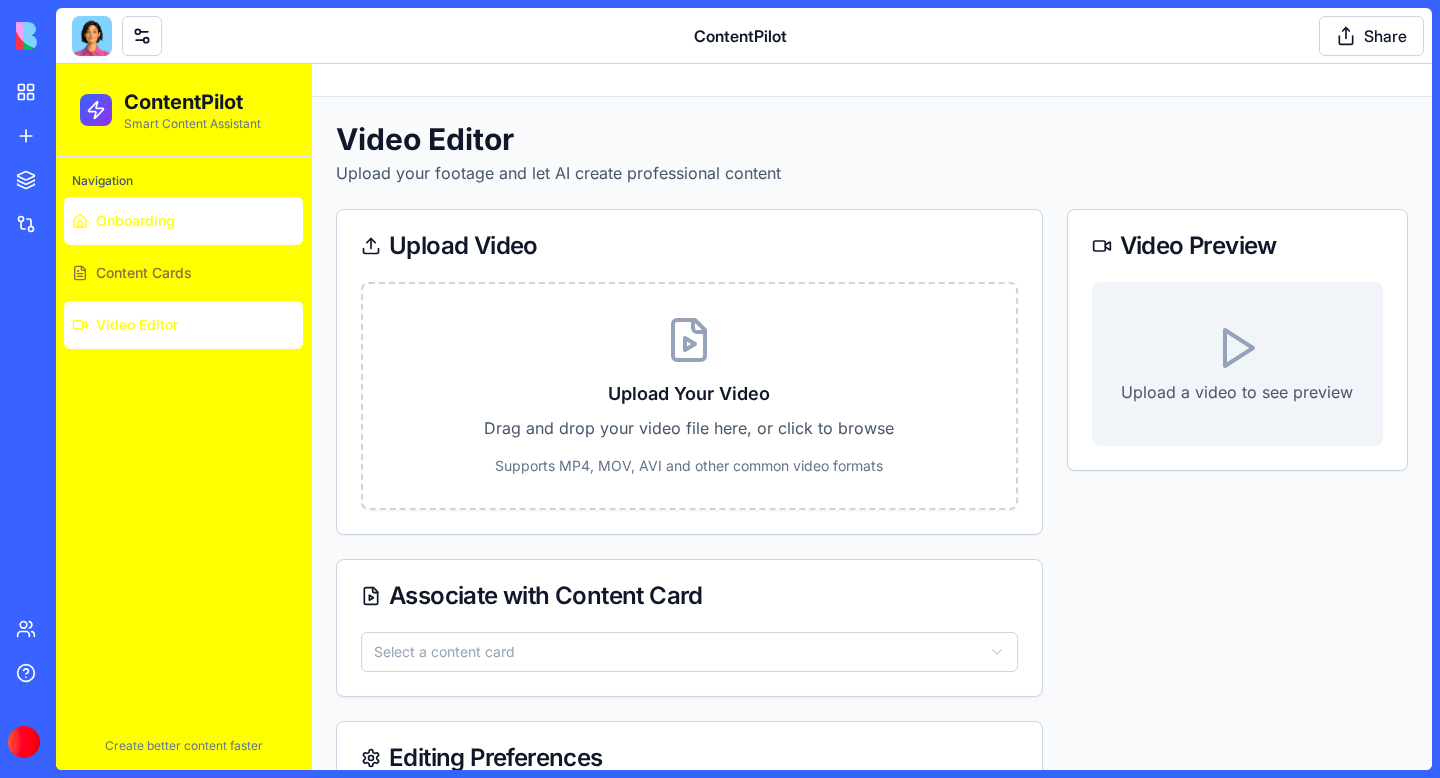 click on "Onboarding" at bounding box center (135, 221) 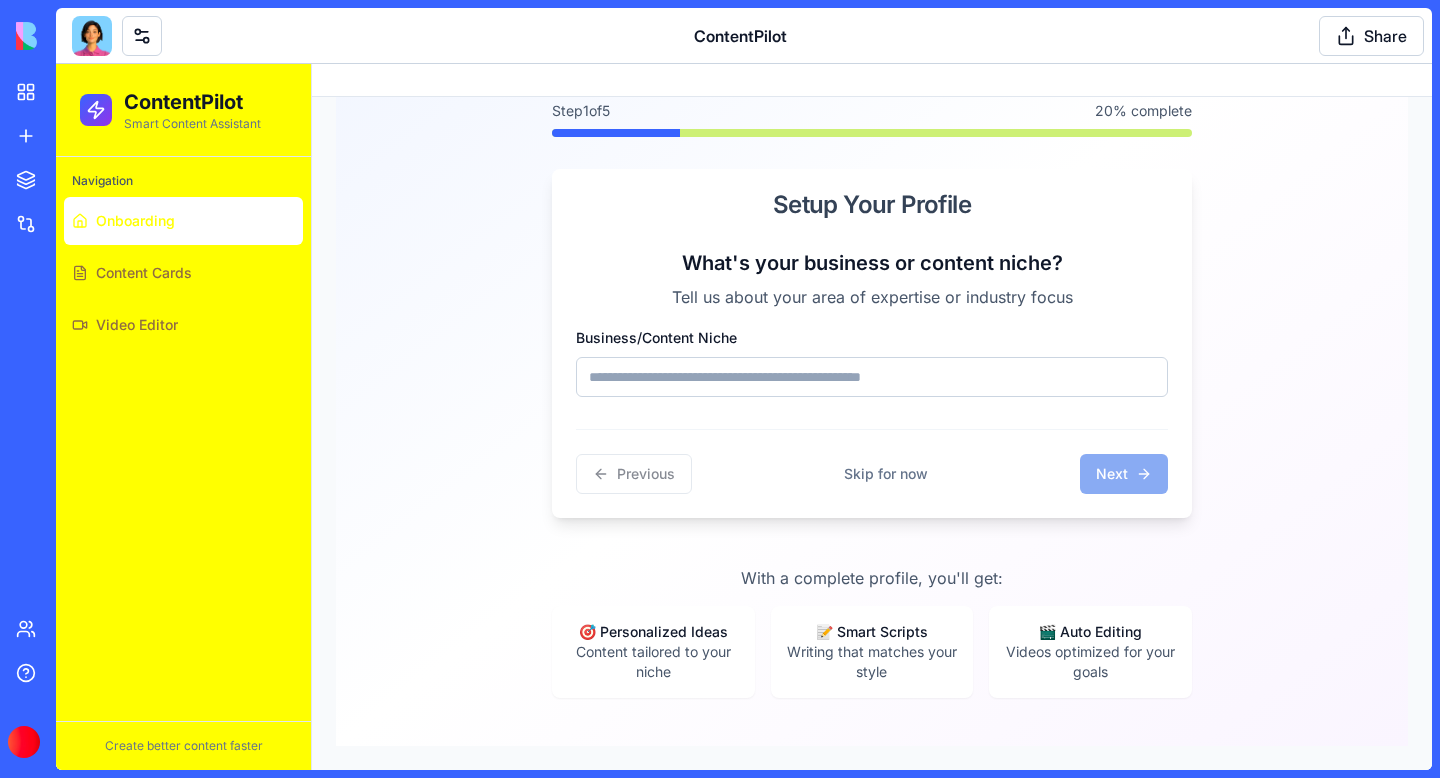 scroll, scrollTop: 200, scrollLeft: 0, axis: vertical 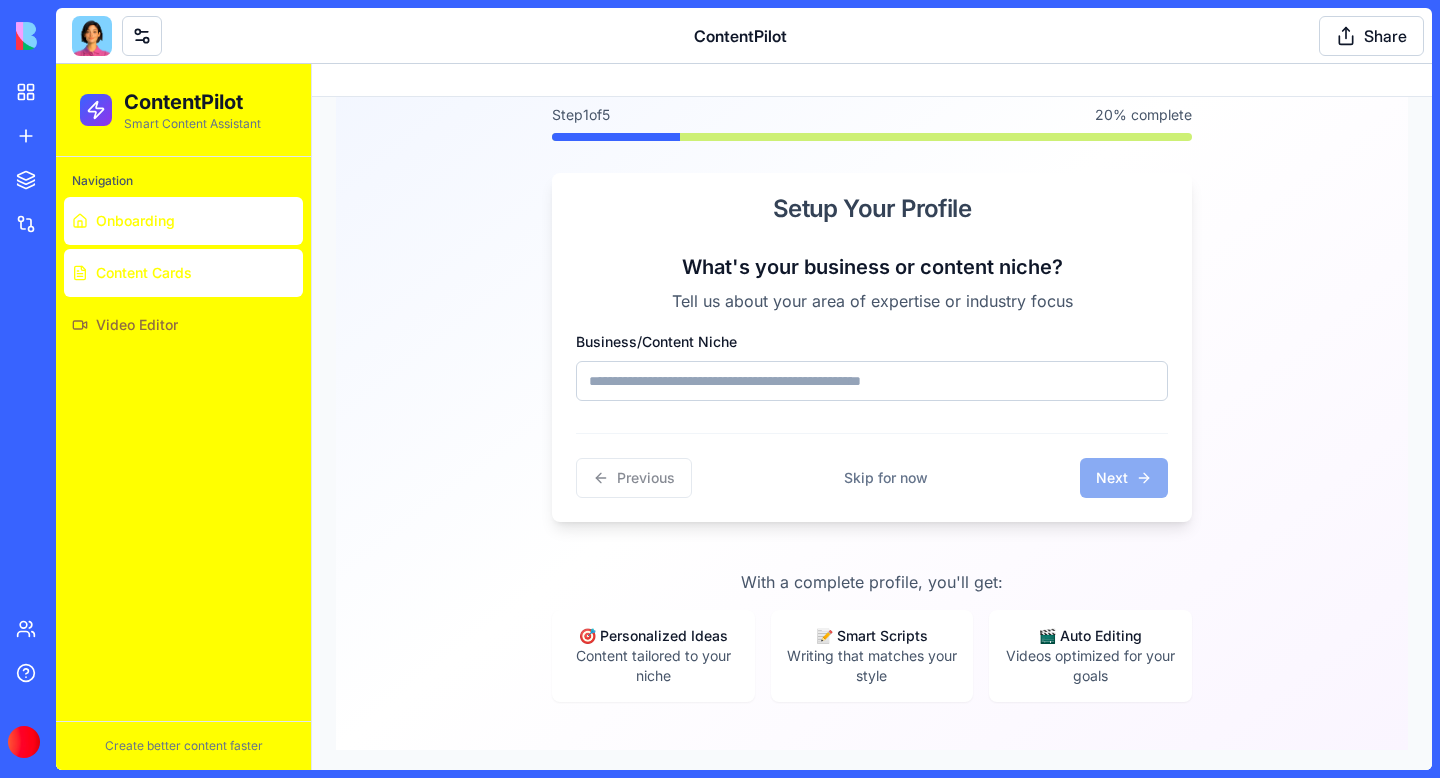 click on "Content Cards" at bounding box center [144, 273] 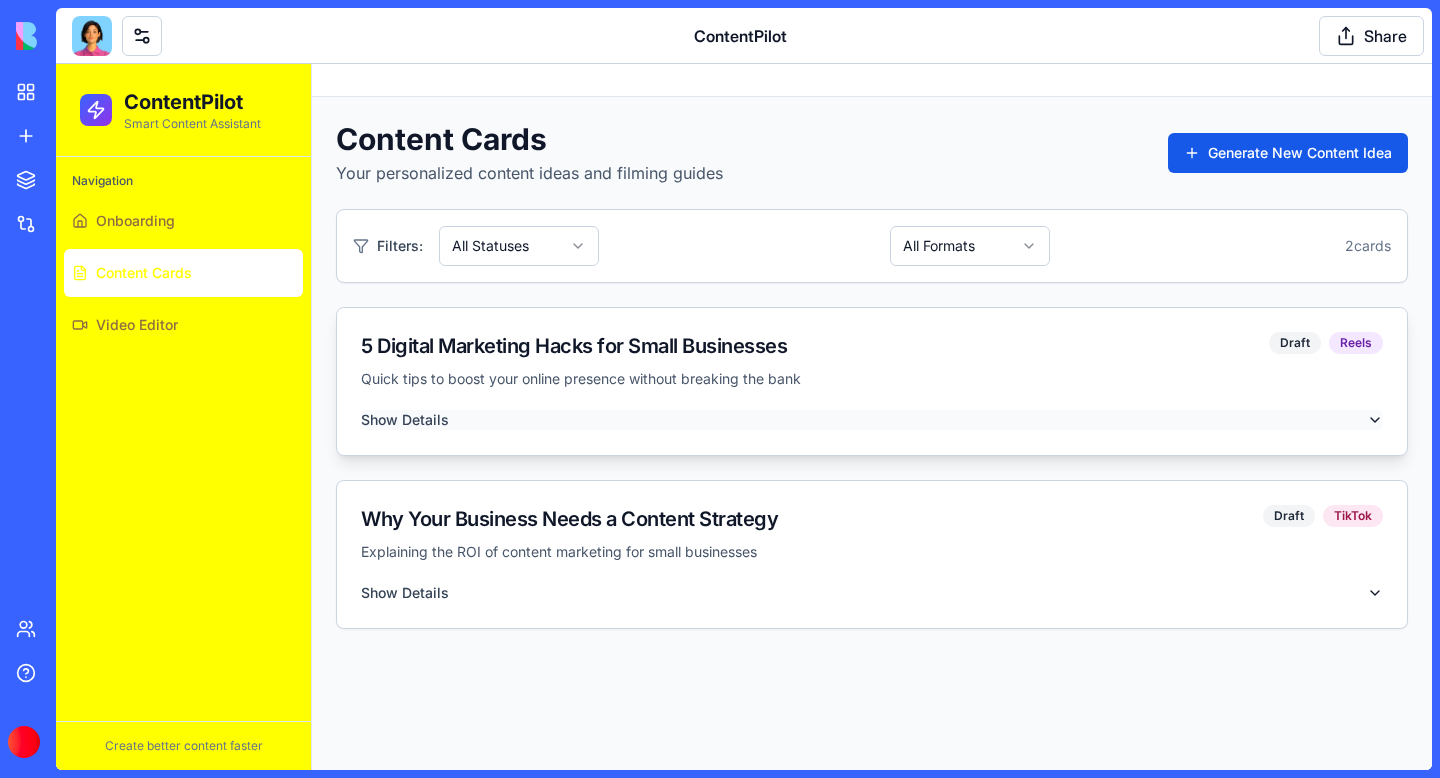 click on "Show Details" at bounding box center [405, 420] 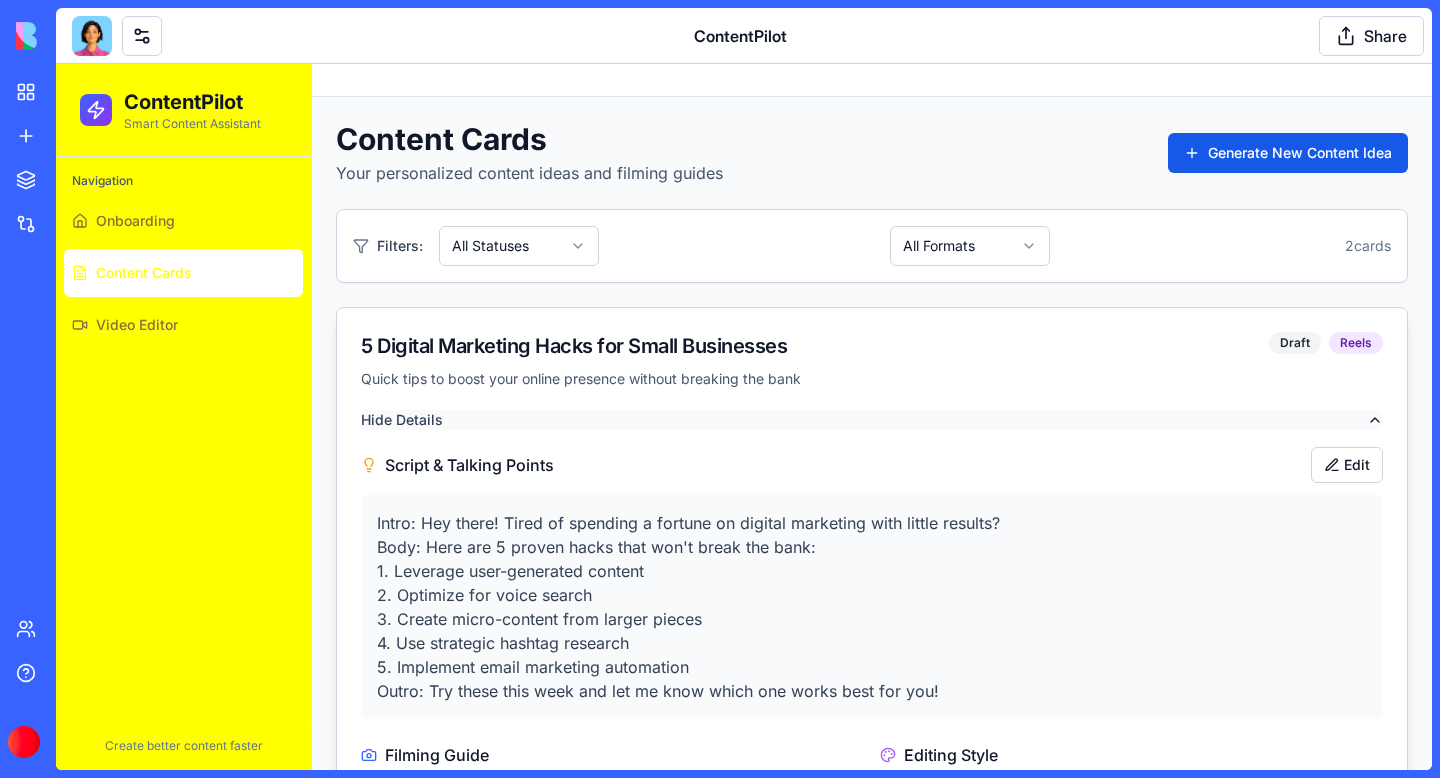 click on "Hide Details" at bounding box center [402, 420] 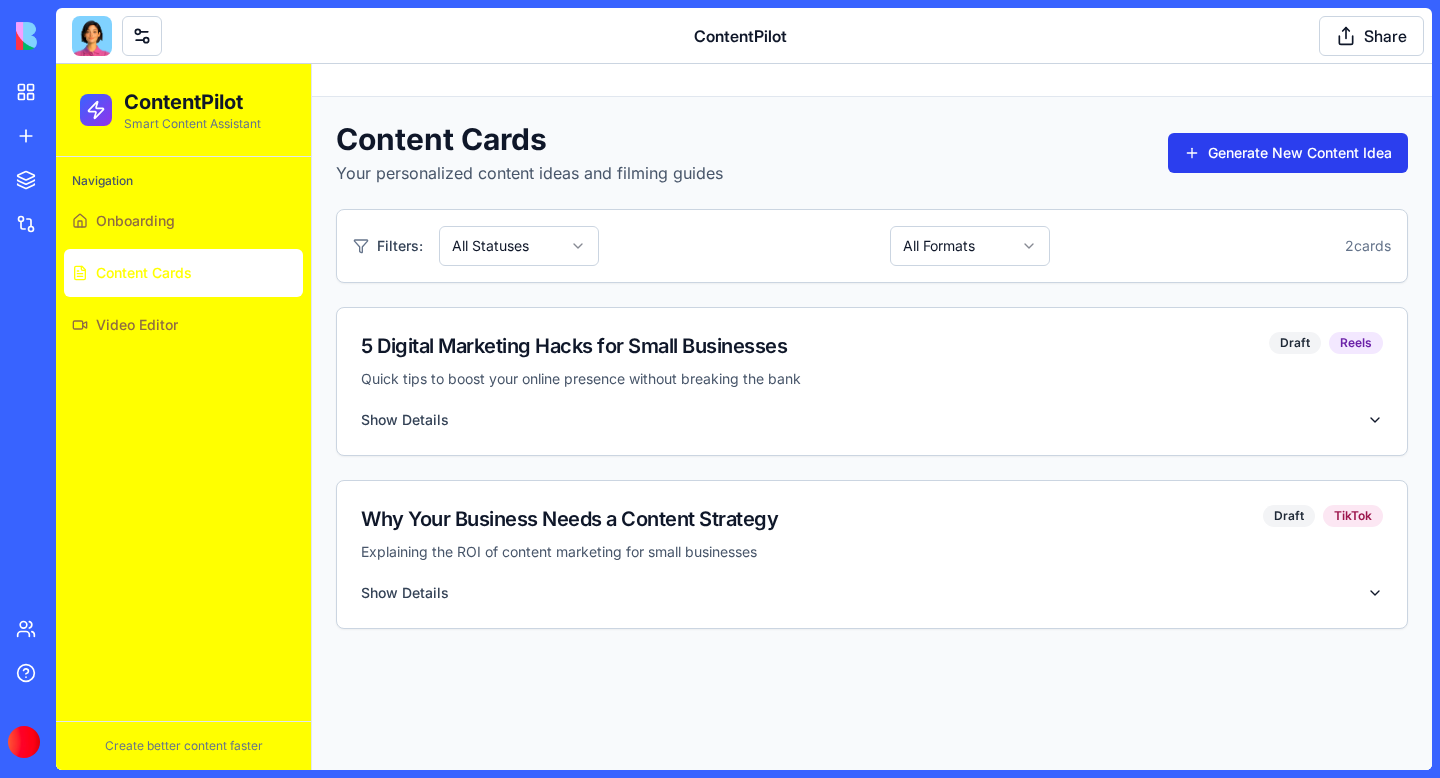 click on "Generate New Content Idea" at bounding box center (1288, 153) 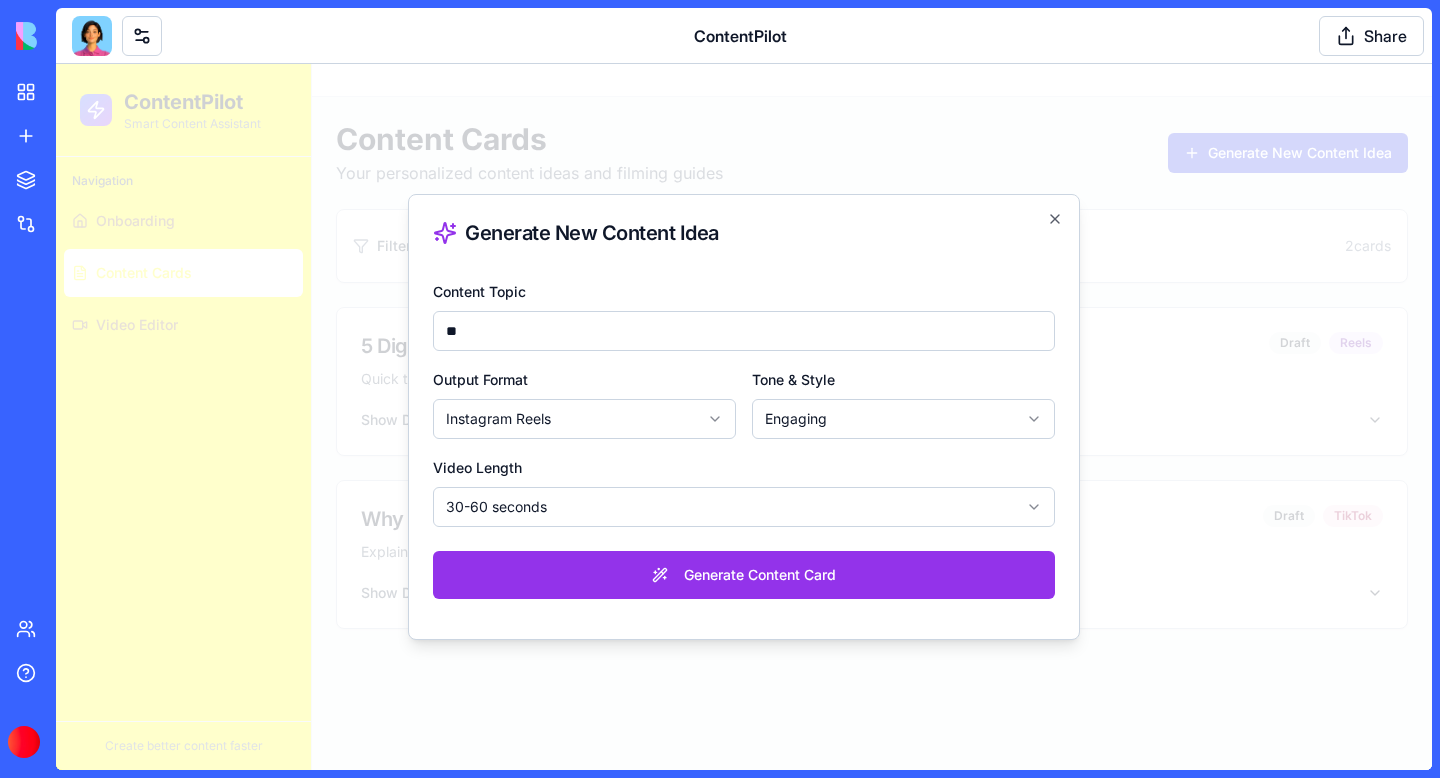 type on "*" 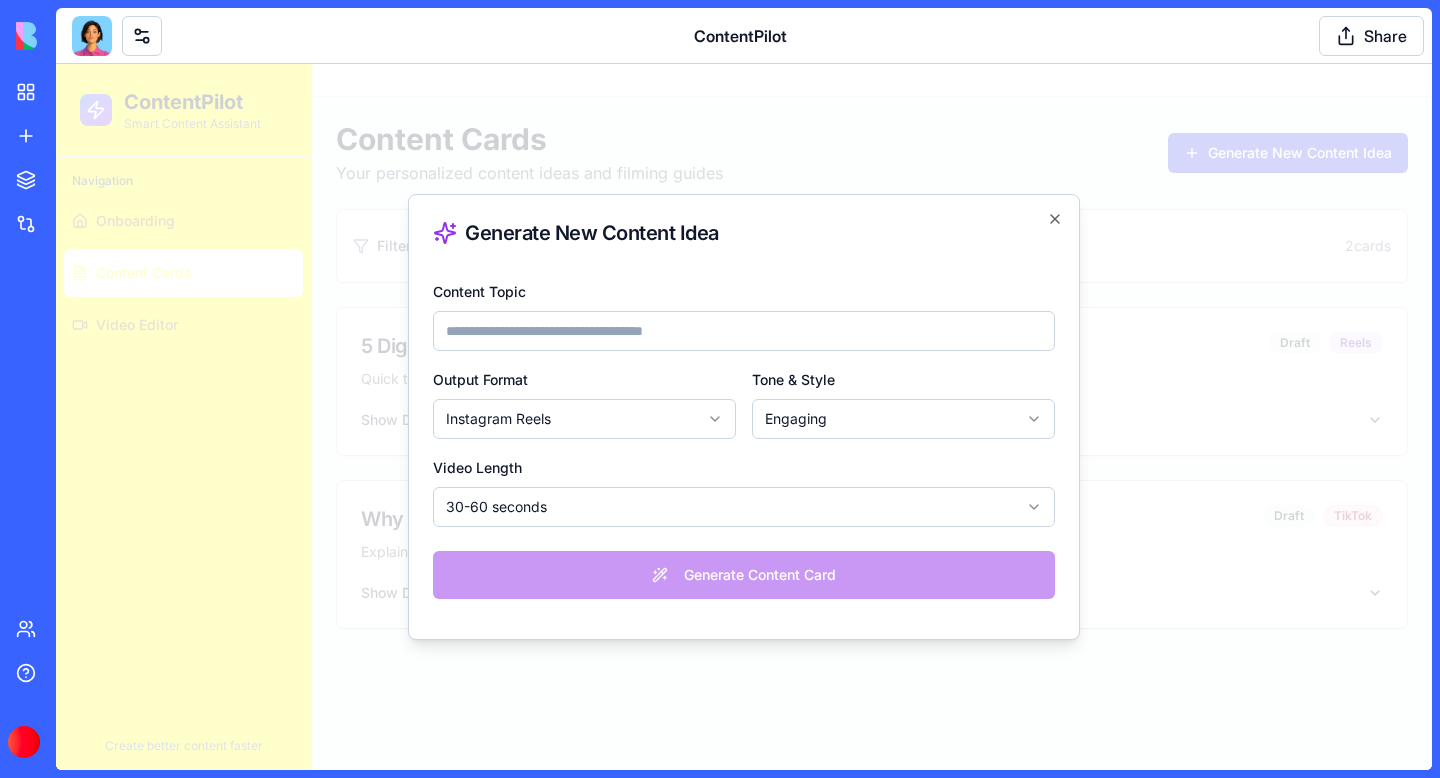 type on "*" 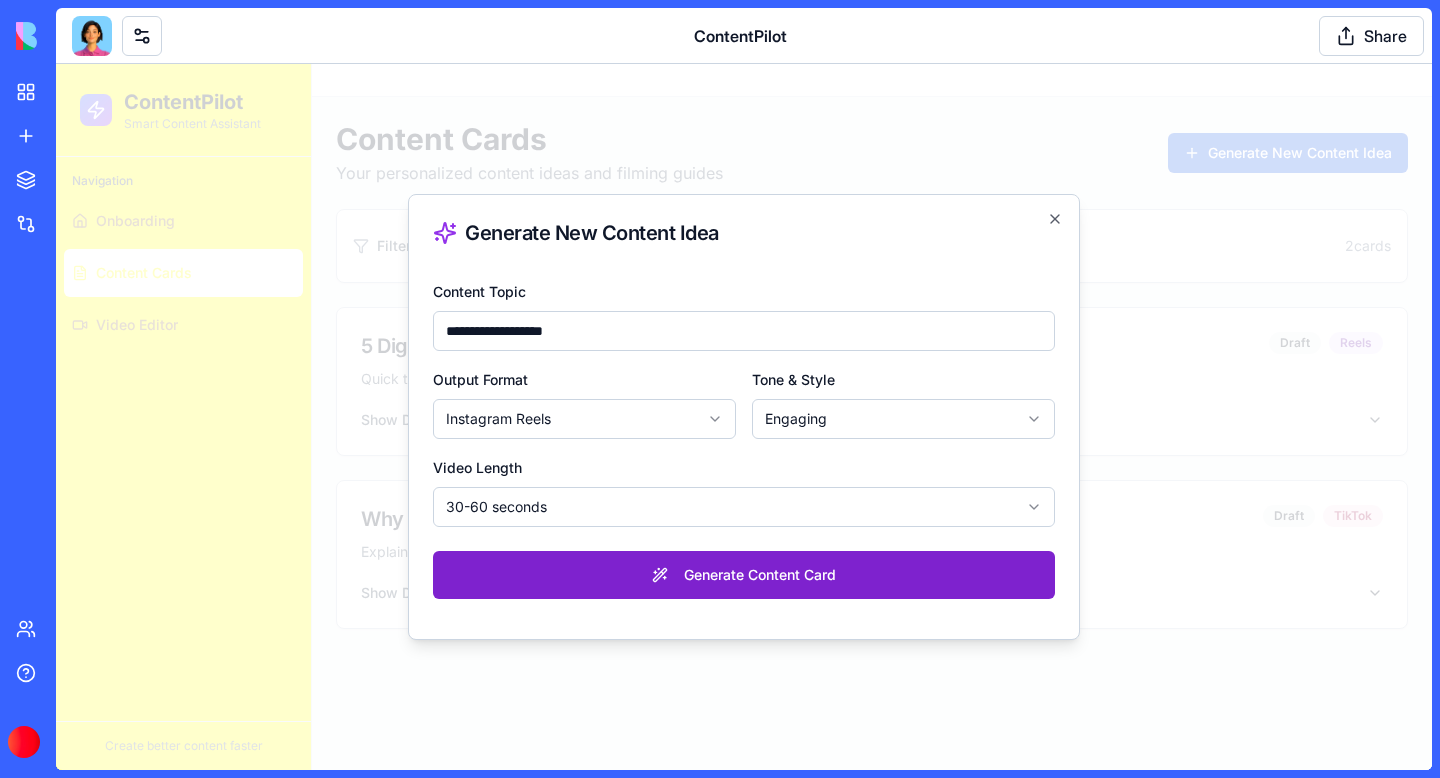 type on "**********" 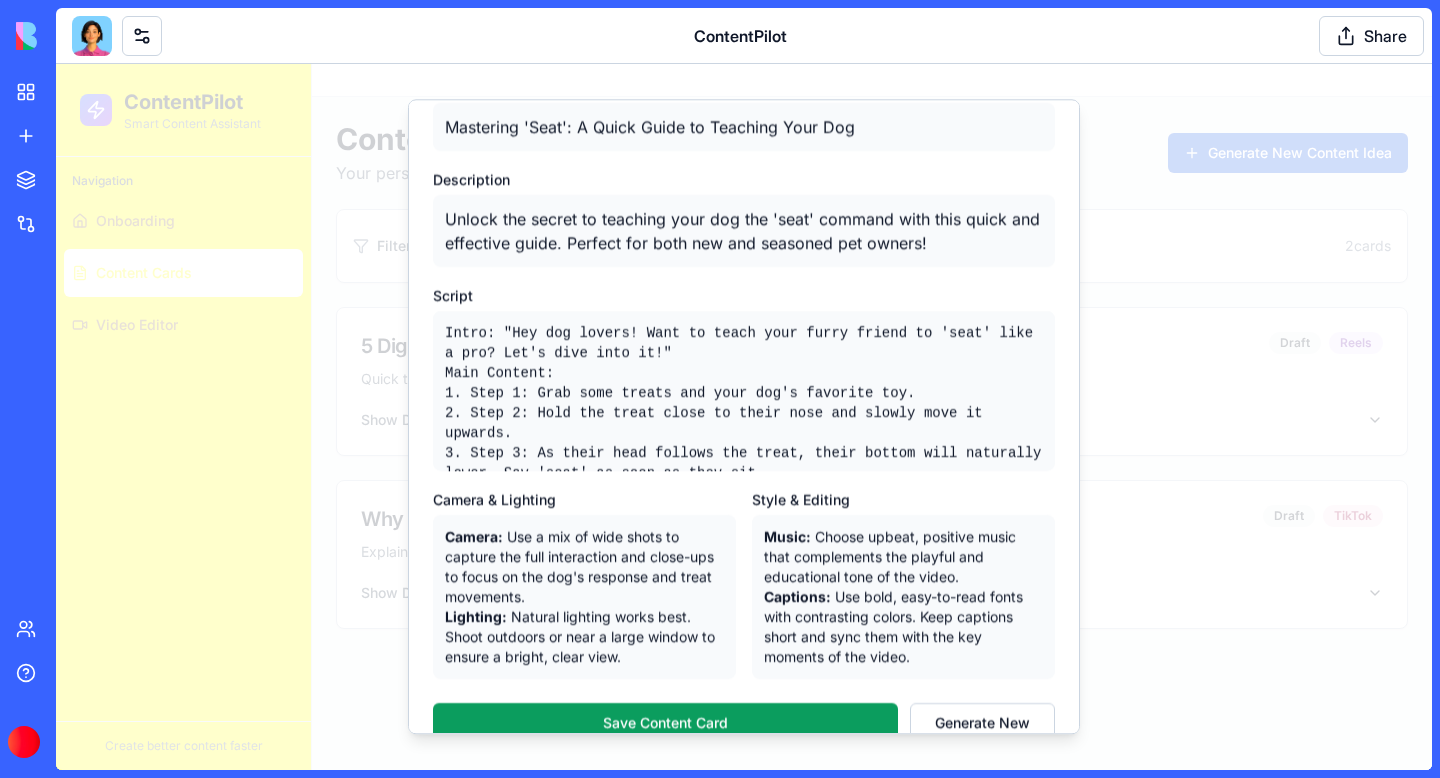 scroll, scrollTop: 234, scrollLeft: 0, axis: vertical 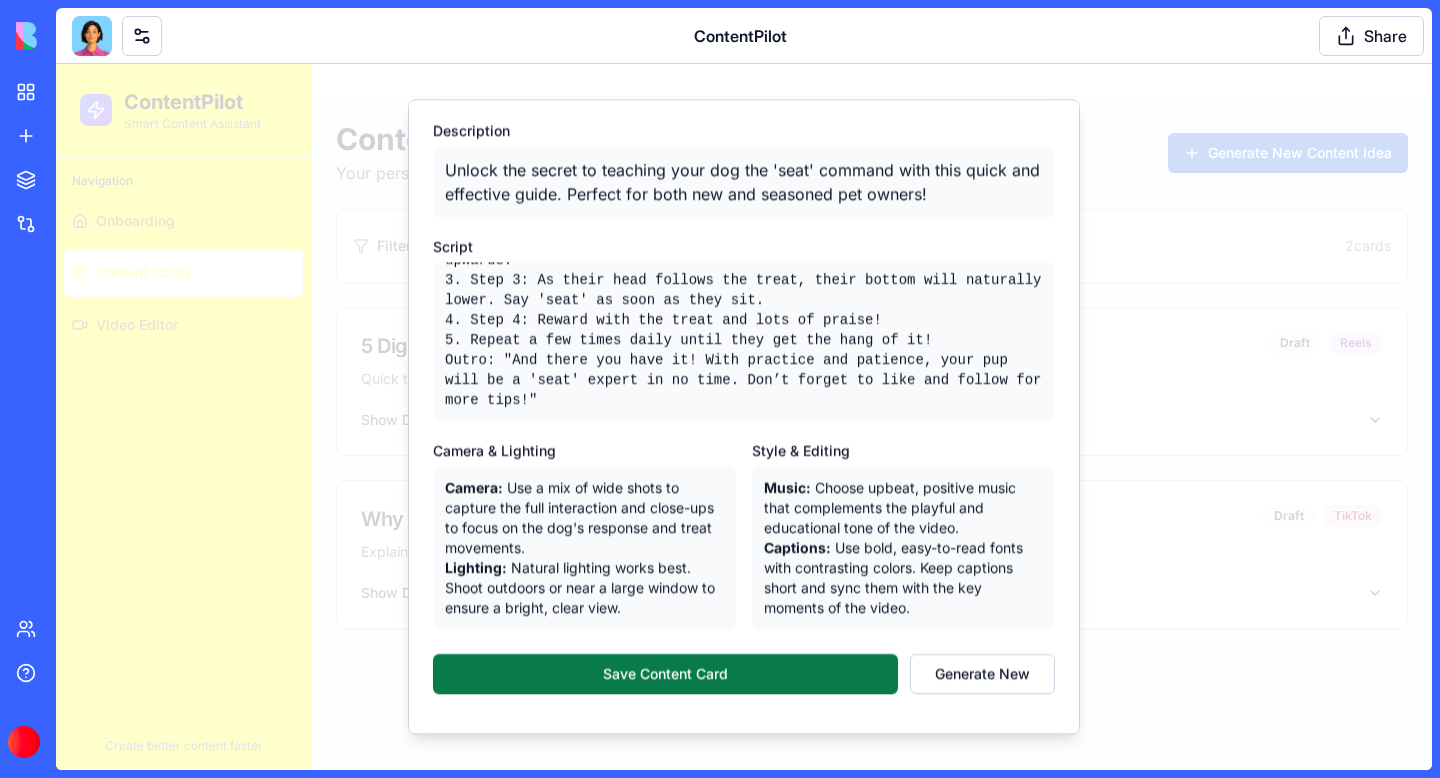 click on "Save Content Card" at bounding box center [665, 674] 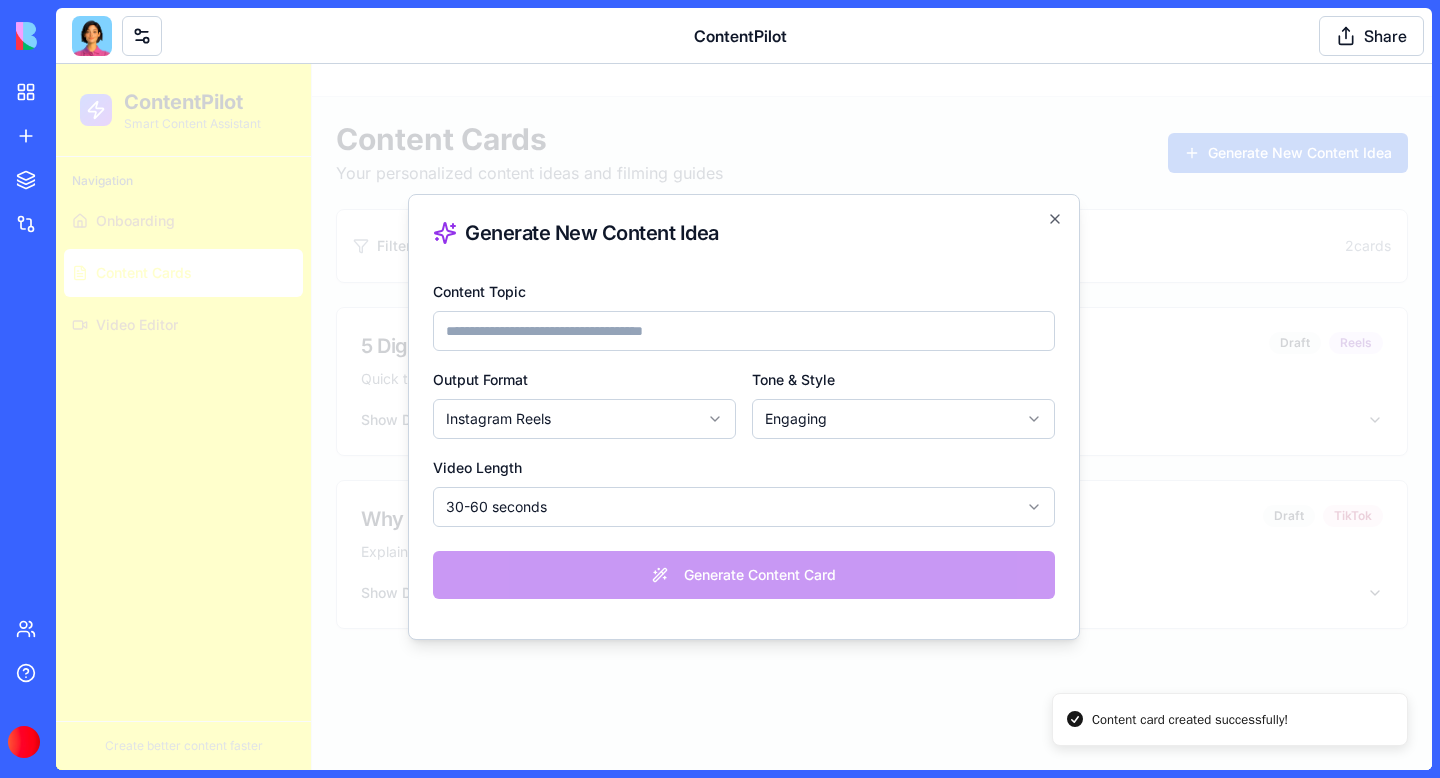scroll, scrollTop: 0, scrollLeft: 0, axis: both 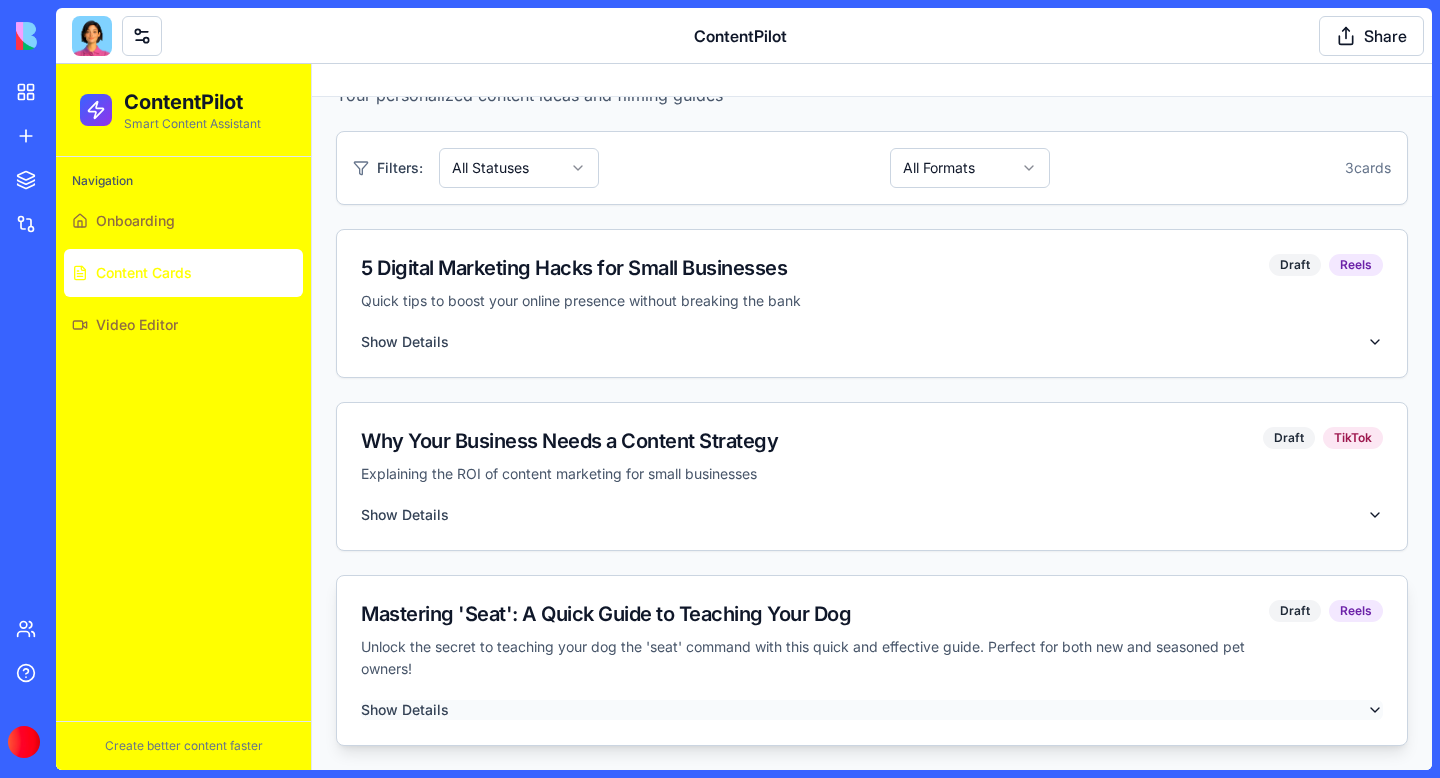 click on "Show Details" at bounding box center (872, 710) 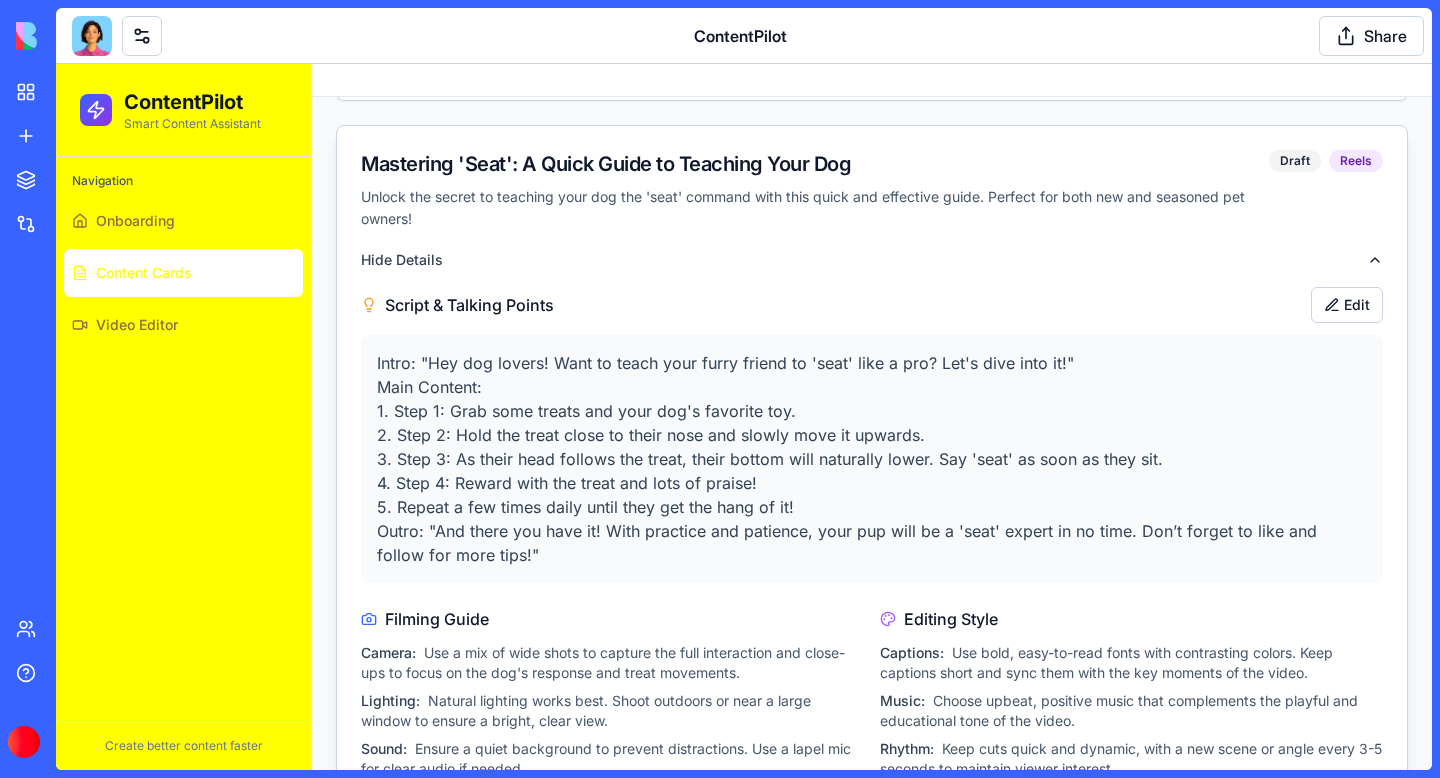 scroll, scrollTop: 526, scrollLeft: 0, axis: vertical 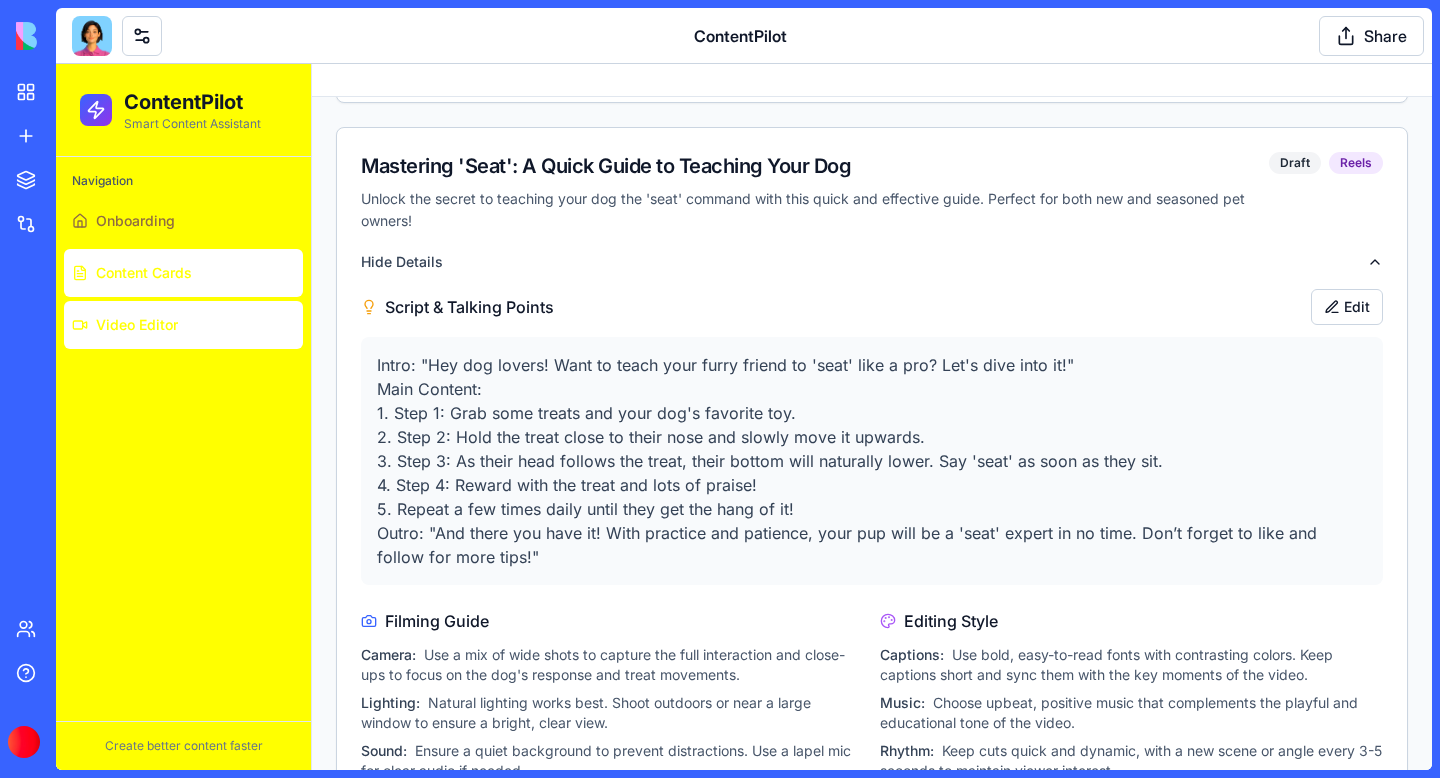 click on "Video Editor" at bounding box center [137, 325] 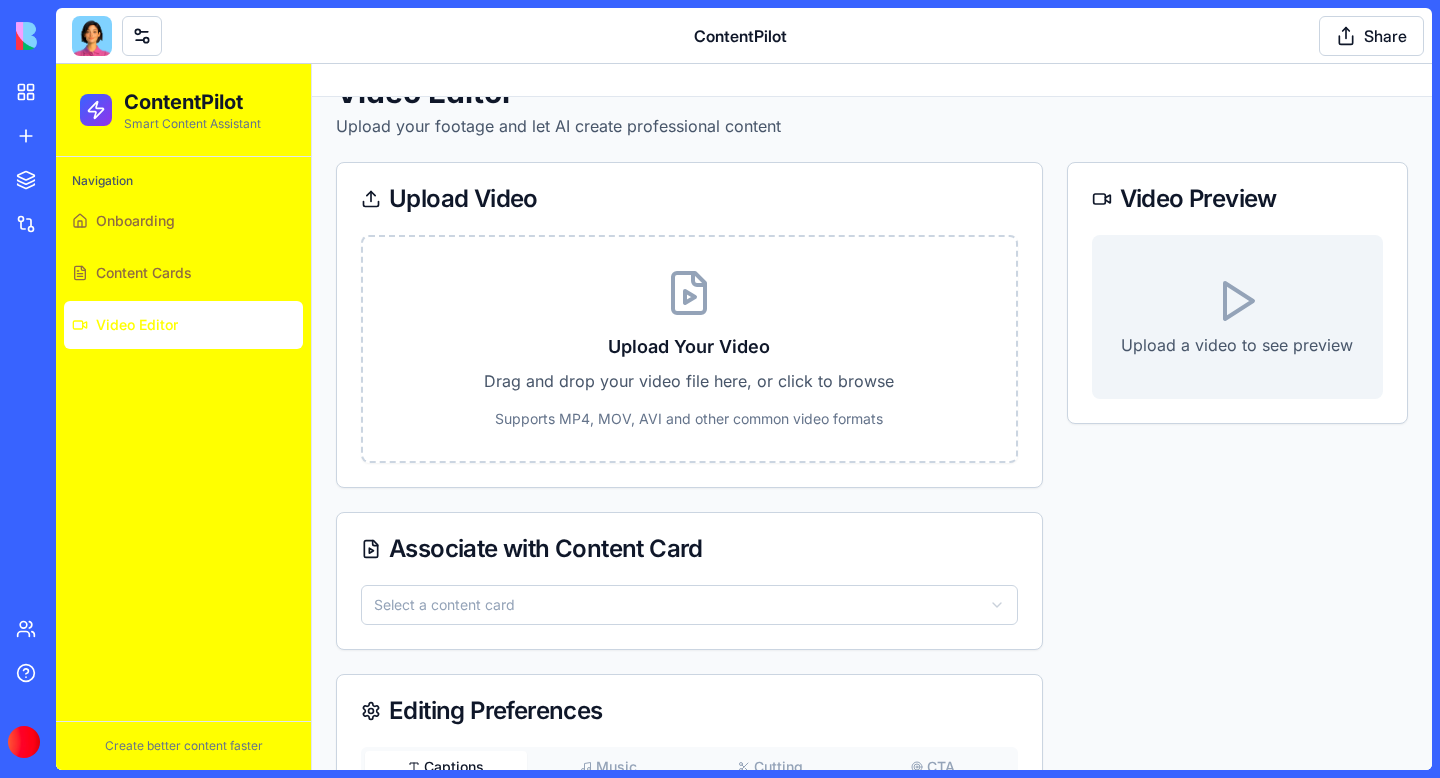 scroll, scrollTop: 41, scrollLeft: 0, axis: vertical 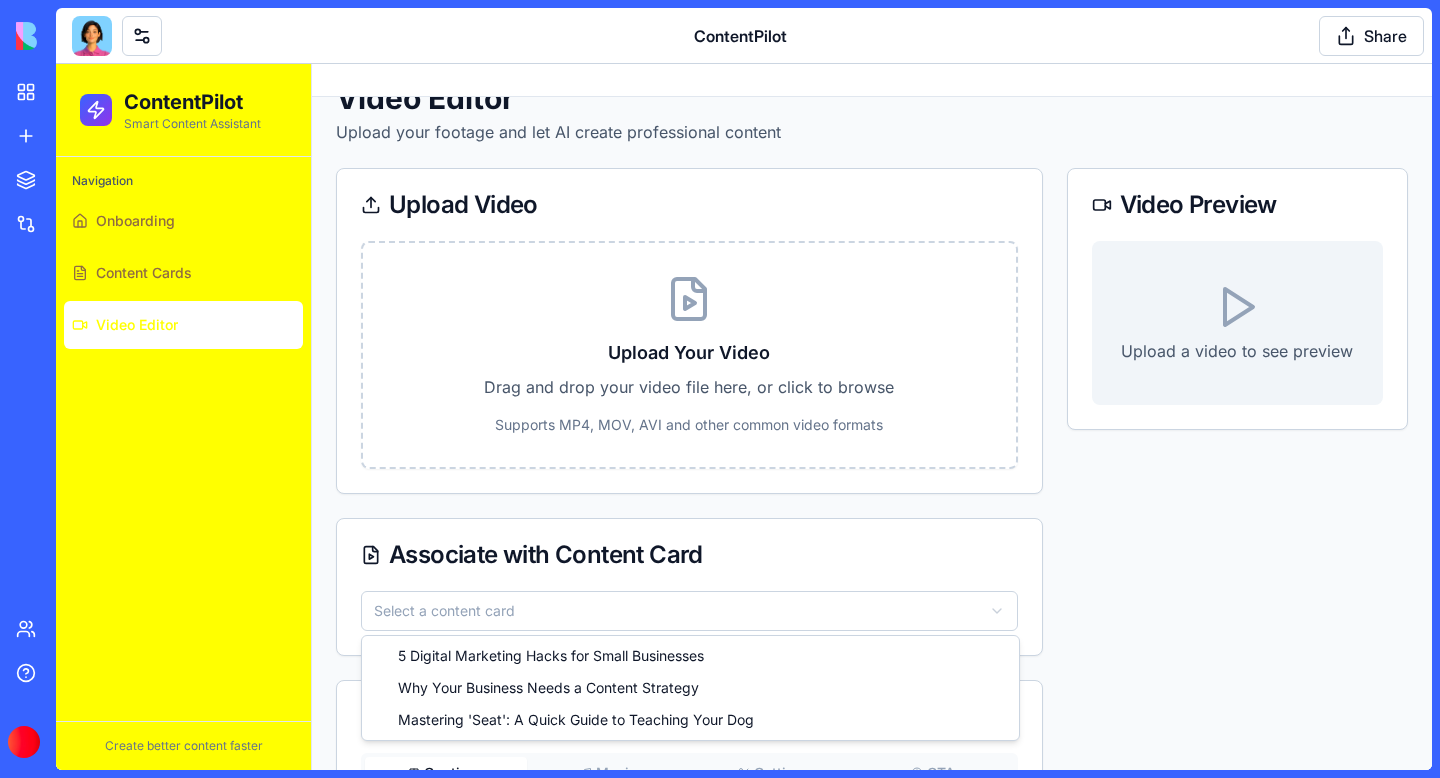 click on "ContentPilot Smart Content Assistant Navigation Onboarding Content Cards Video Editor Create better content faster Toggle Sidebar Video Editor Upload your footage and let AI create professional content Upload Video Upload Your Video Drag and drop your video file here, or click to browse Supports MP4, MOV, AVI and other common video formats Associate with Content Card Select a content card Editing Preferences Captions Music Cutting CTA Enable Captions Caption Style Bottom Center Process Video Video Preview Upload a video to see preview
5 Digital Marketing Hacks for Small Businesses Why Your Business Needs a Content Strategy Mastering 'Seat': A Quick Guide to Teaching Your Dog" at bounding box center [744, 557] 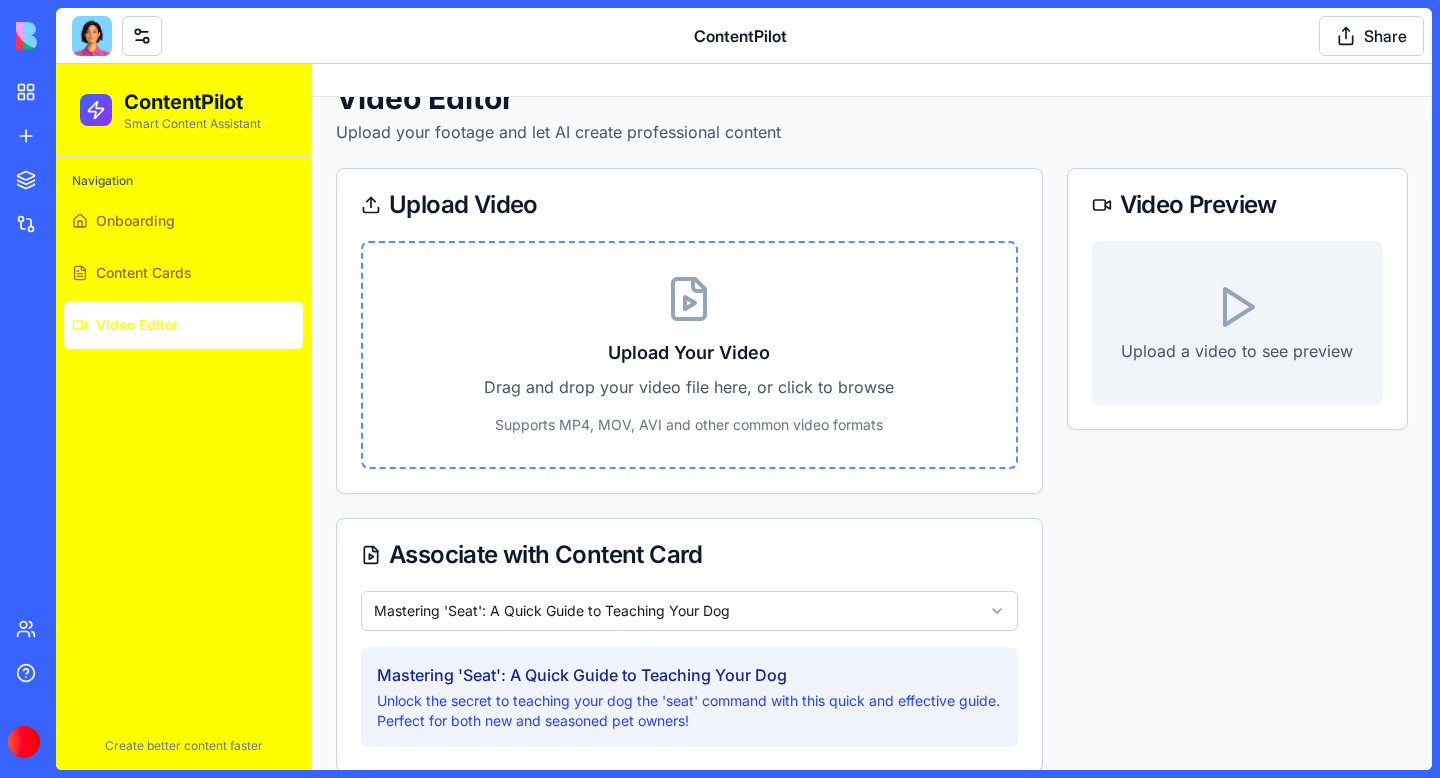 click on "Upload Your Video Drag and drop your video file here, or click to browse Supports MP4, MOV, AVI and other common video formats" at bounding box center [689, 355] 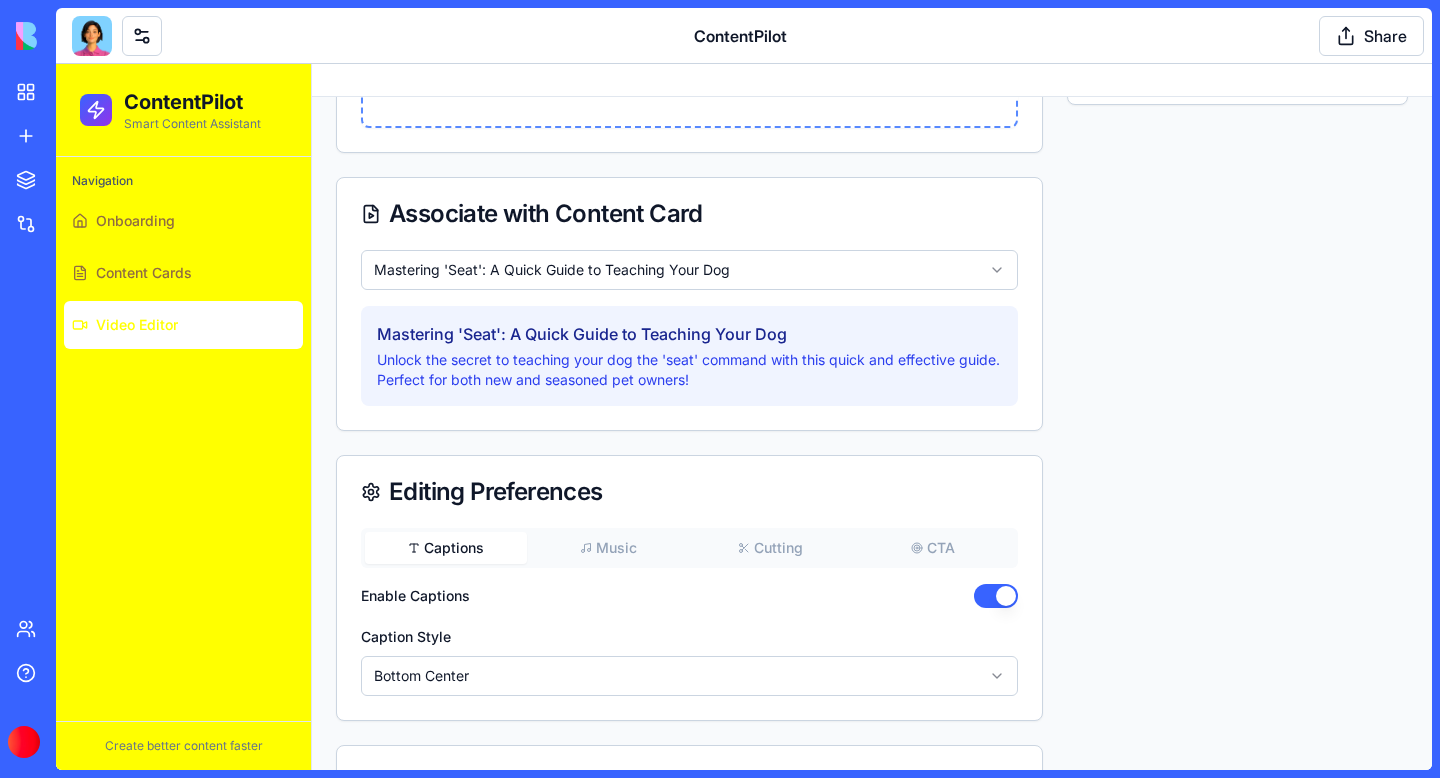 scroll, scrollTop: 463, scrollLeft: 0, axis: vertical 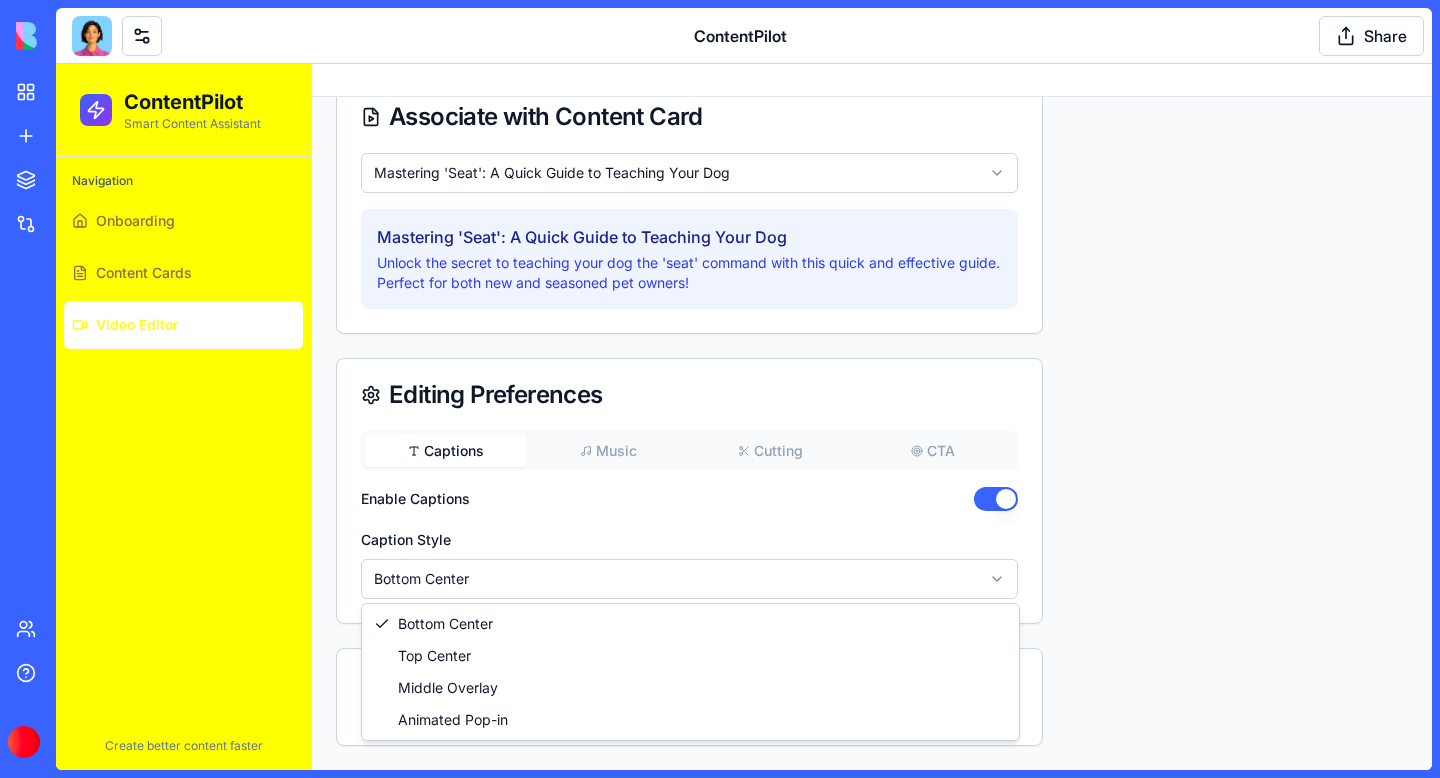 click on "ContentPilot Smart Content Assistant Navigation Onboarding Content Cards Video Editor Create better content faster Toggle Sidebar Video Editor Upload your footage and let AI create professional content Upload Video Uploading Video... 96 % complete Associate with Content Card Mastering 'Seat': A Quick Guide to Teaching Your Dog Mastering 'Seat': A Quick Guide to Teaching Your Dog Unlock the secret to teaching your dog the 'seat' command with this quick and effective guide. Perfect for both new and seasoned pet owners! Editing Preferences Captions Music Cutting CTA Enable Captions Caption Style Bottom Center Process Video Video Preview Upload a video to see preview
Bottom Center Top Center Middle Overlay Animated Pop-in" at bounding box center [744, 185] 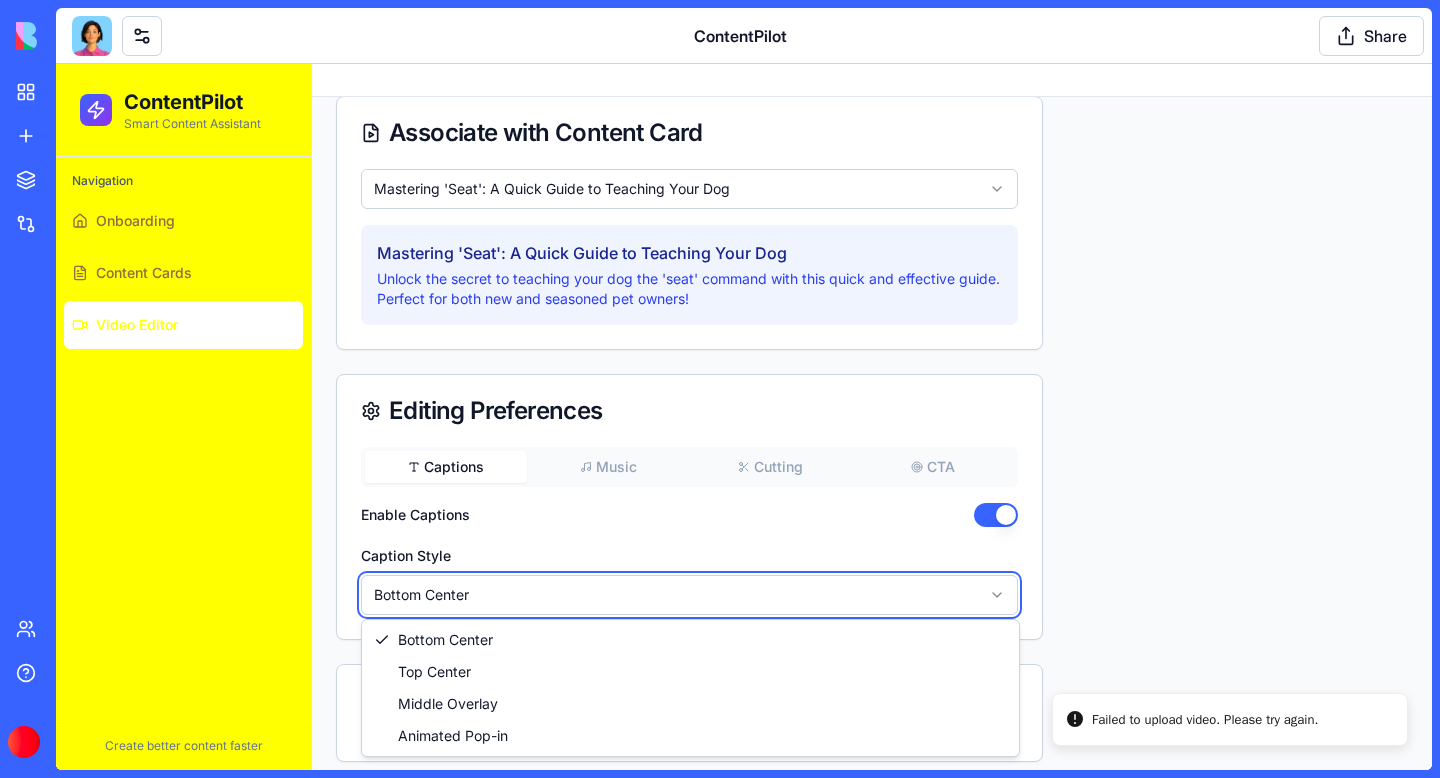 click on "ContentPilot Smart Content Assistant Navigation Onboarding Content Cards Video Editor Create better content faster Toggle Sidebar Video Editor Upload your footage and let AI create professional content Upload Video Upload Your Video Drag and drop your video file here, or click to browse Supports MP4, MOV, AVI and other common video formats Associate with Content Card Mastering 'Seat': A Quick Guide to Teaching Your Dog Mastering 'Seat': A Quick Guide to Teaching Your Dog Unlock the secret to teaching your dog the 'seat' command with this quick and effective guide. Perfect for both new and seasoned pet owners! Editing Preferences Captions Music Cutting CTA Enable Captions Caption Style Bottom Center Process Video Video Preview Upload a video to see preview Failed to upload video. Please try again.
Bottom Center Top Center Middle Overlay Animated Pop-in" at bounding box center (744, 193) 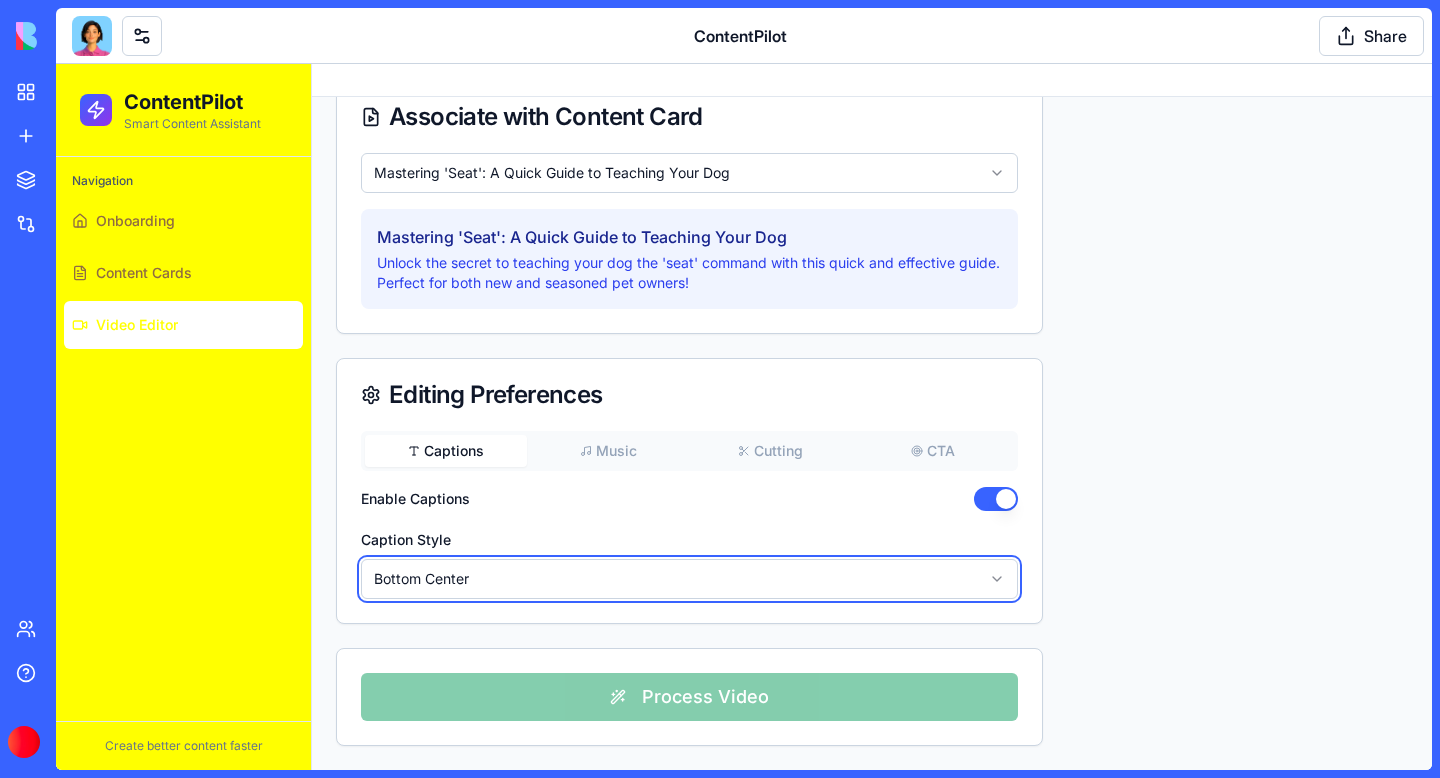 scroll, scrollTop: 0, scrollLeft: 0, axis: both 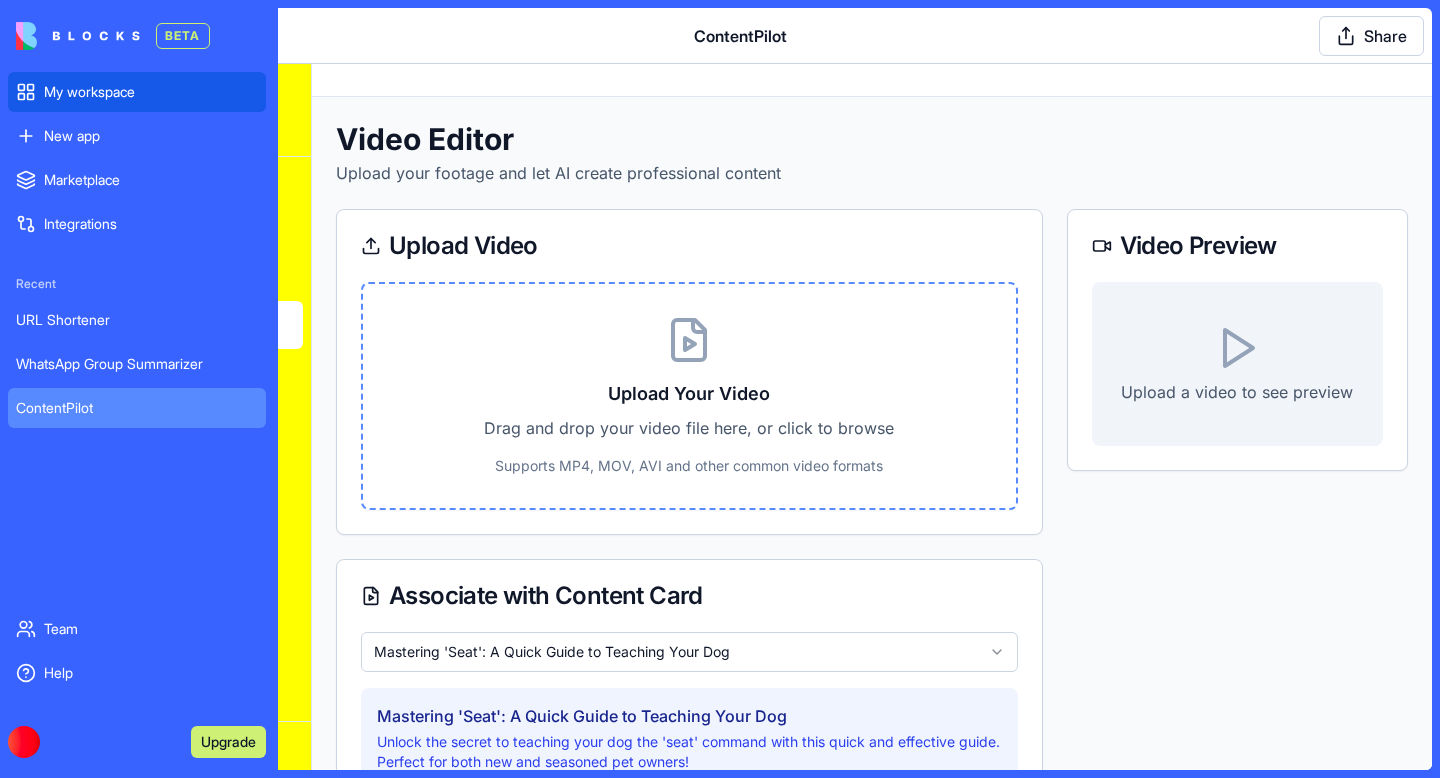 click on "My workspace" at bounding box center (151, 92) 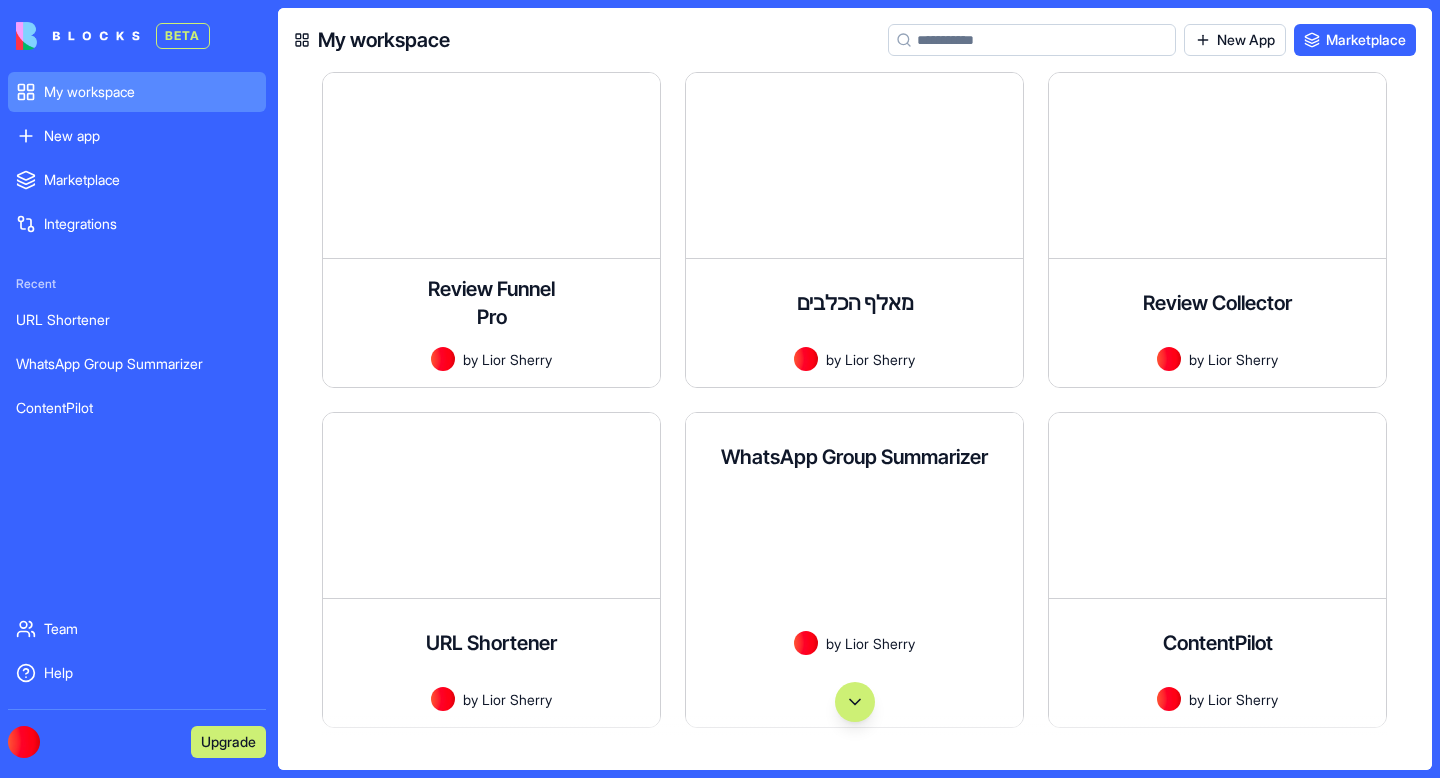 click at bounding box center (855, 702) 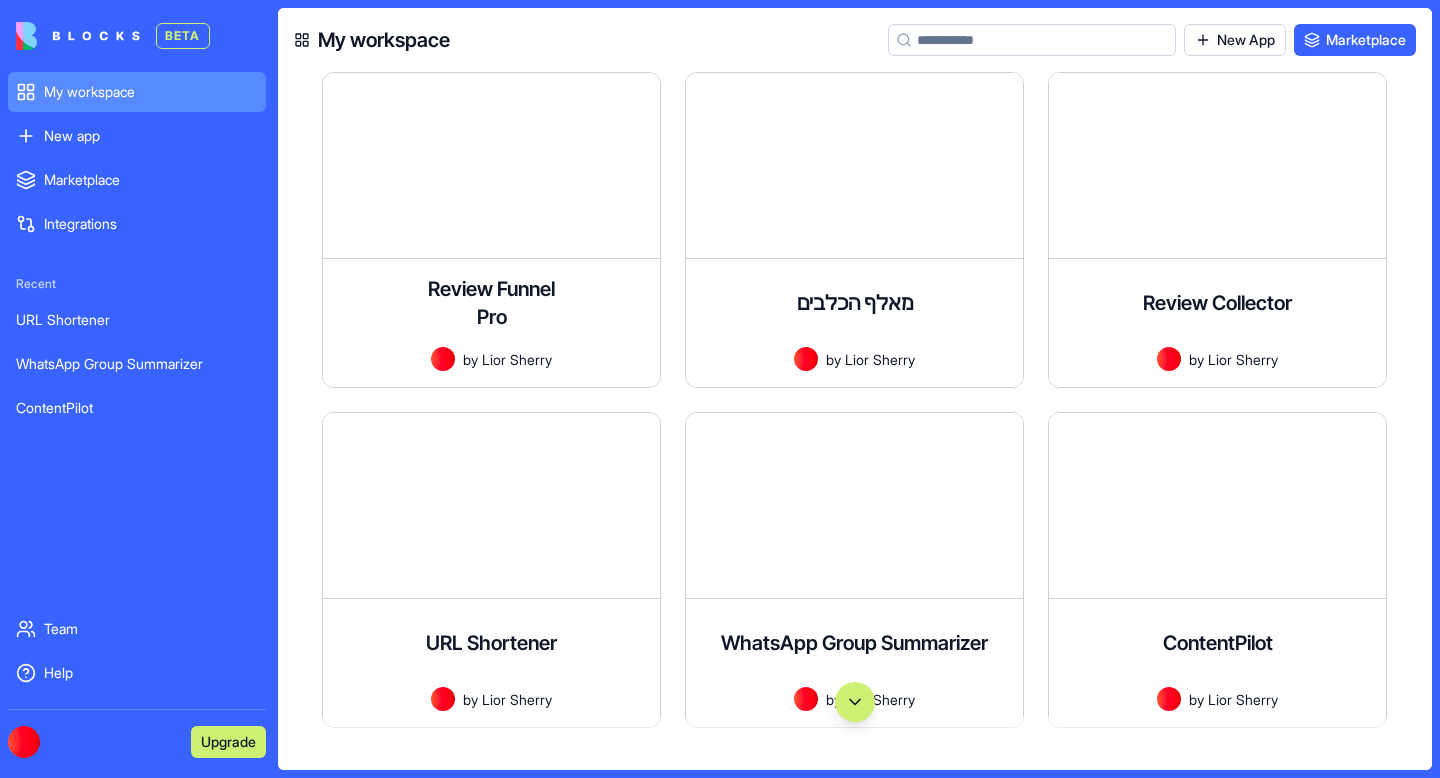 click at bounding box center (855, 702) 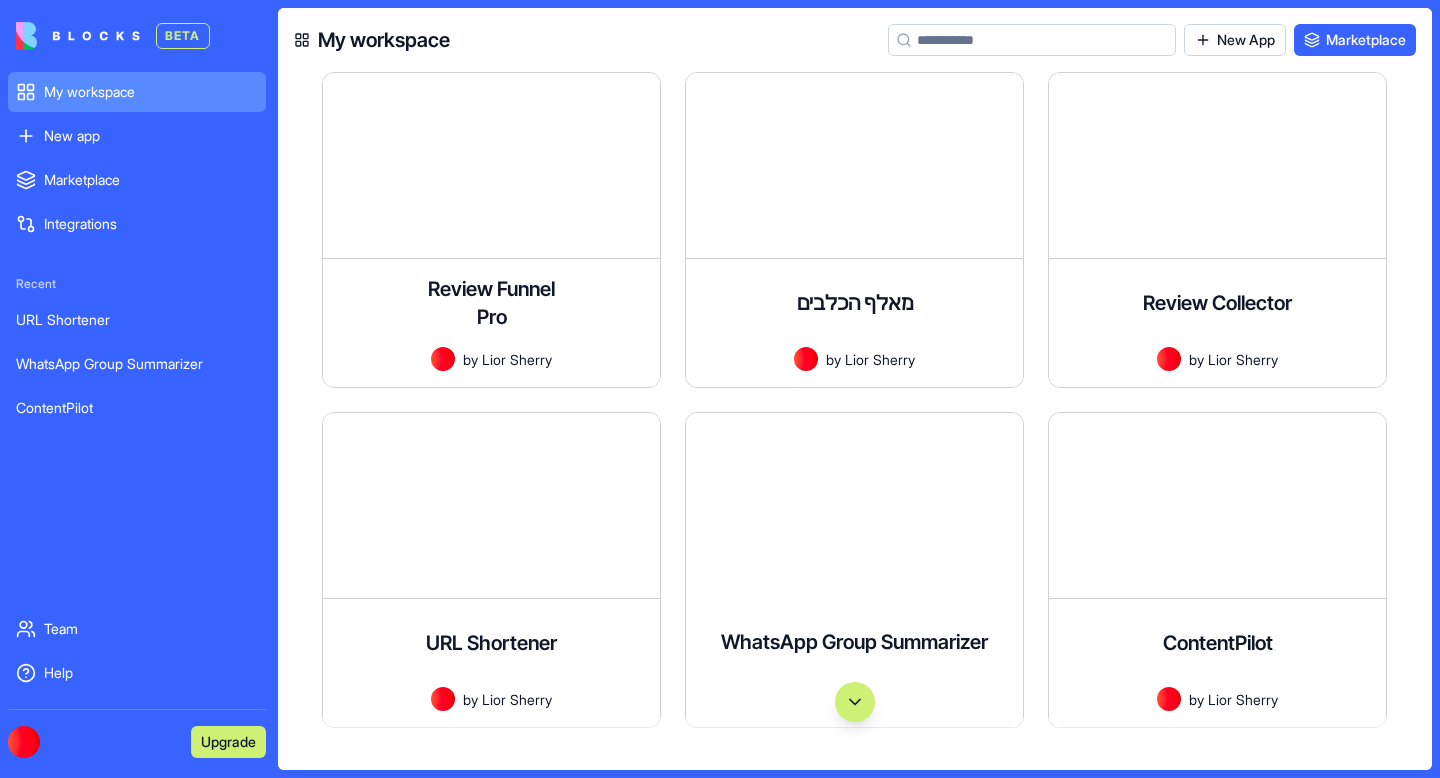 click on "WhatsApp Group Summarizer An app that connects to WhatsApp groups, analyzes conversations, and sends email summaries of critical points to a predefined email list upon command. by Lior Sherry Launch" at bounding box center [854, 662] 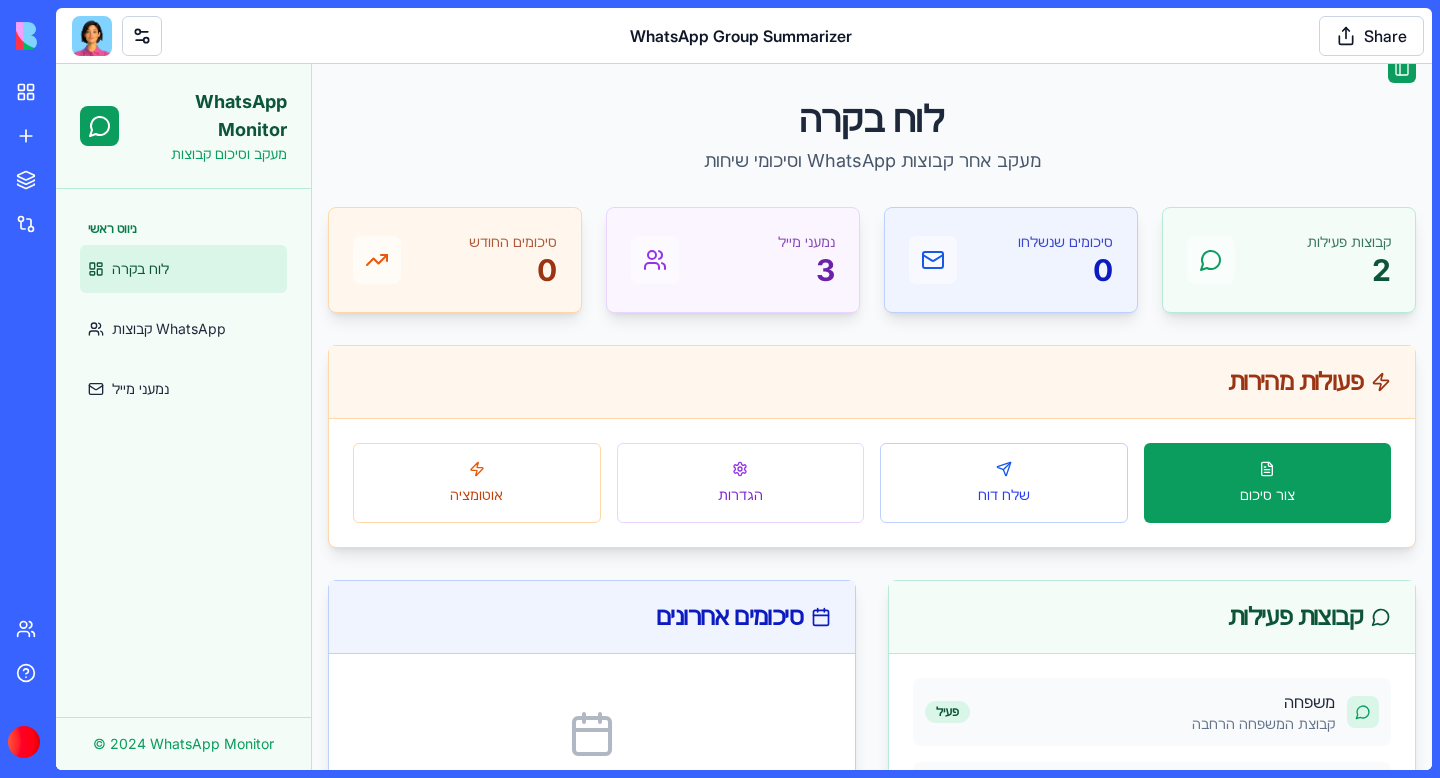 scroll, scrollTop: 18, scrollLeft: 0, axis: vertical 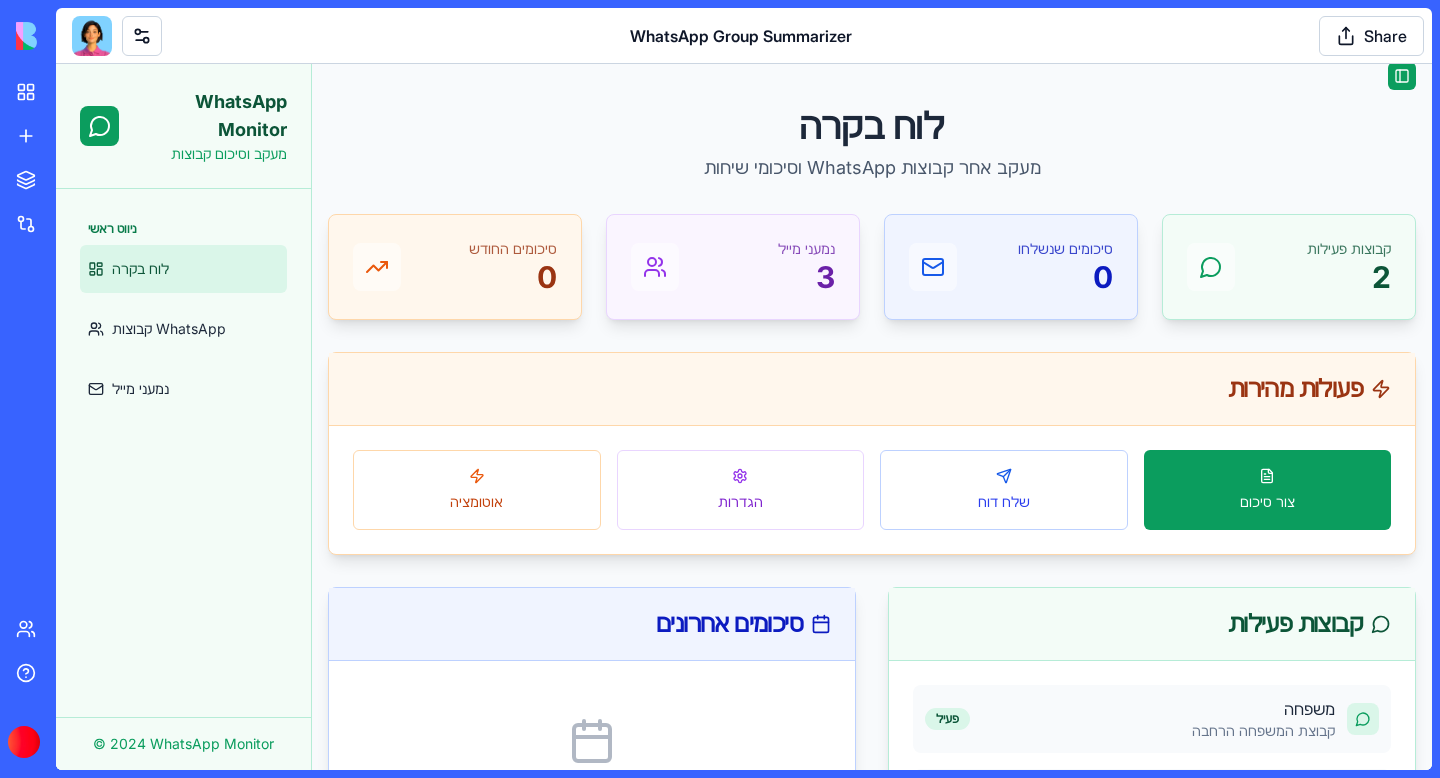 click on "2" at bounding box center [1349, 277] 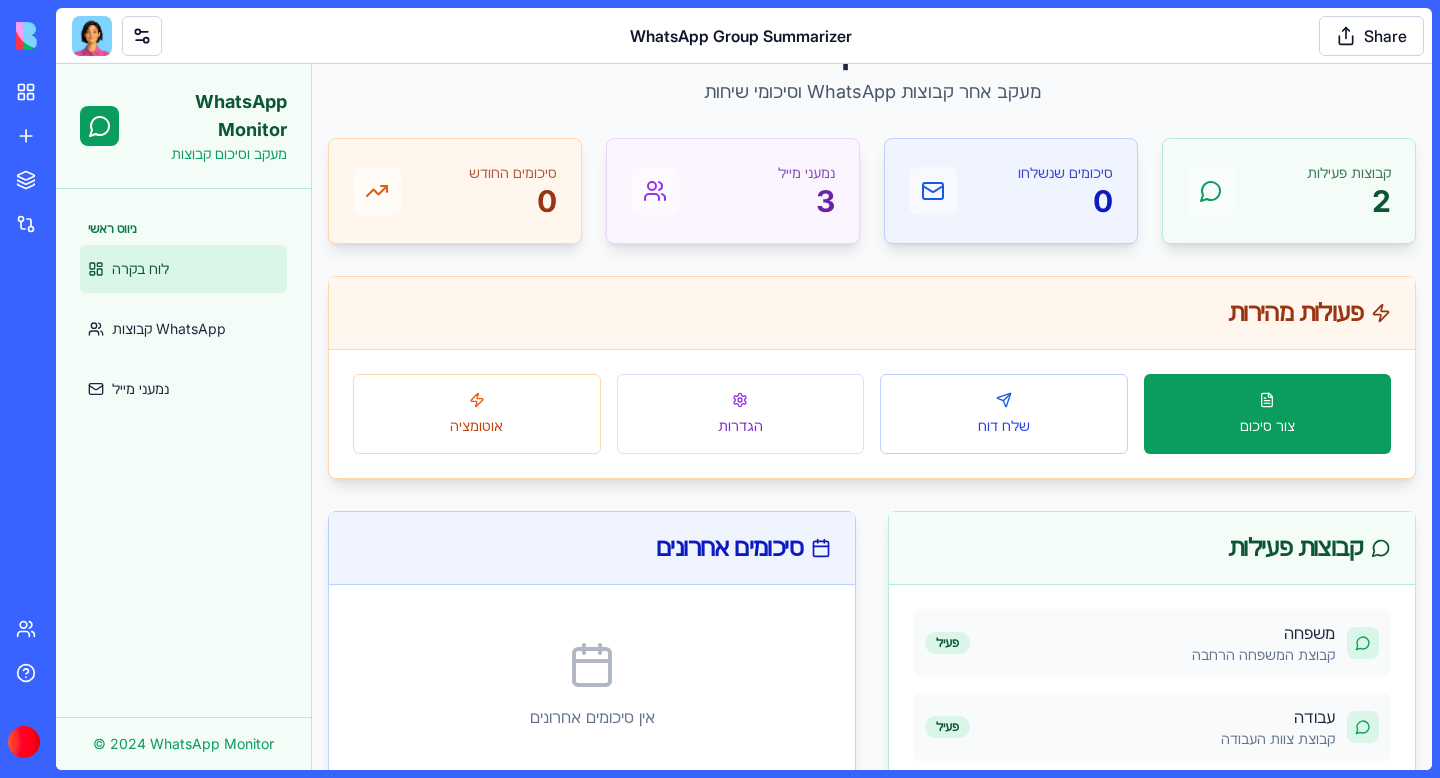 scroll, scrollTop: 30, scrollLeft: 0, axis: vertical 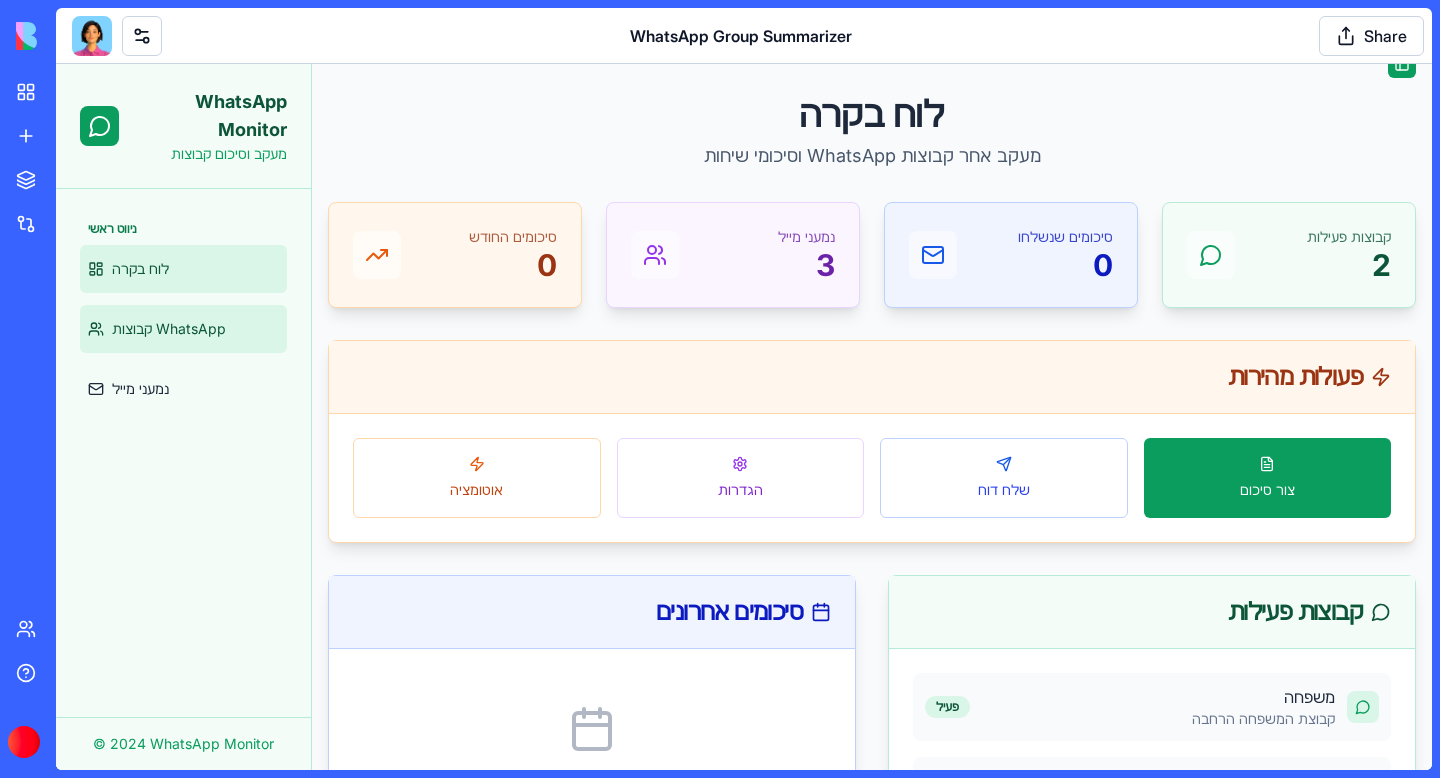click on "קבוצות WhatsApp" at bounding box center [169, 329] 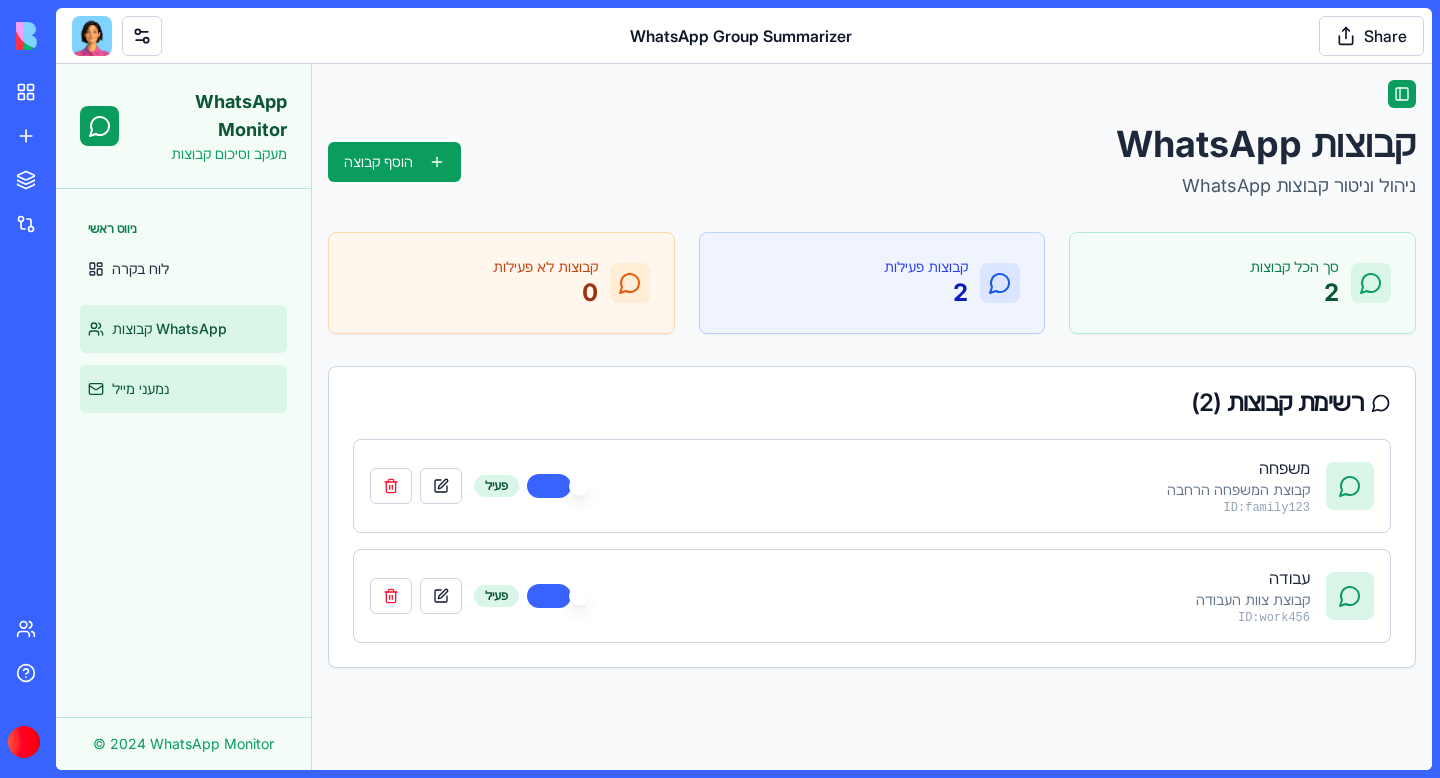 click on "נמעני מייל" at bounding box center [140, 389] 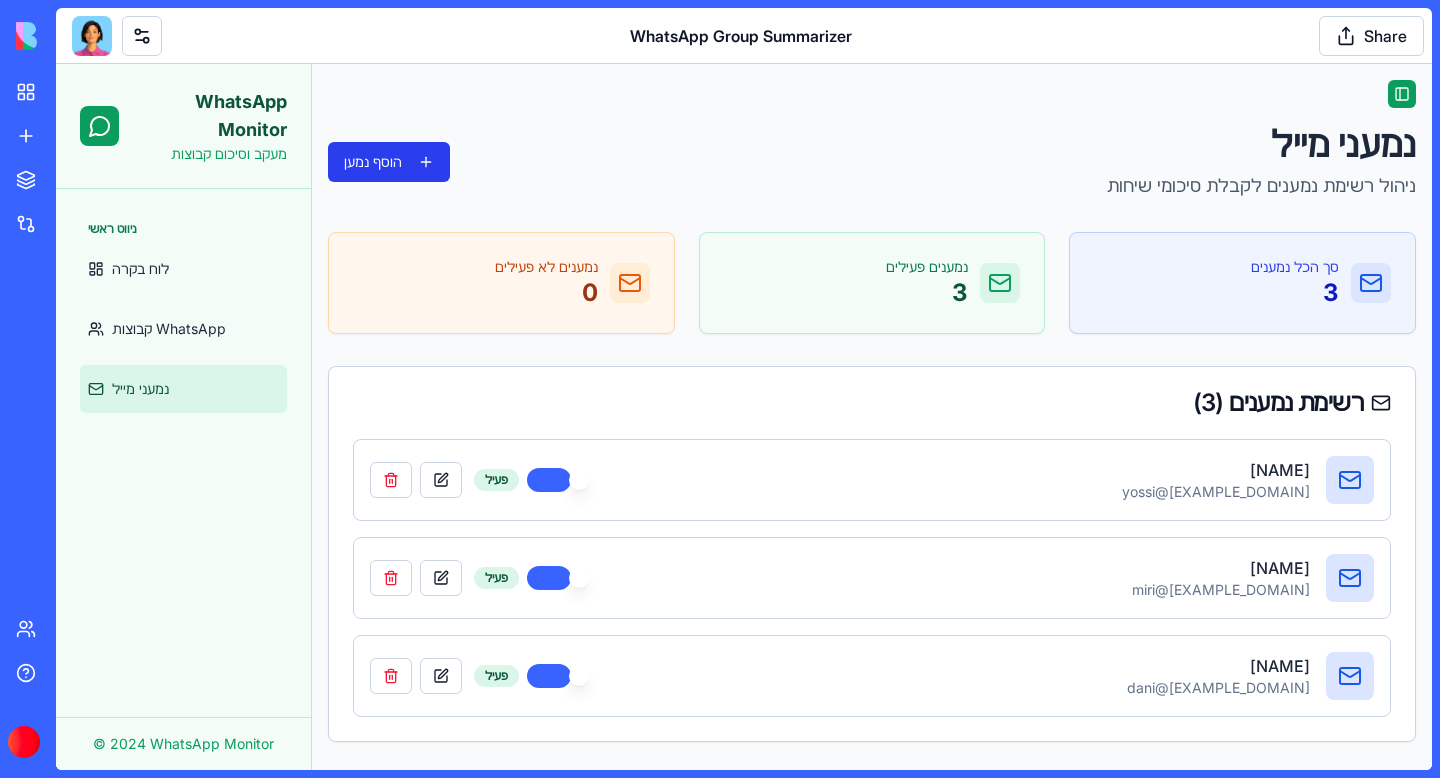 click on "הוסף נמען" at bounding box center [389, 162] 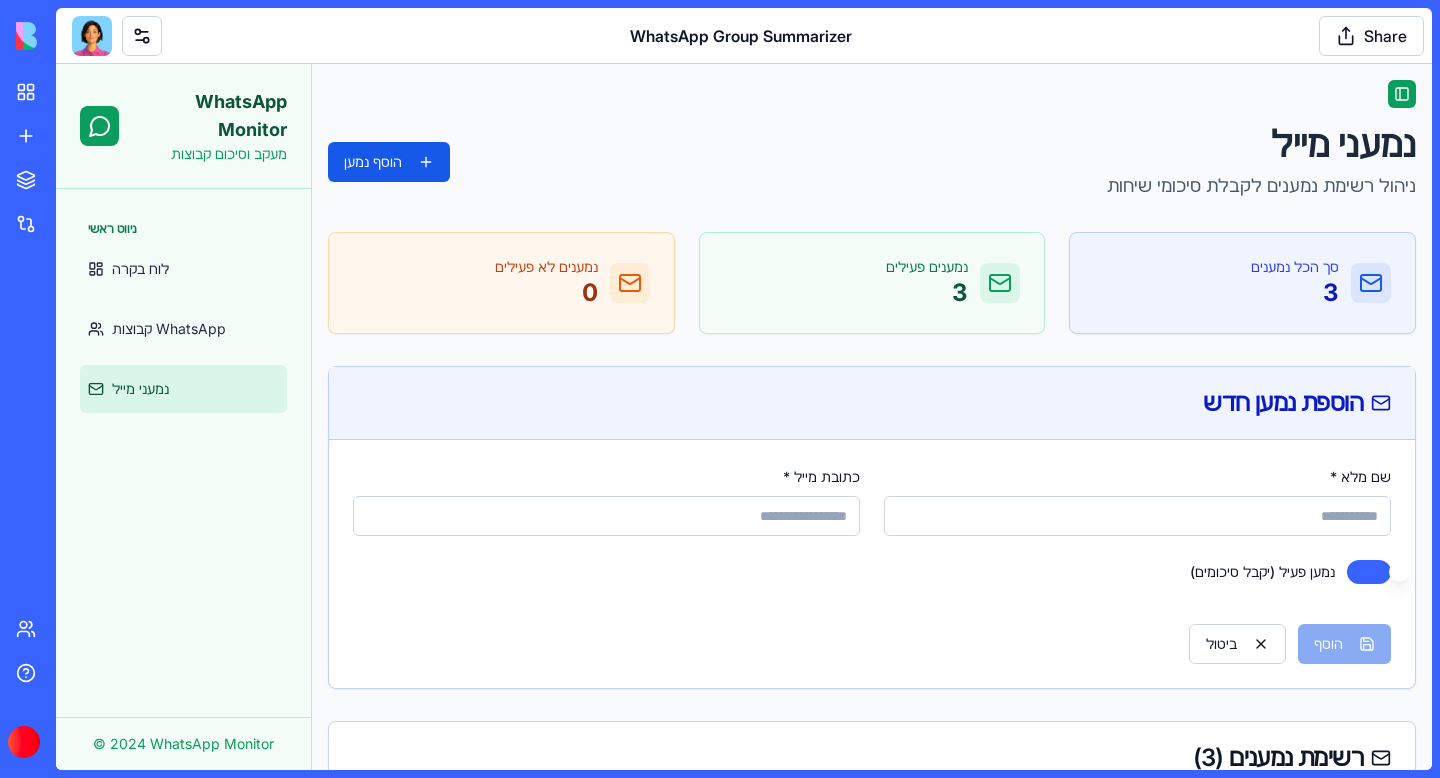 click on "שם מלא *" at bounding box center [1137, 516] 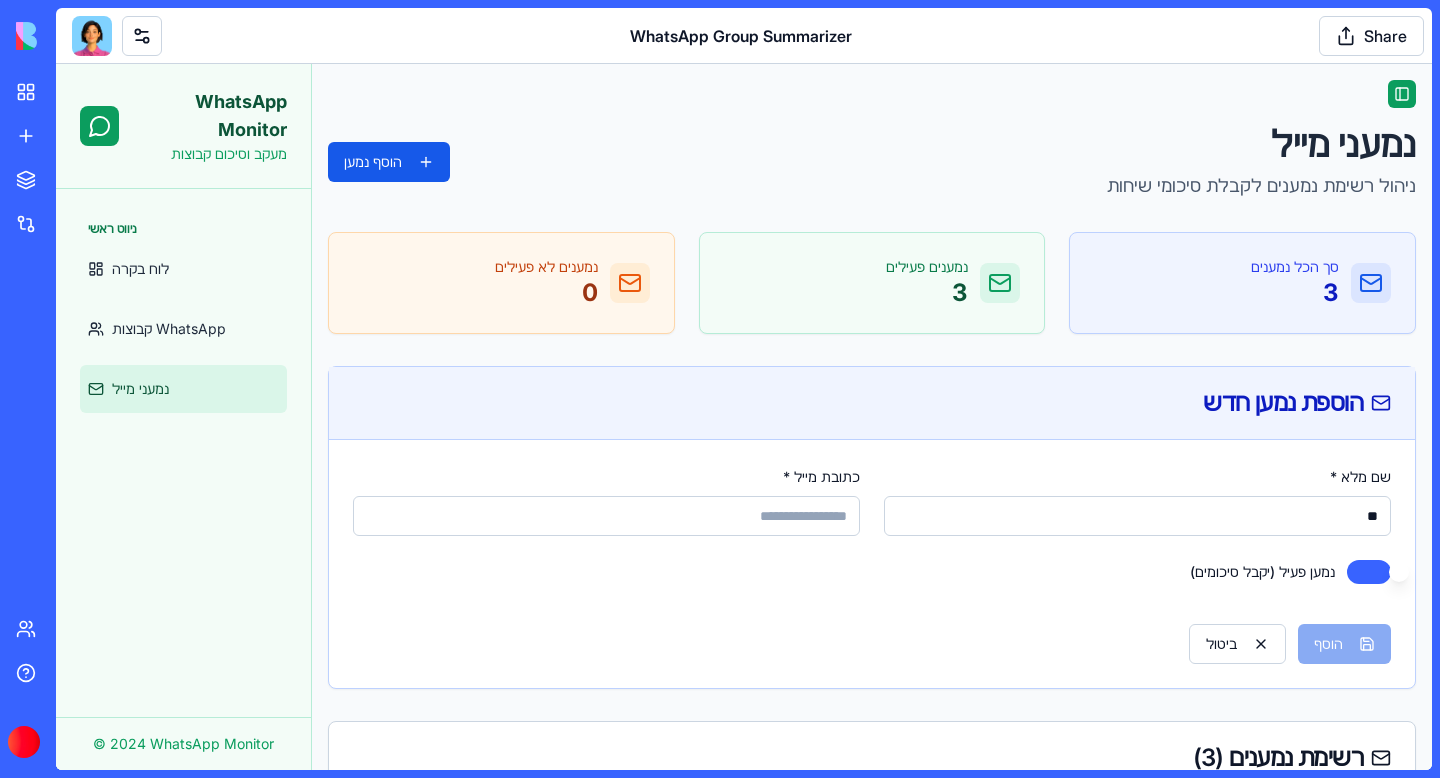 type on "*" 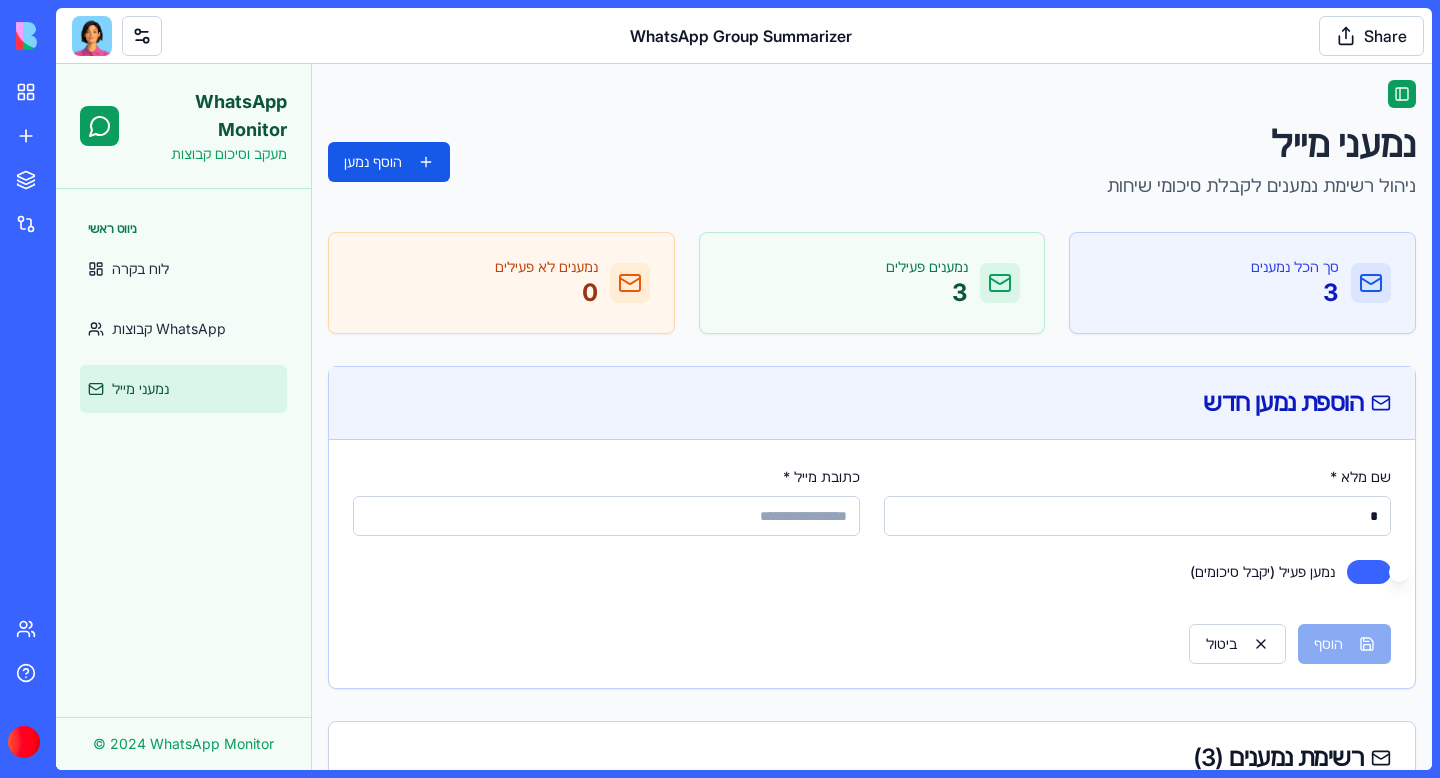 type on "*********" 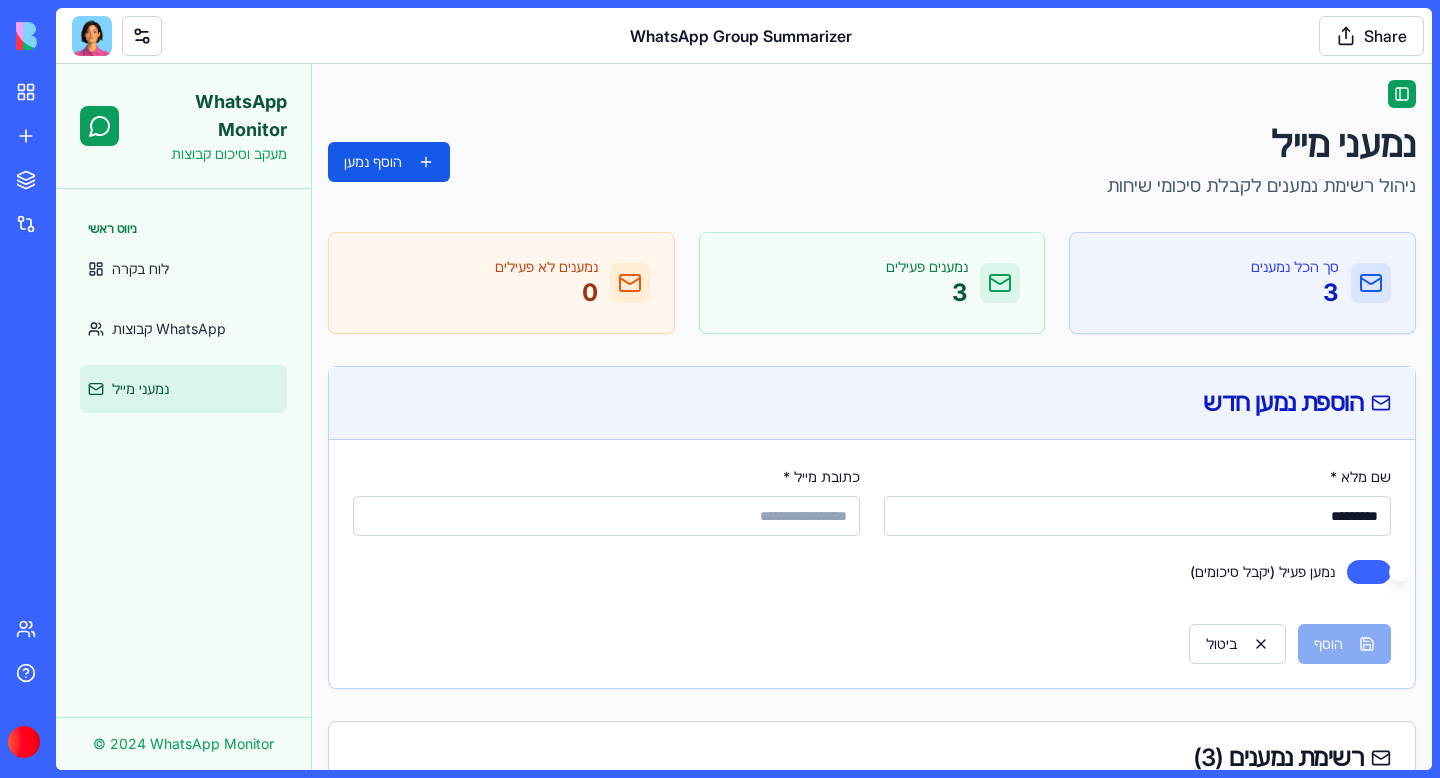 click on "כתובת מייל *" at bounding box center [606, 516] 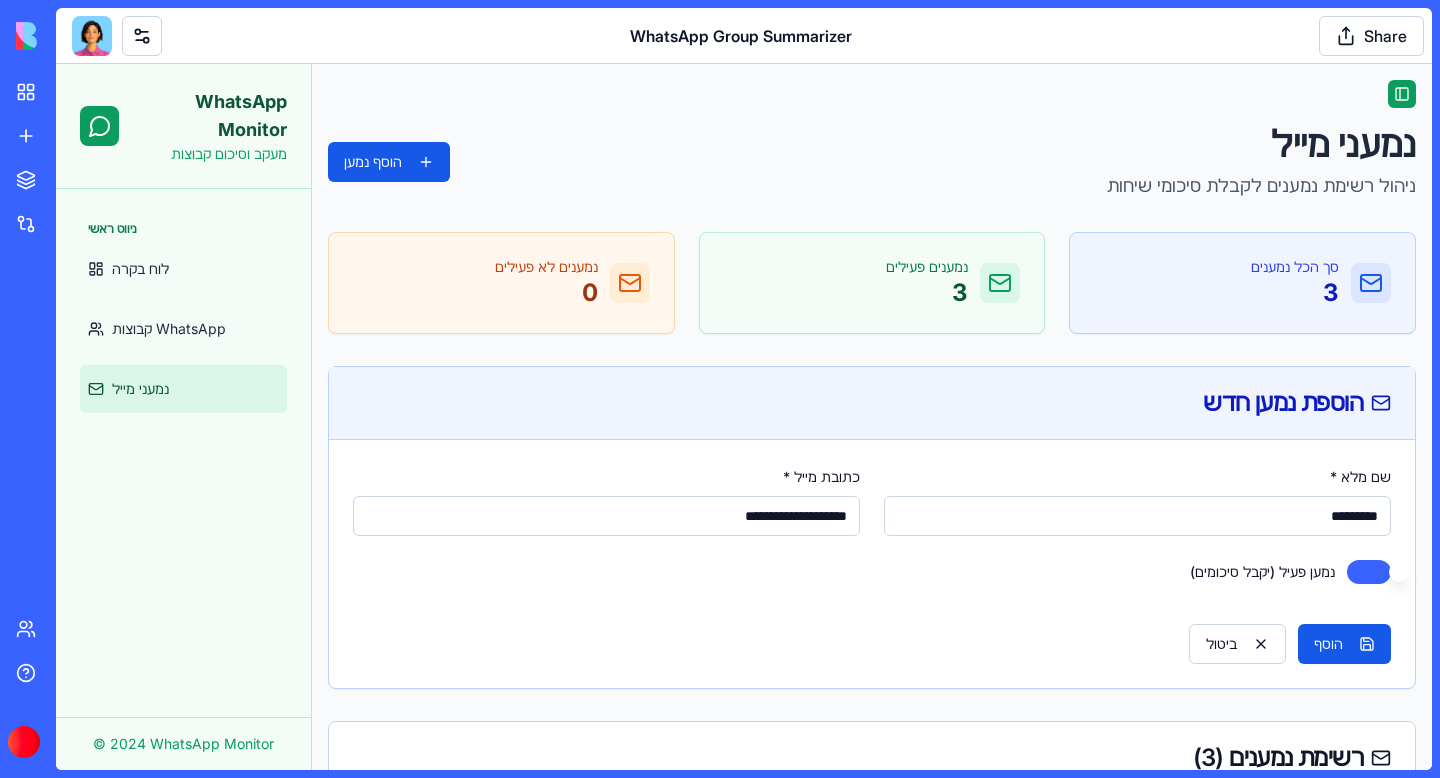 click on "הוסף ביטול" at bounding box center (872, 636) 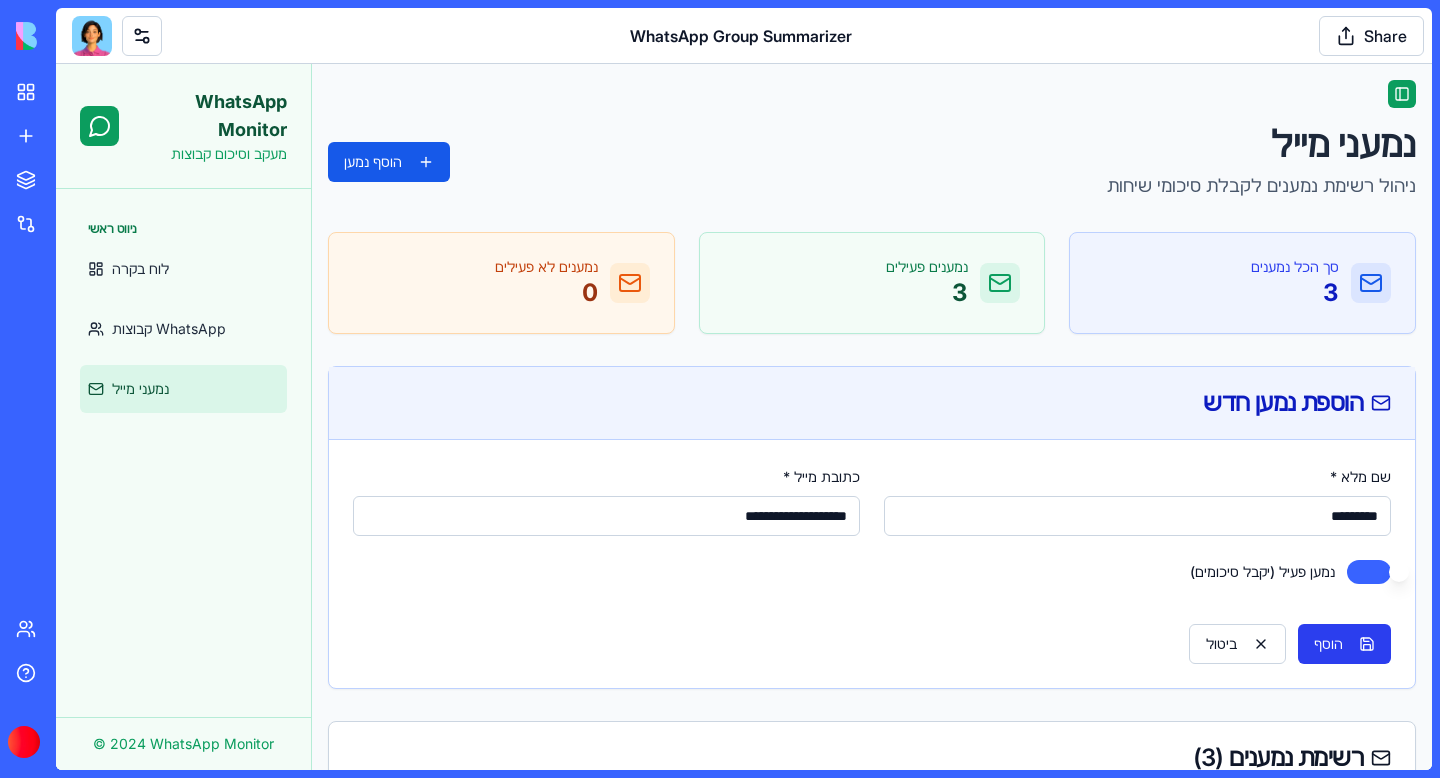 click on "הוסף" at bounding box center [1344, 644] 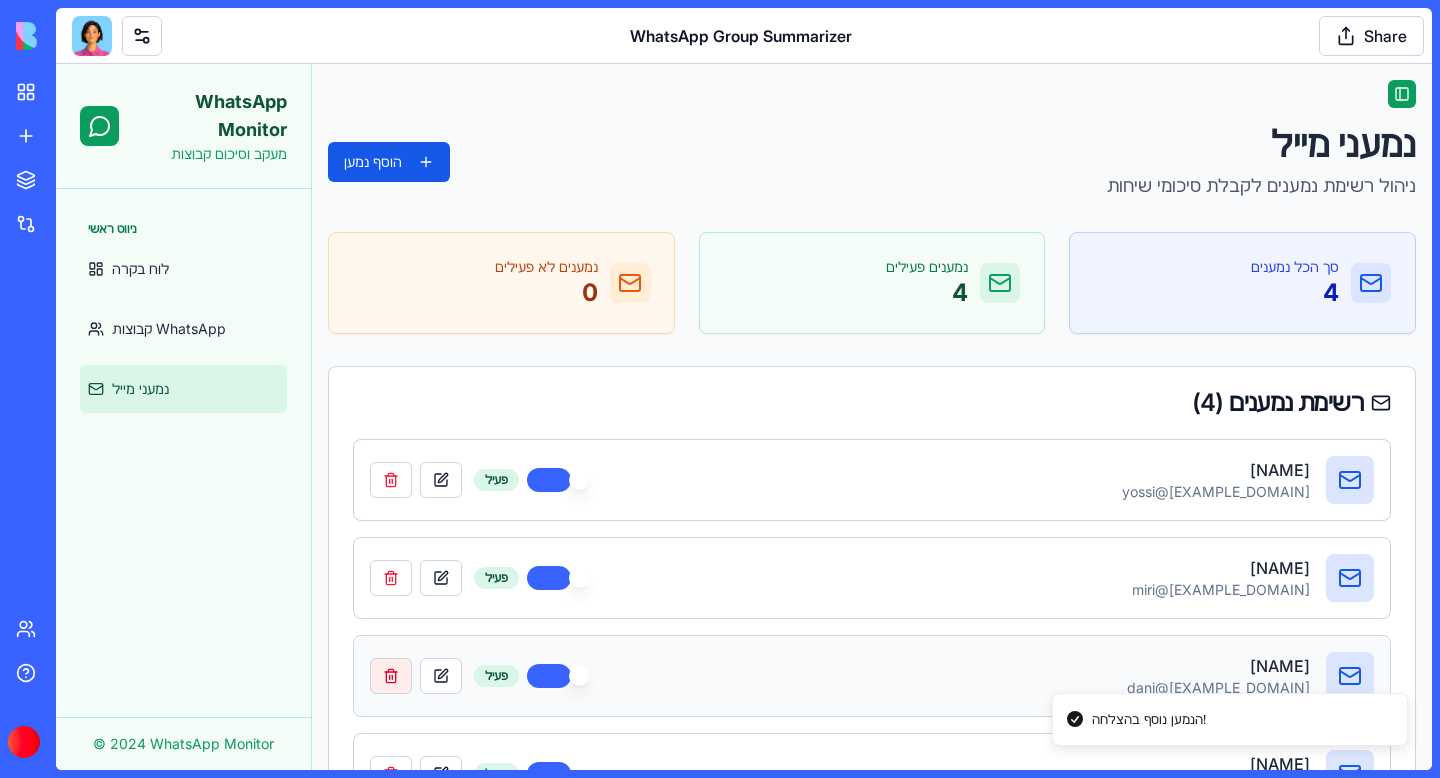 click at bounding box center [391, 676] 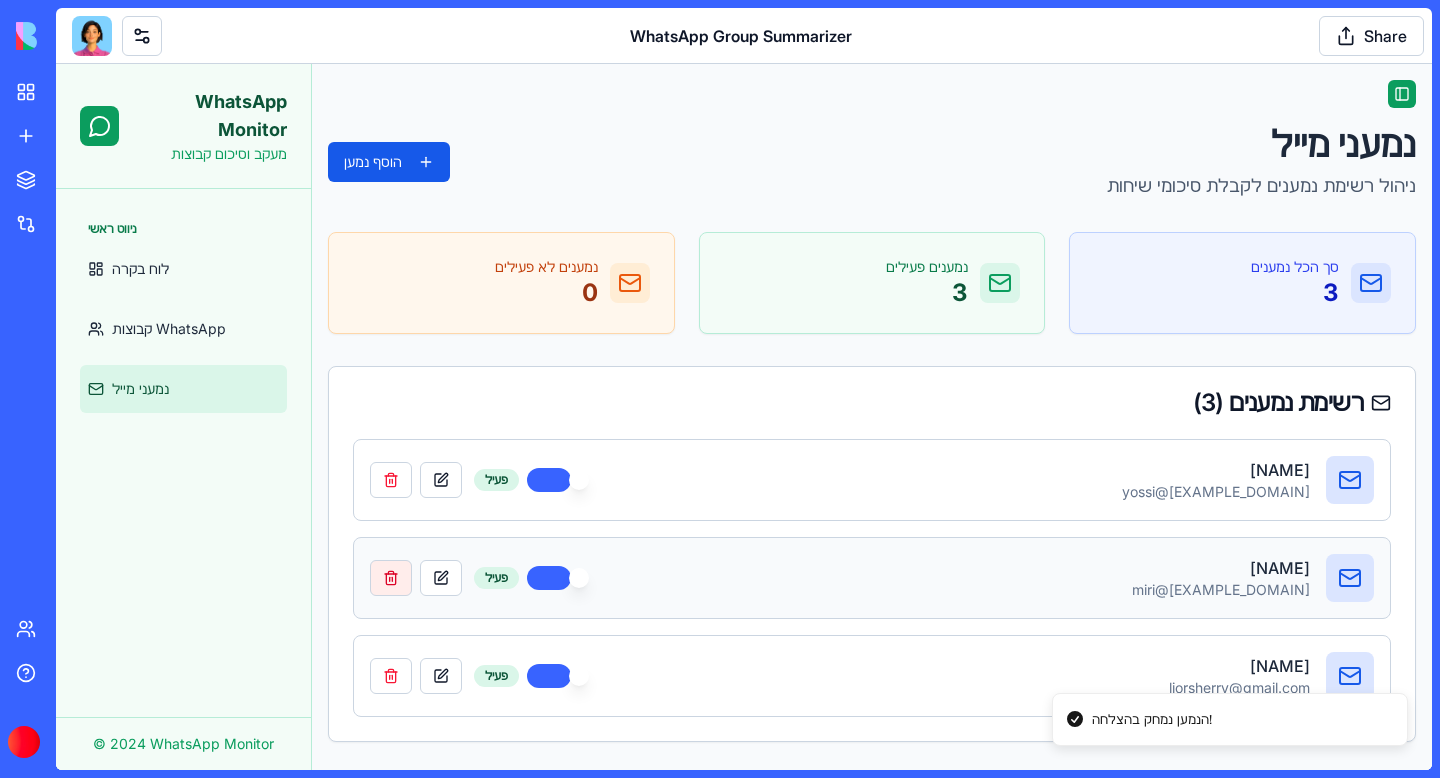 click at bounding box center [391, 578] 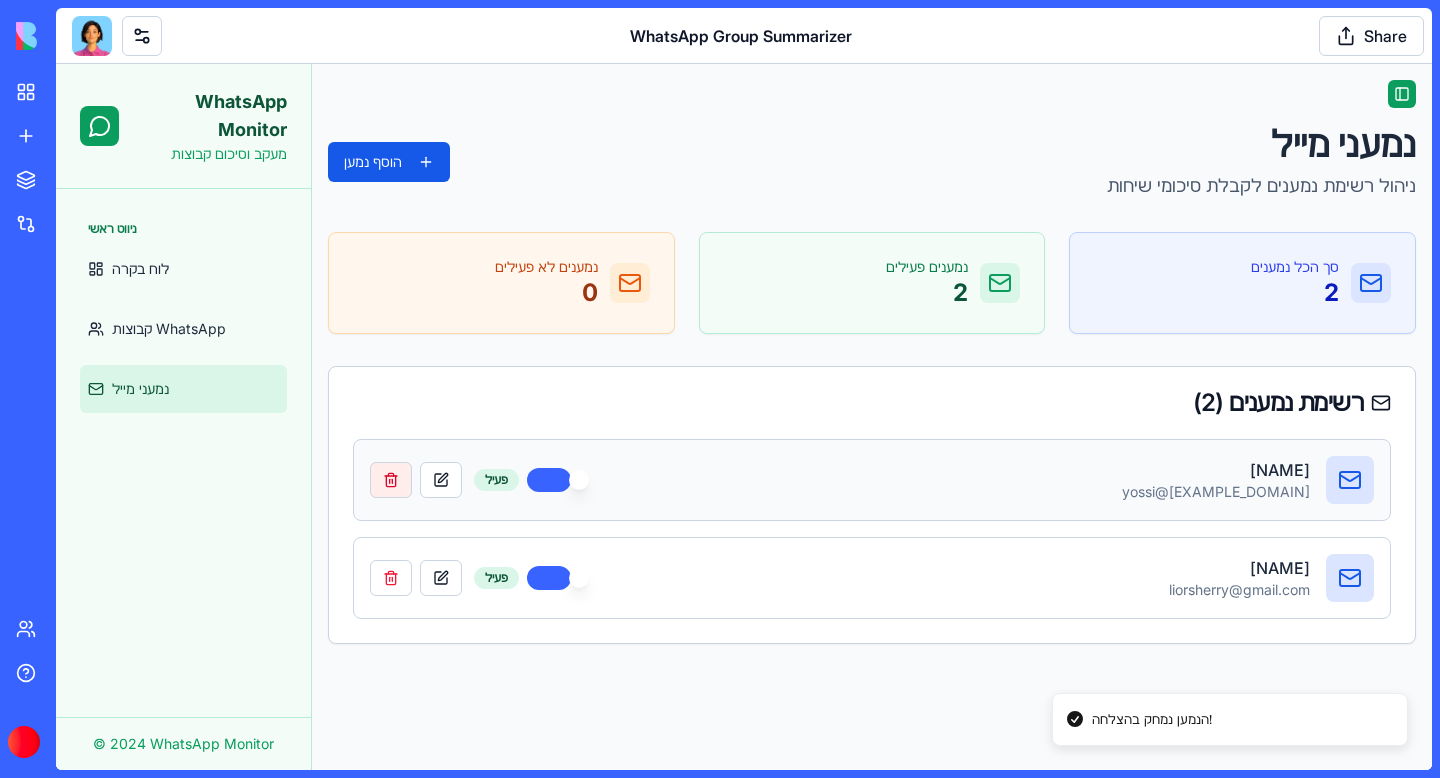 click at bounding box center [391, 480] 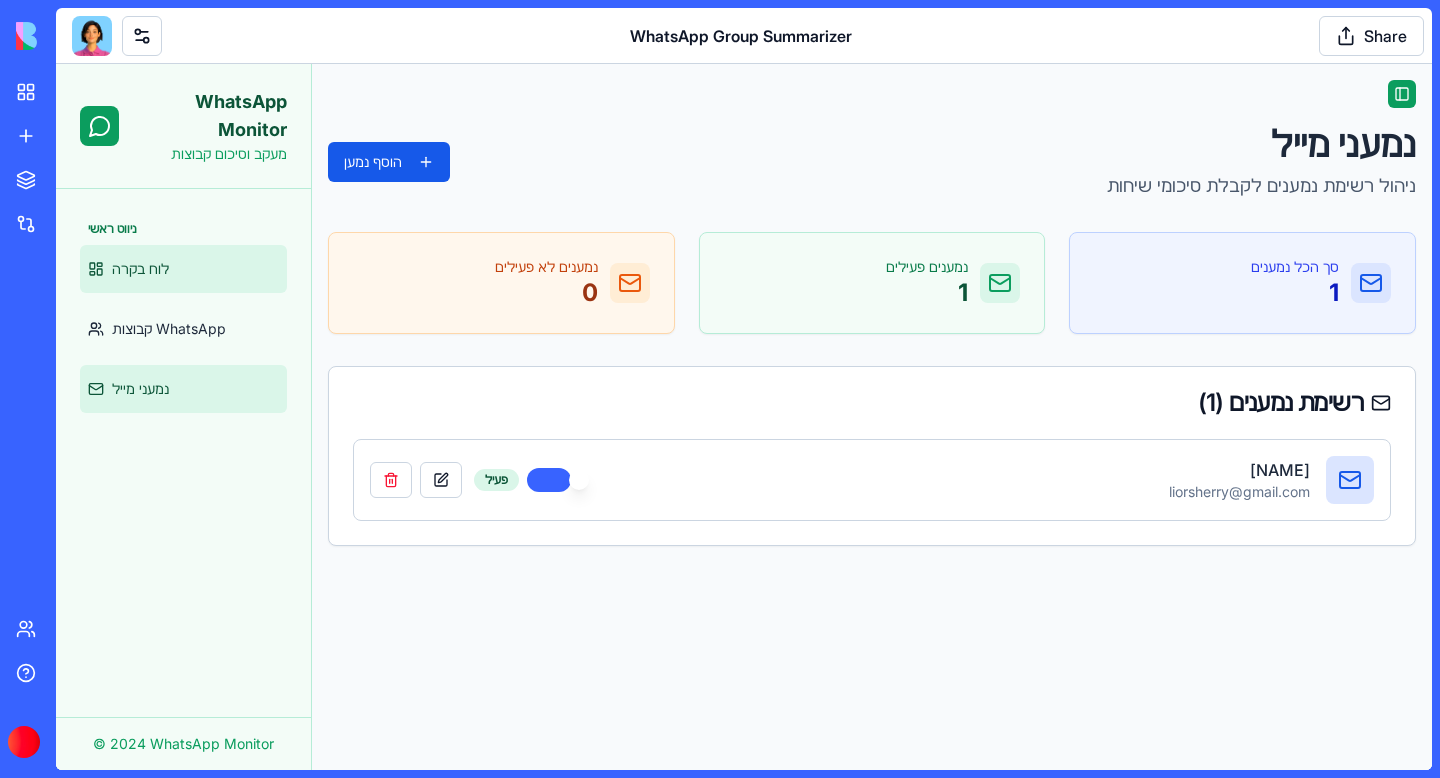 click on "לוח בקרה" at bounding box center (183, 269) 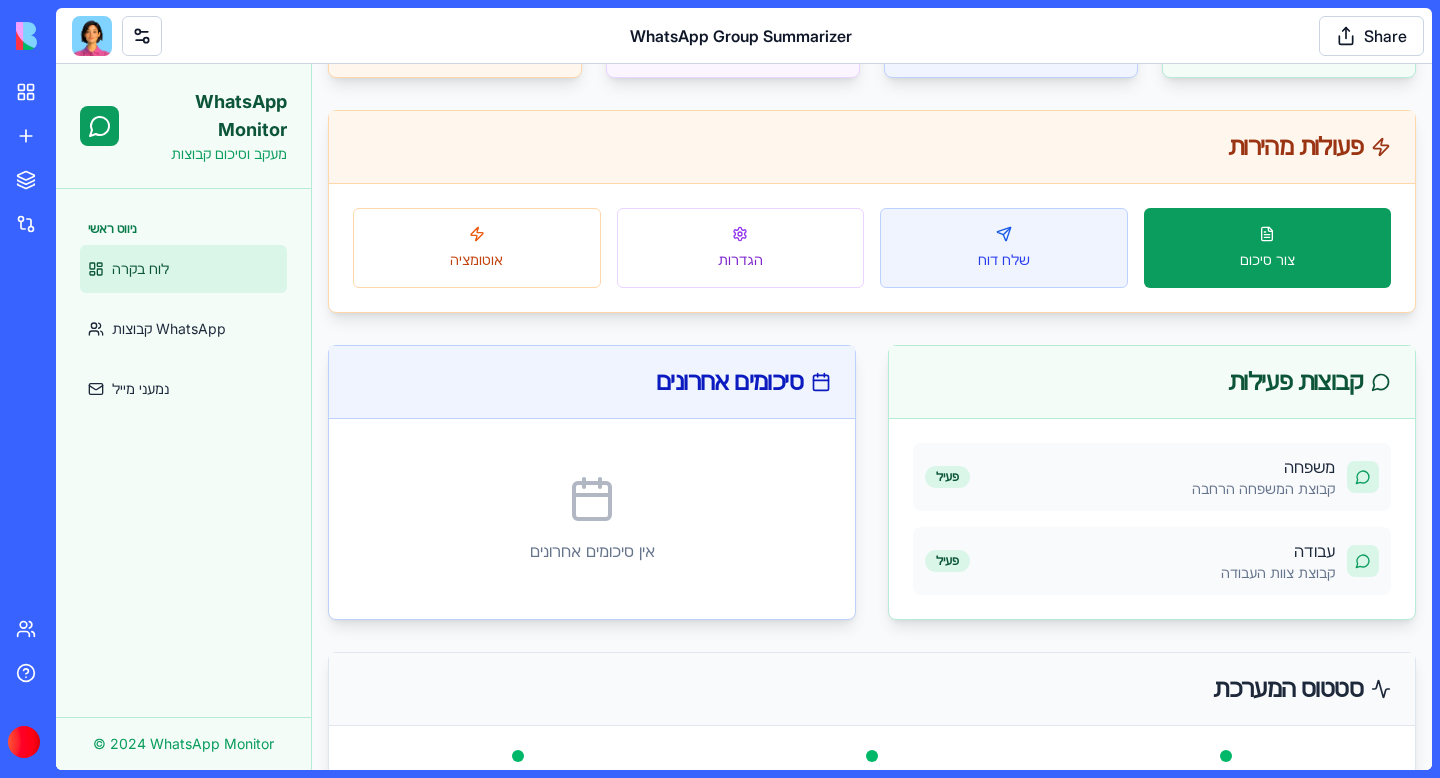 scroll, scrollTop: 262, scrollLeft: 0, axis: vertical 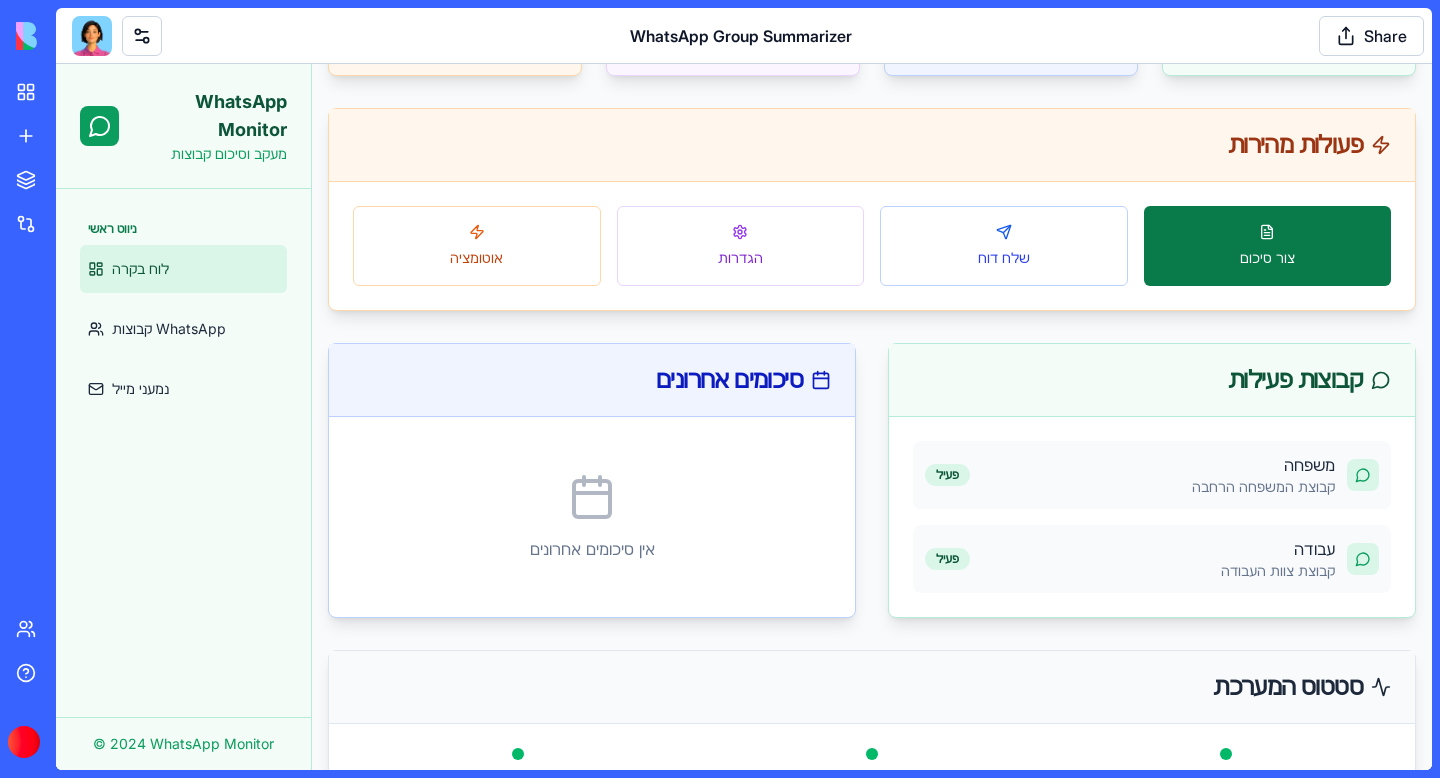 click on "צור סיכום" at bounding box center [1267, 258] 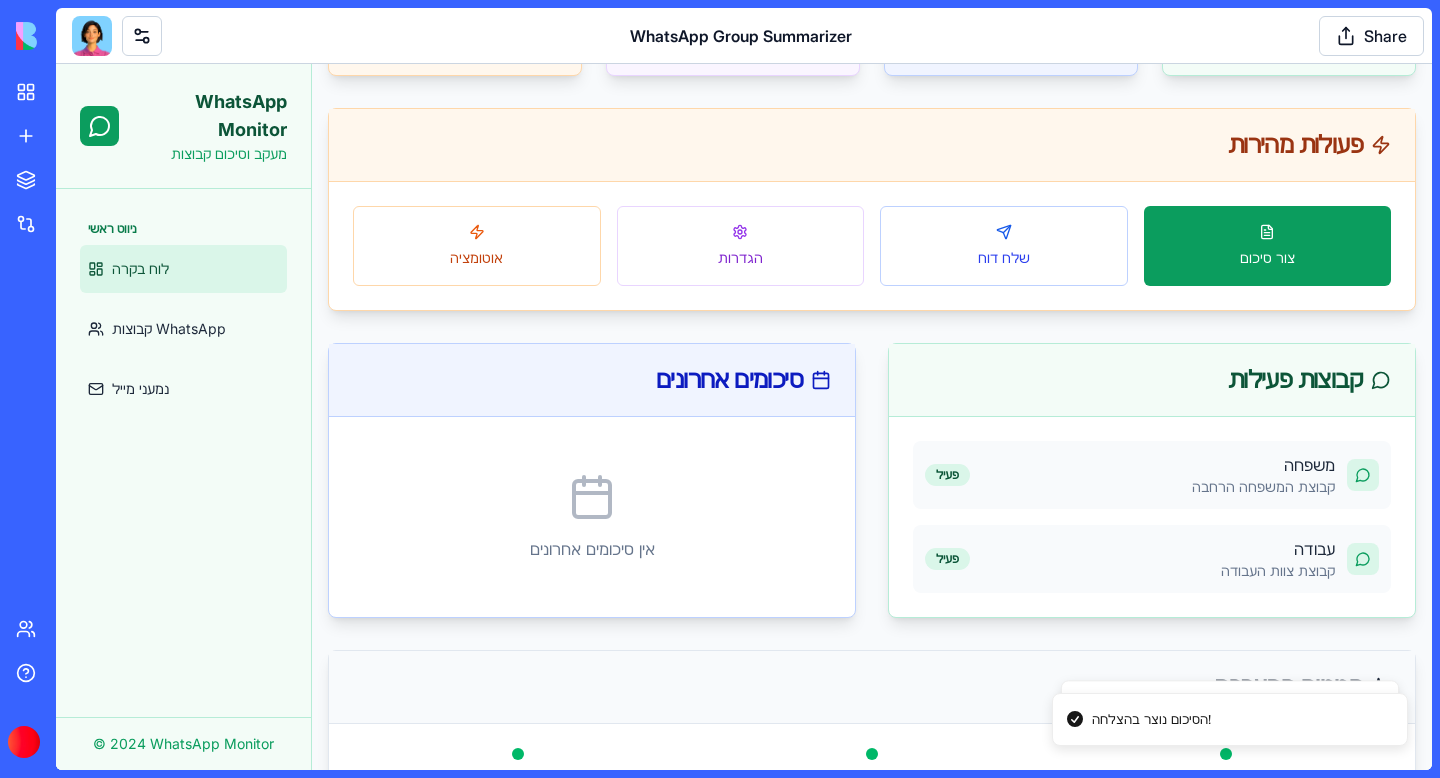scroll, scrollTop: 337, scrollLeft: 0, axis: vertical 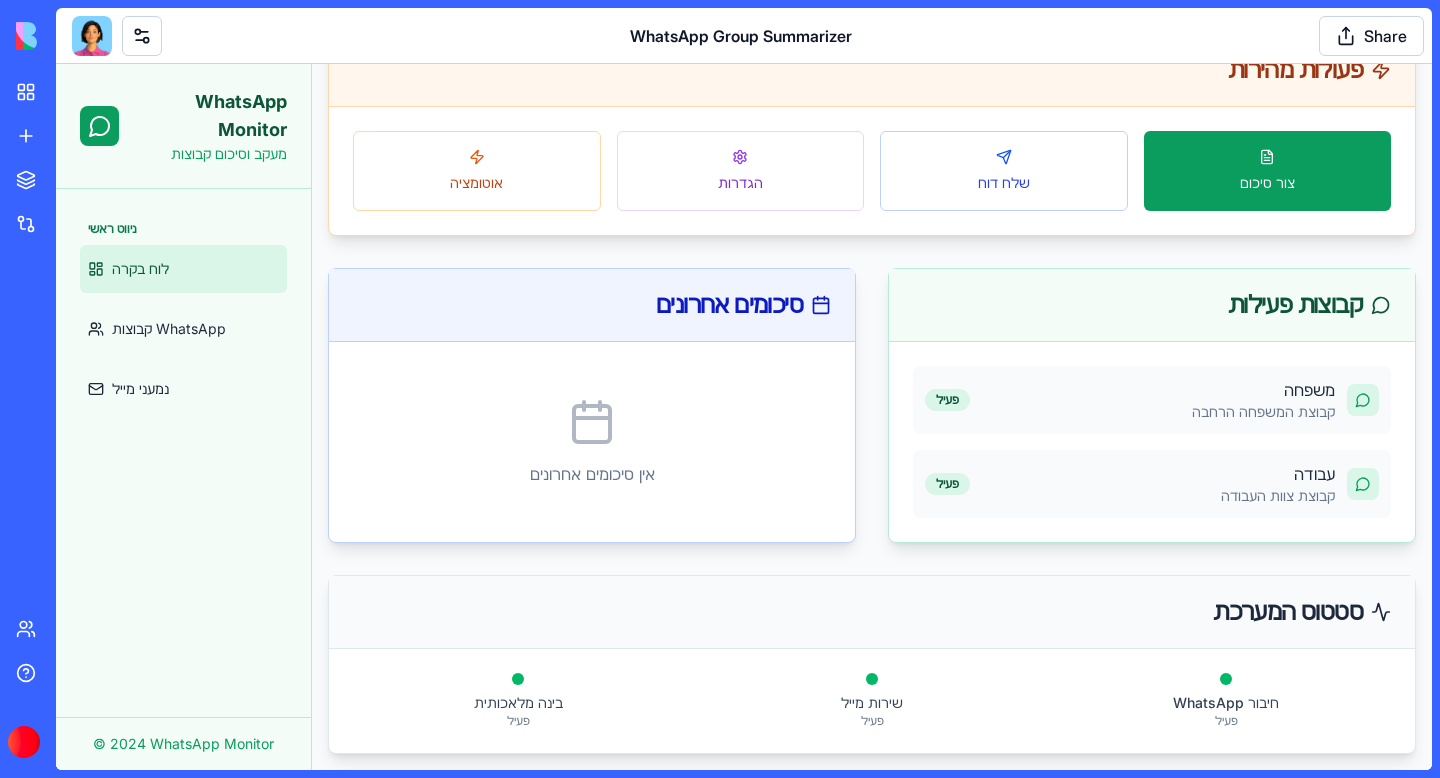click on "אין סיכומים אחרונים" at bounding box center (592, 474) 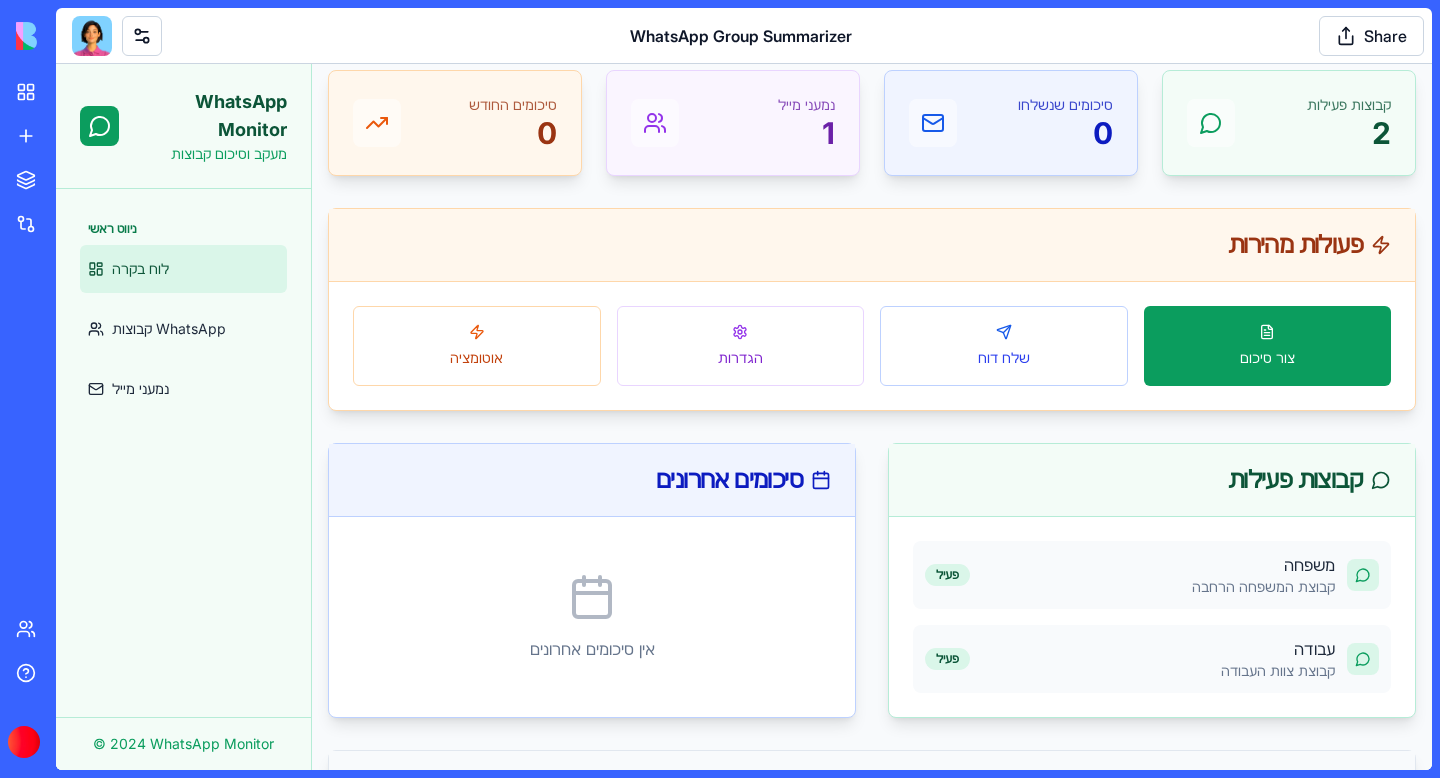 scroll, scrollTop: 0, scrollLeft: 0, axis: both 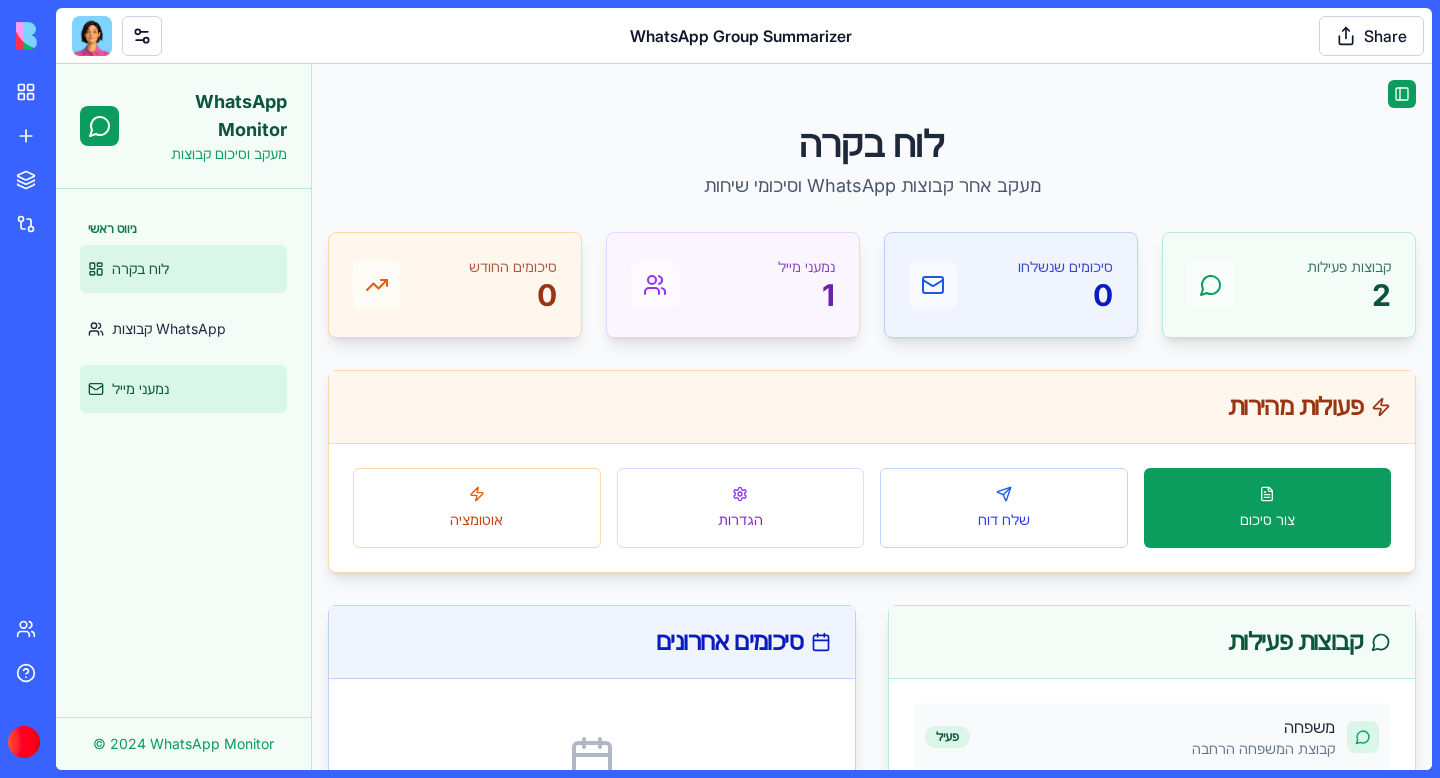 click on "נמעני מייל" at bounding box center [140, 389] 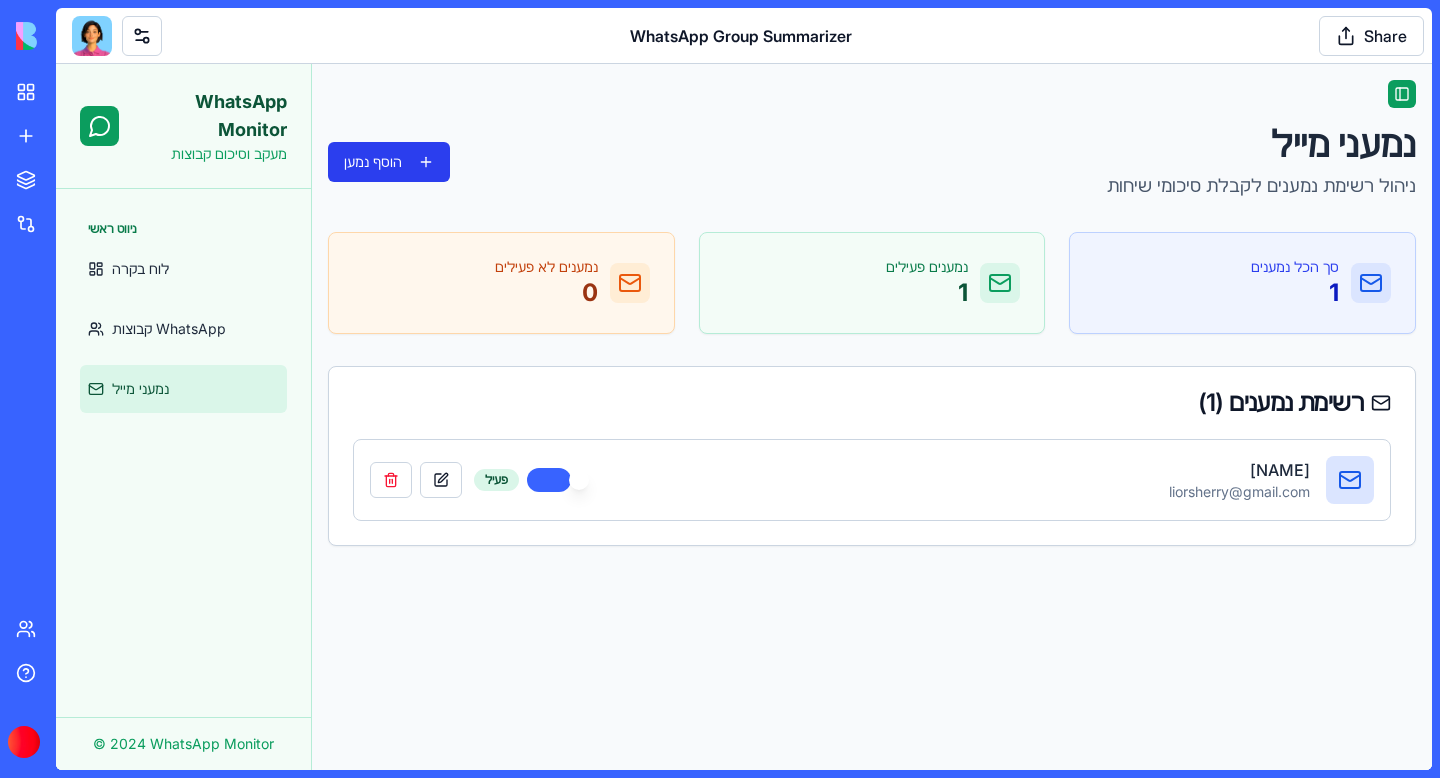 click on "הוסף נמען" at bounding box center (389, 162) 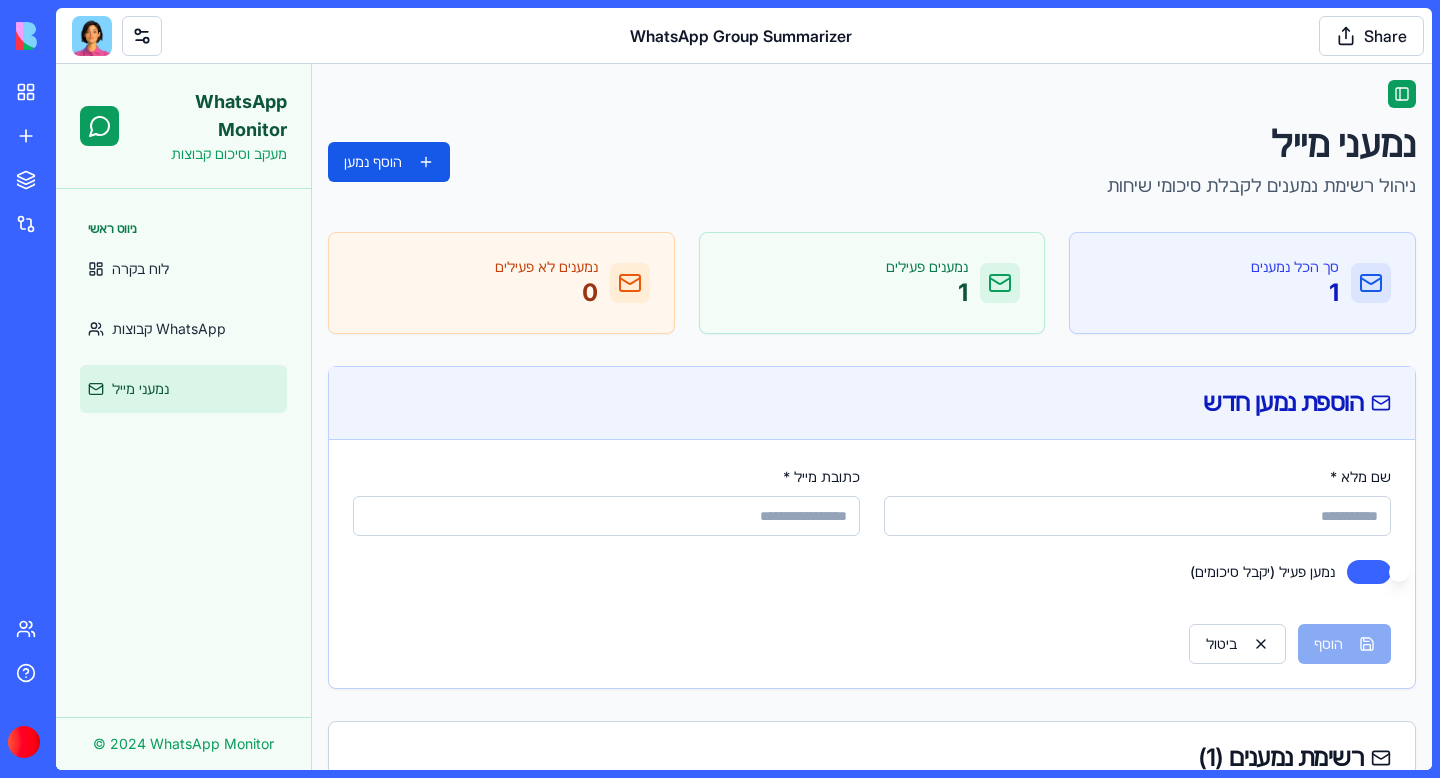 click on "שם מלא *" at bounding box center (1137, 516) 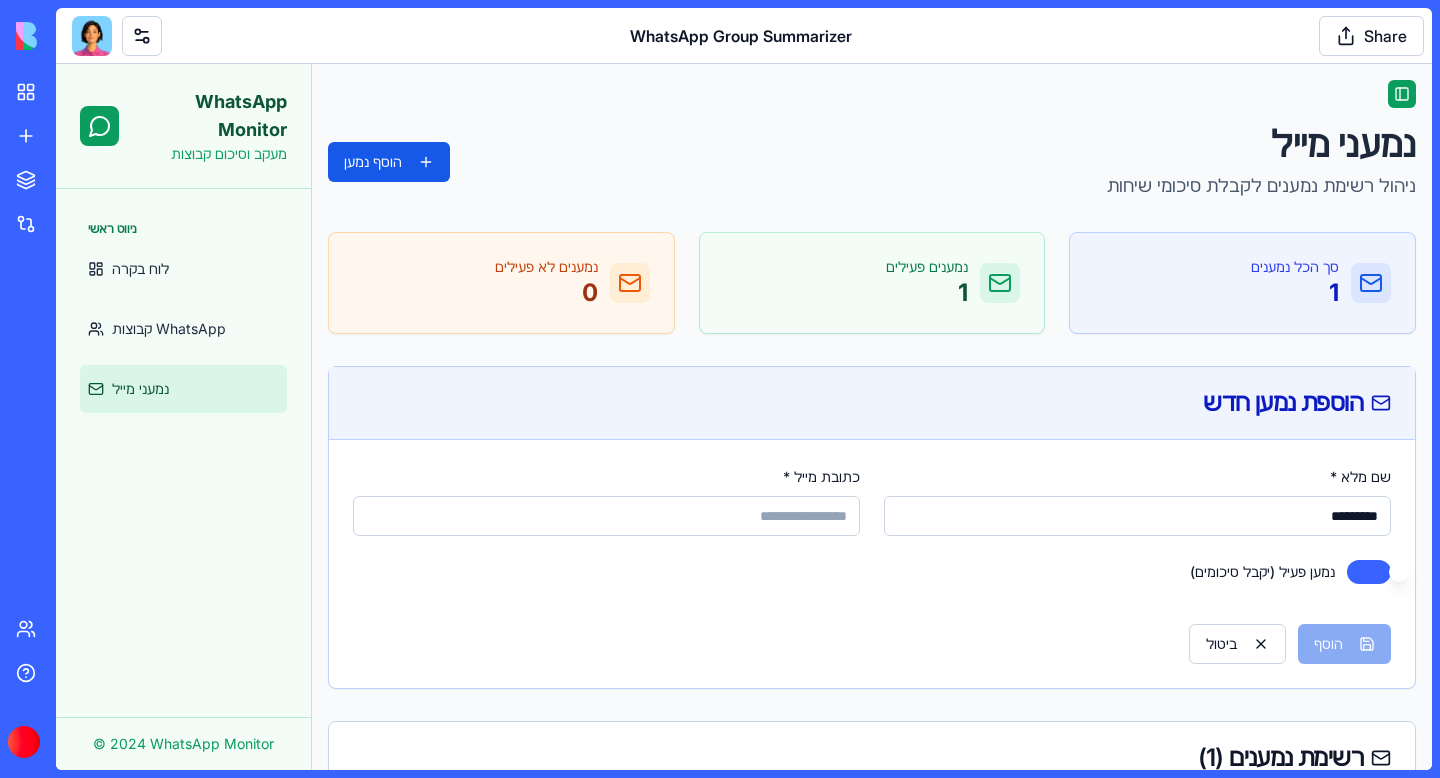 type on "*********" 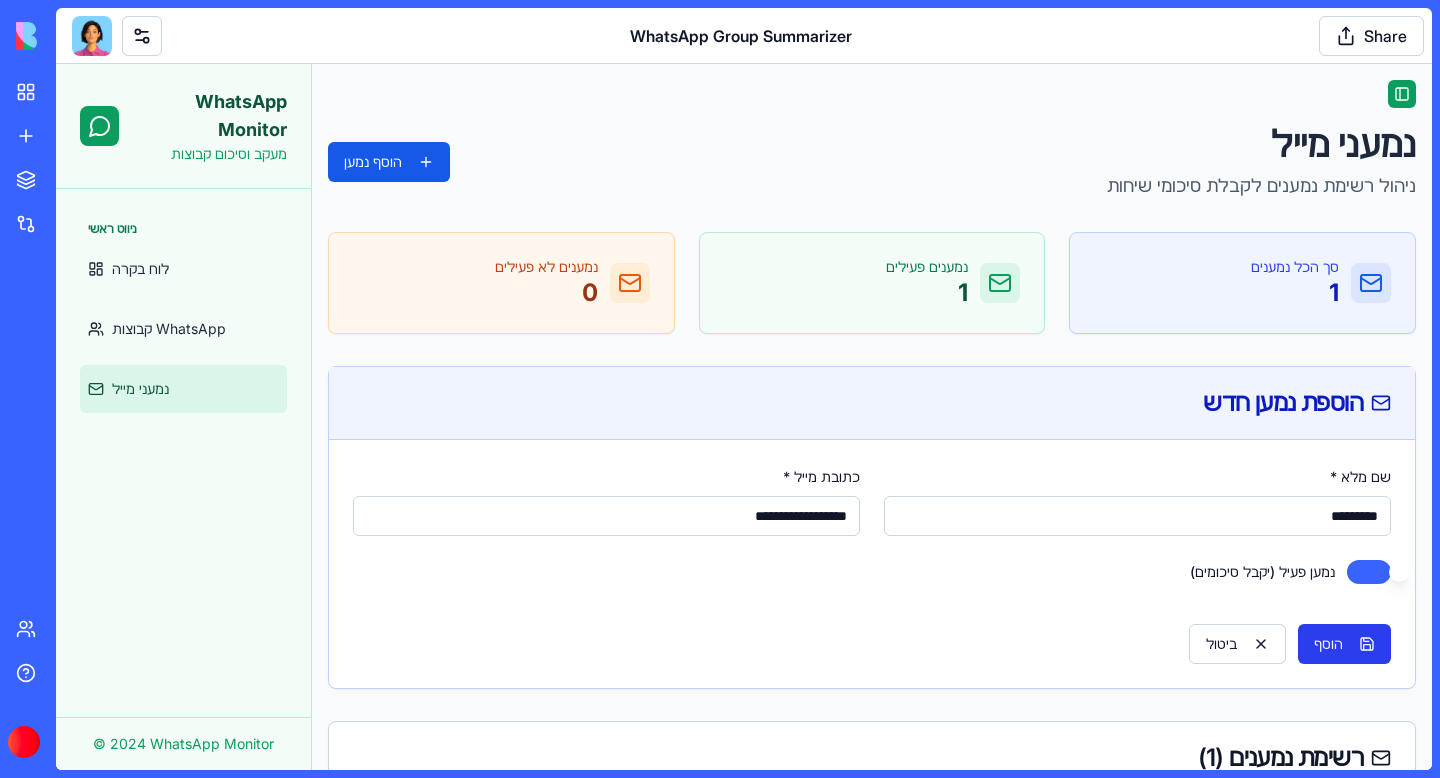 click on "הוסף" at bounding box center (1344, 644) 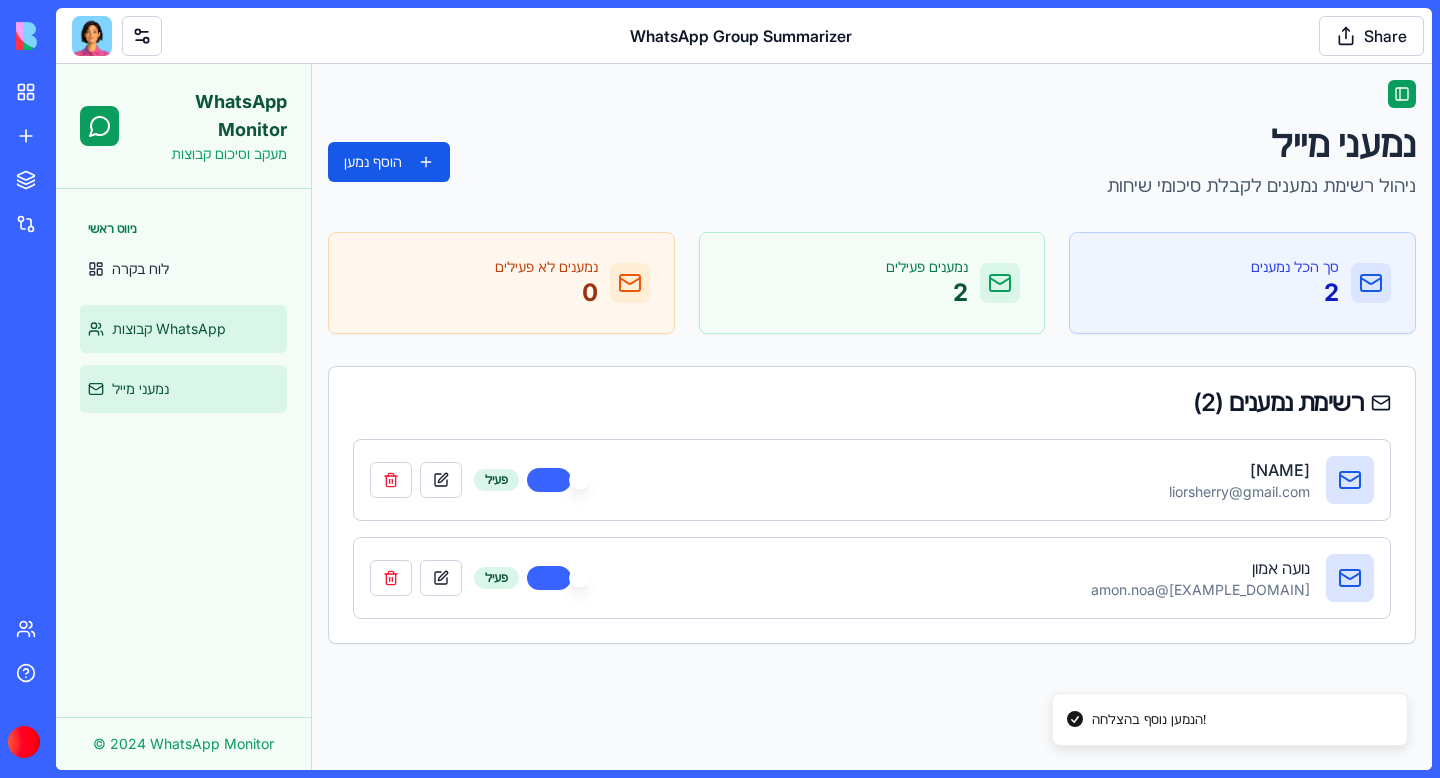 click on "קבוצות WhatsApp" at bounding box center (169, 329) 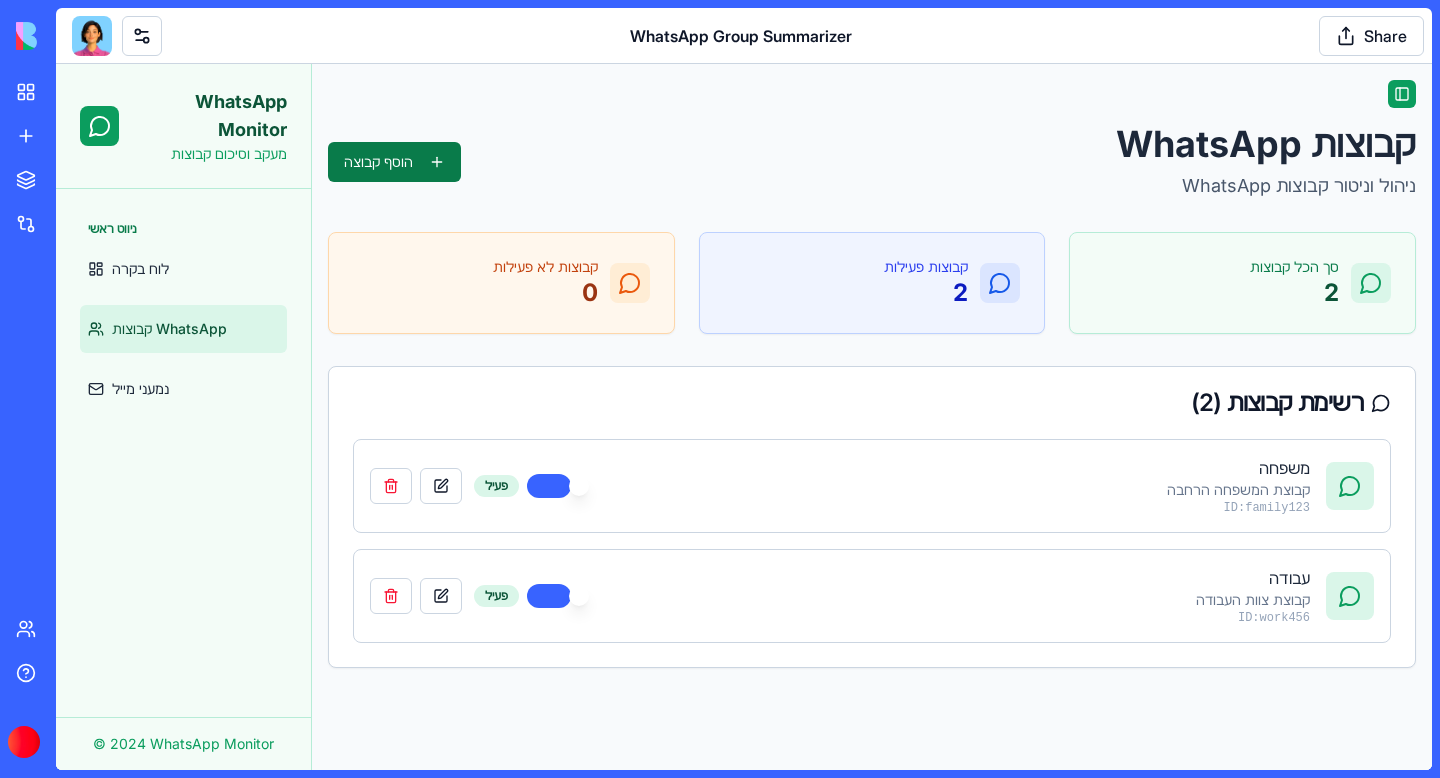 click on "הוסף קבוצה" at bounding box center (394, 162) 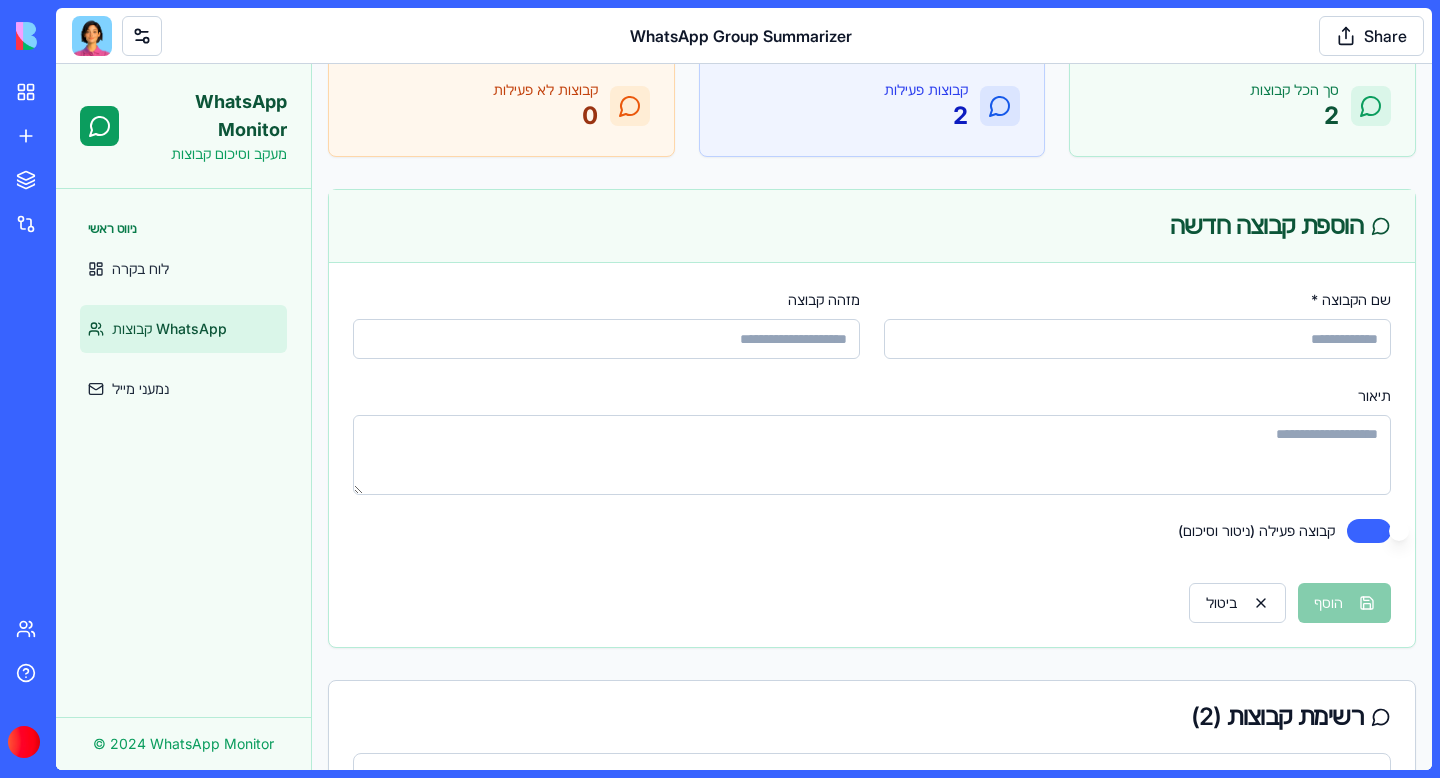 scroll, scrollTop: 178, scrollLeft: 0, axis: vertical 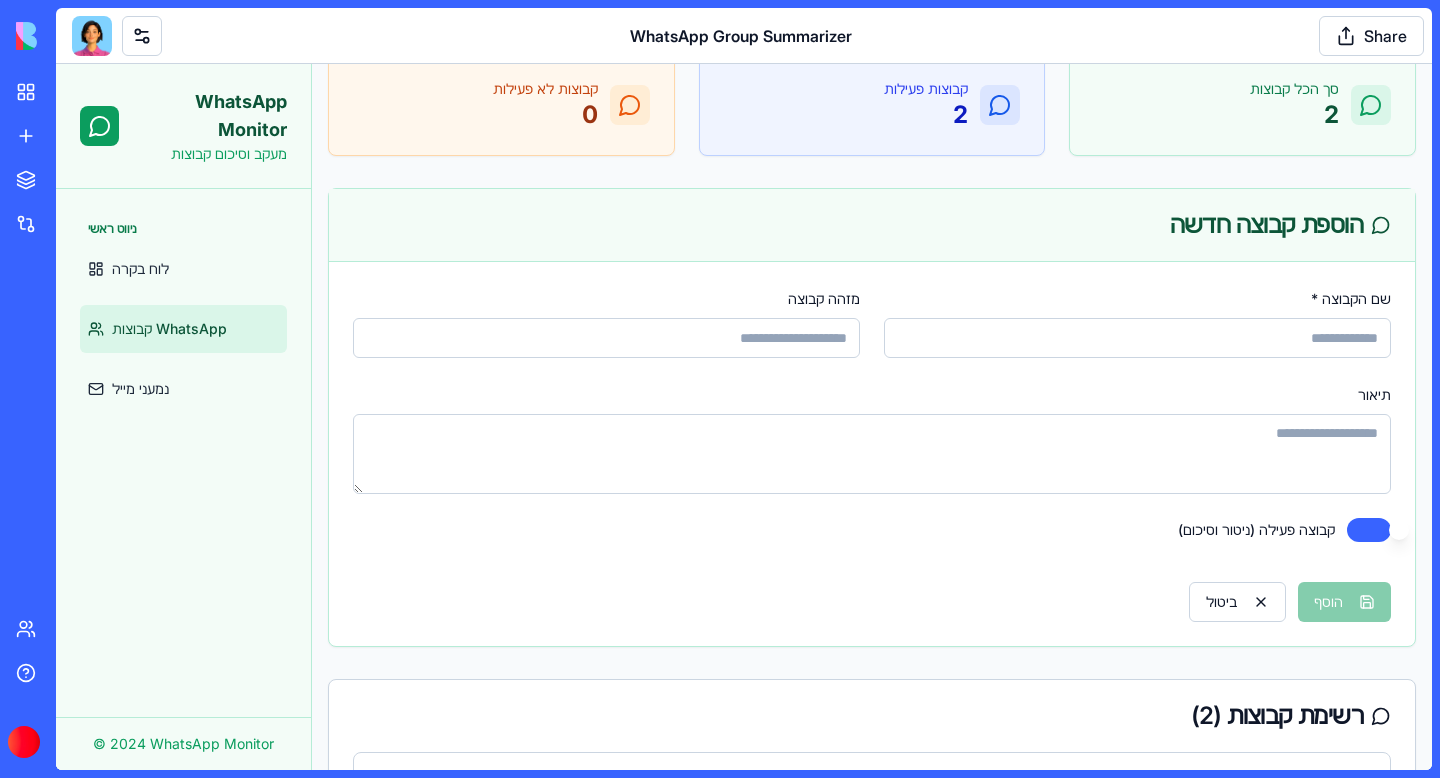 click on "שם הקבוצה *" at bounding box center (1137, 338) 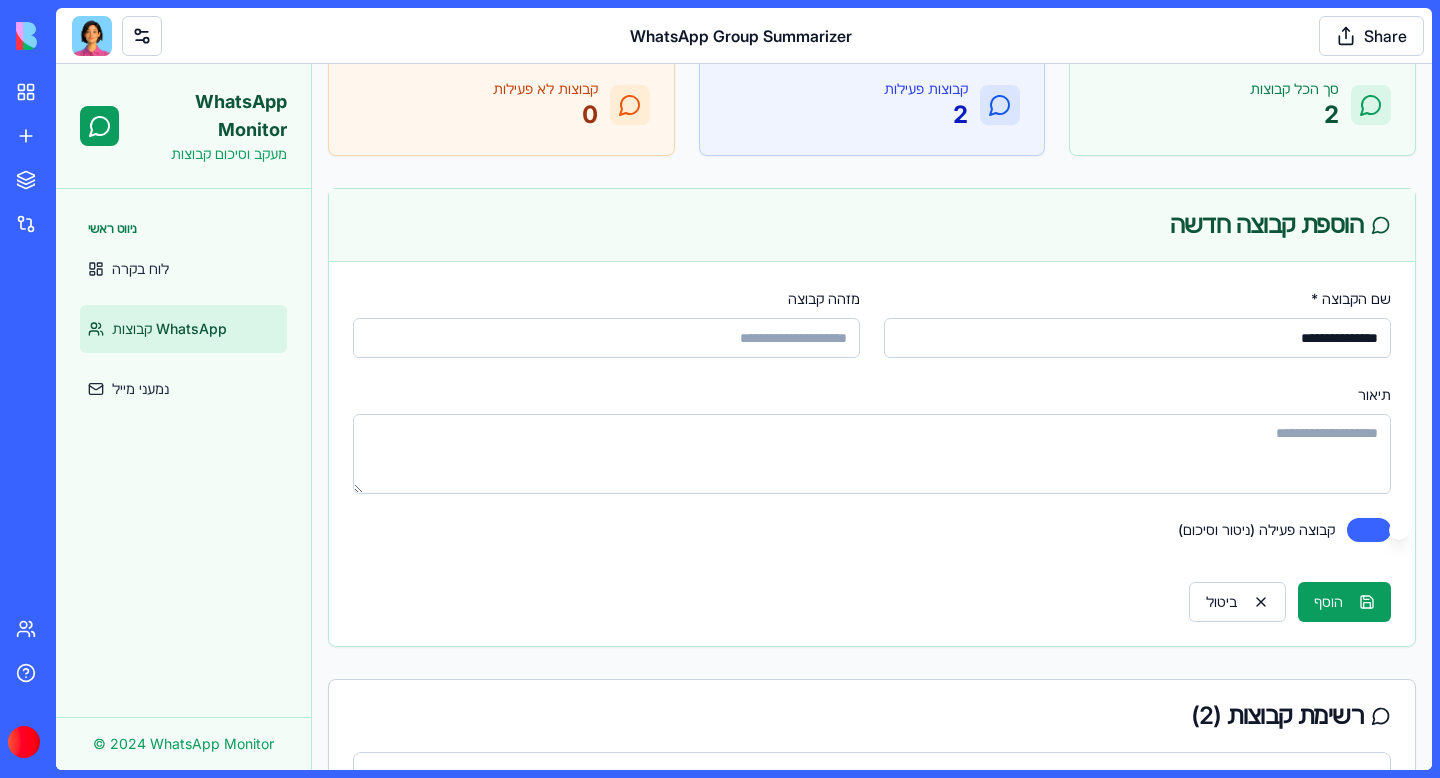 type on "**********" 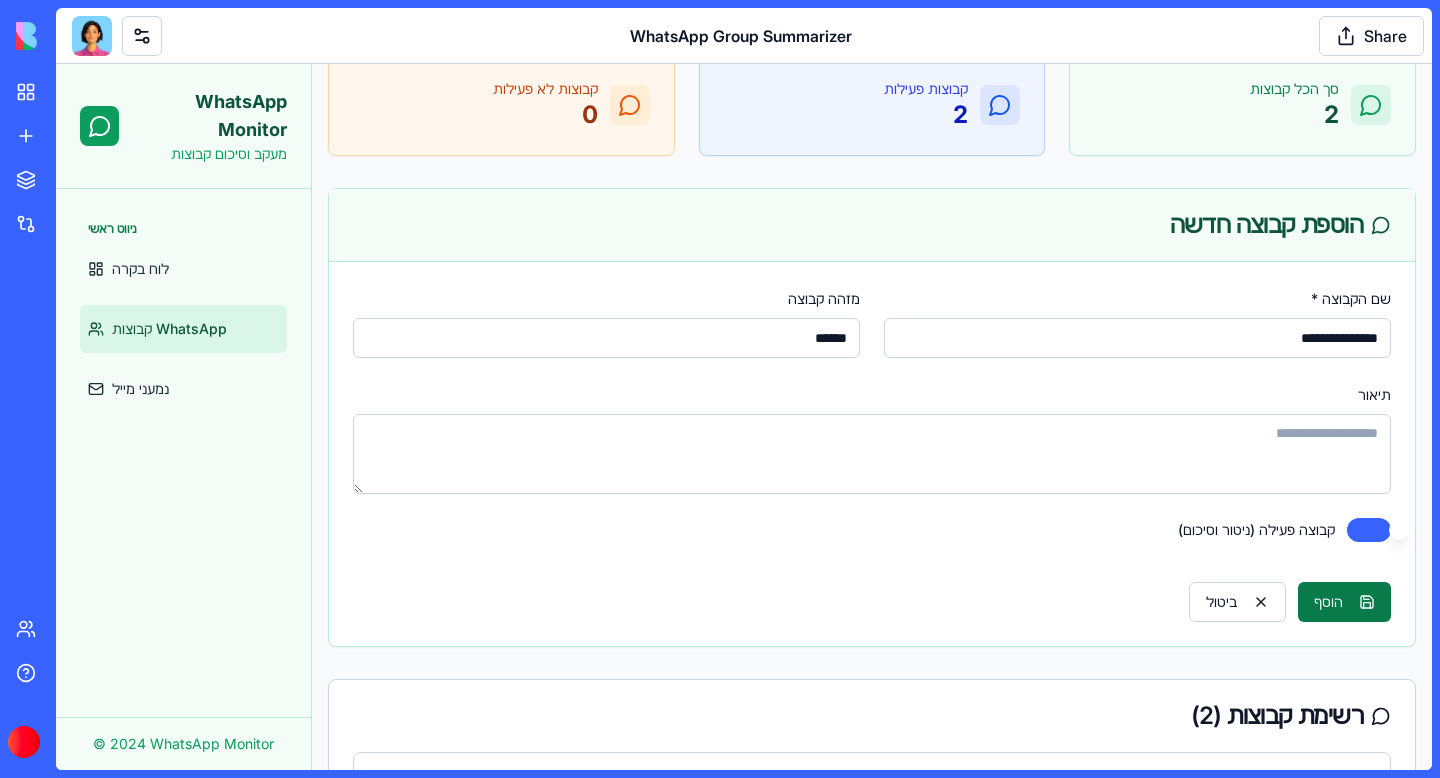 type on "******" 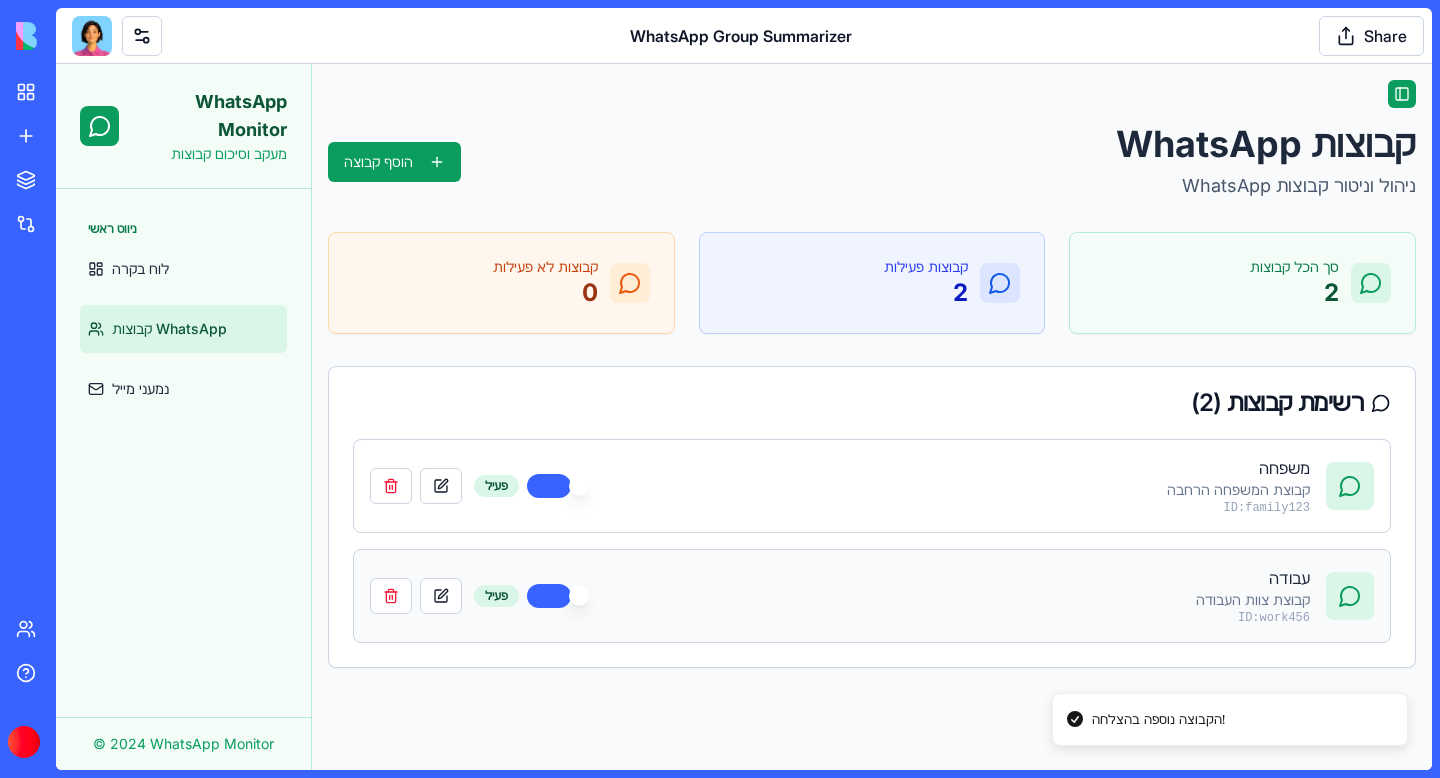 scroll, scrollTop: 0, scrollLeft: 0, axis: both 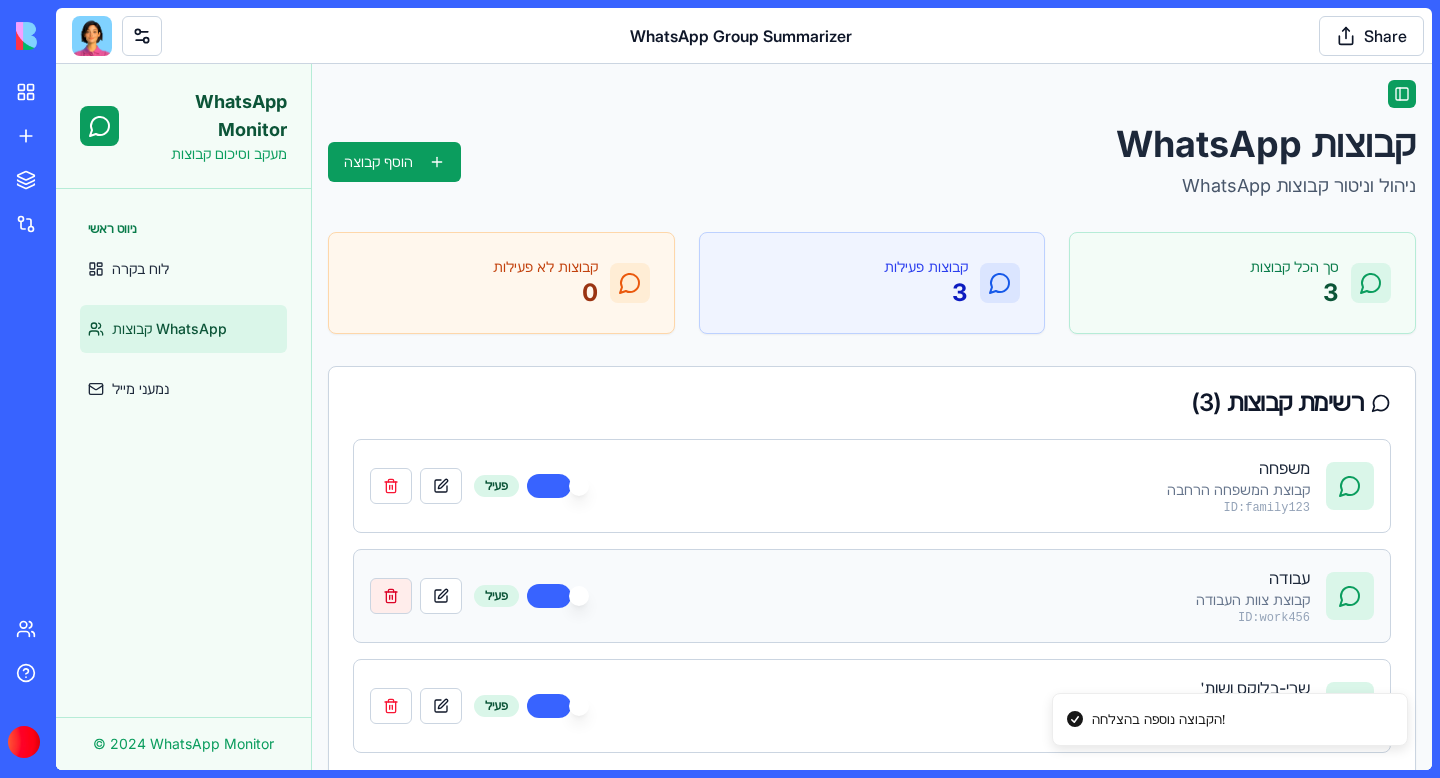 click at bounding box center (391, 596) 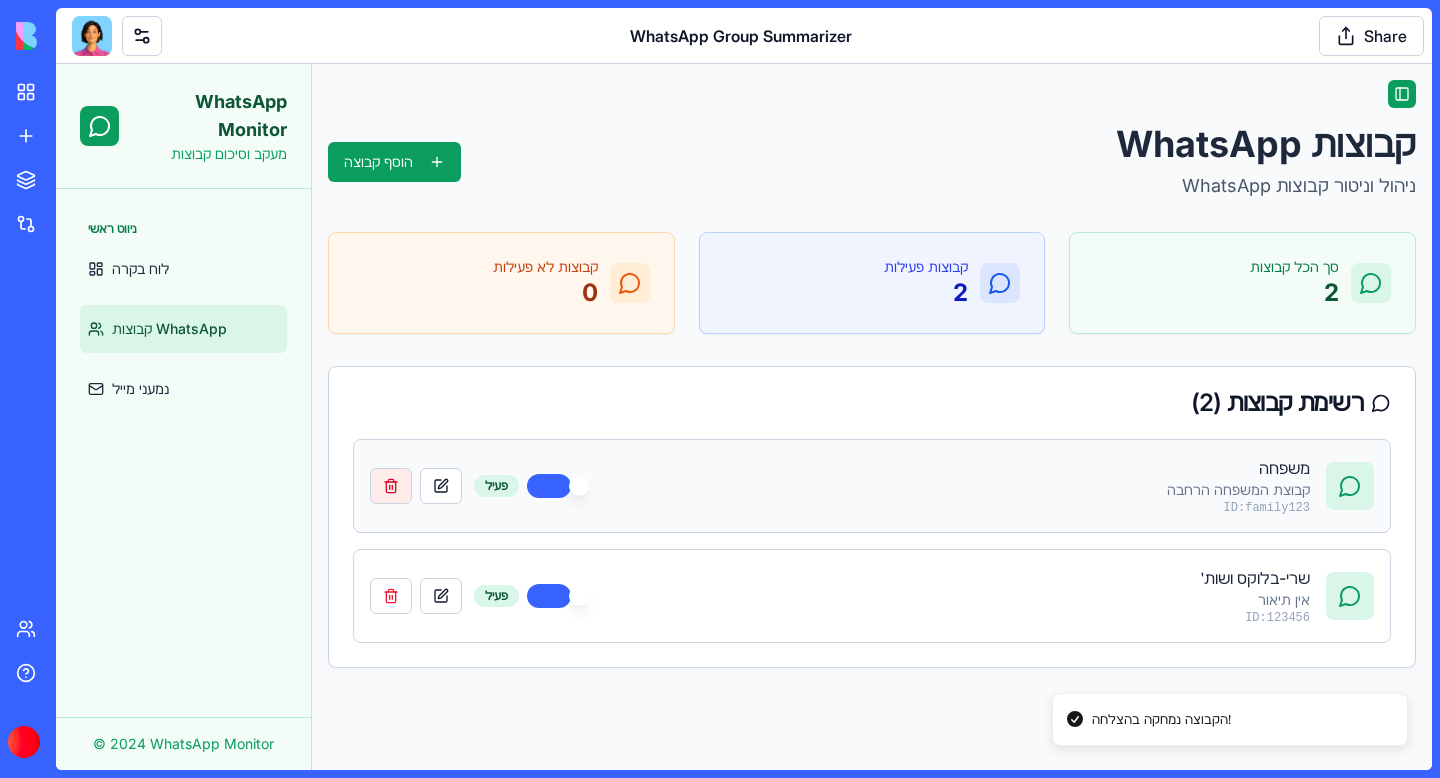 click at bounding box center [391, 486] 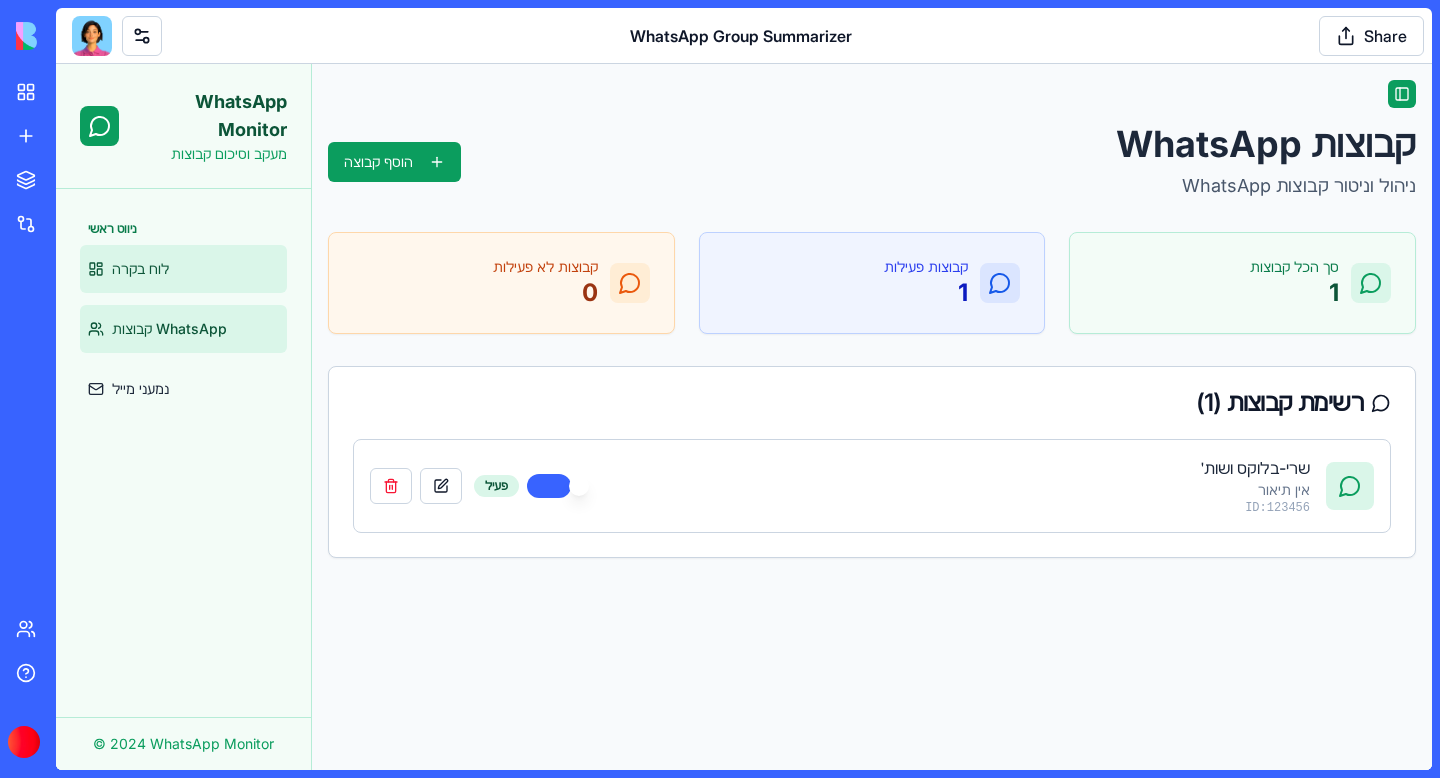 click on "לוח בקרה" at bounding box center (140, 269) 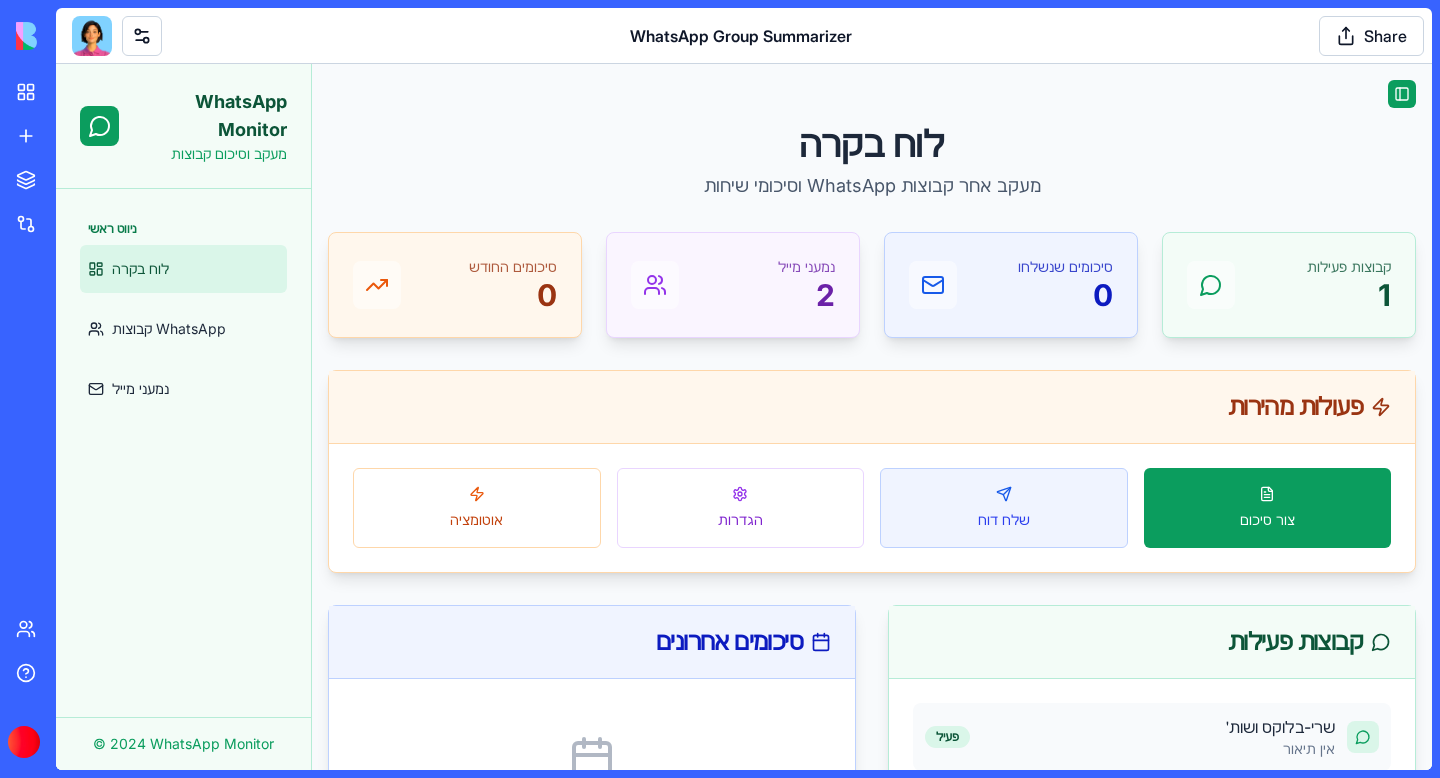 click on "שלח דוח" at bounding box center [1004, 520] 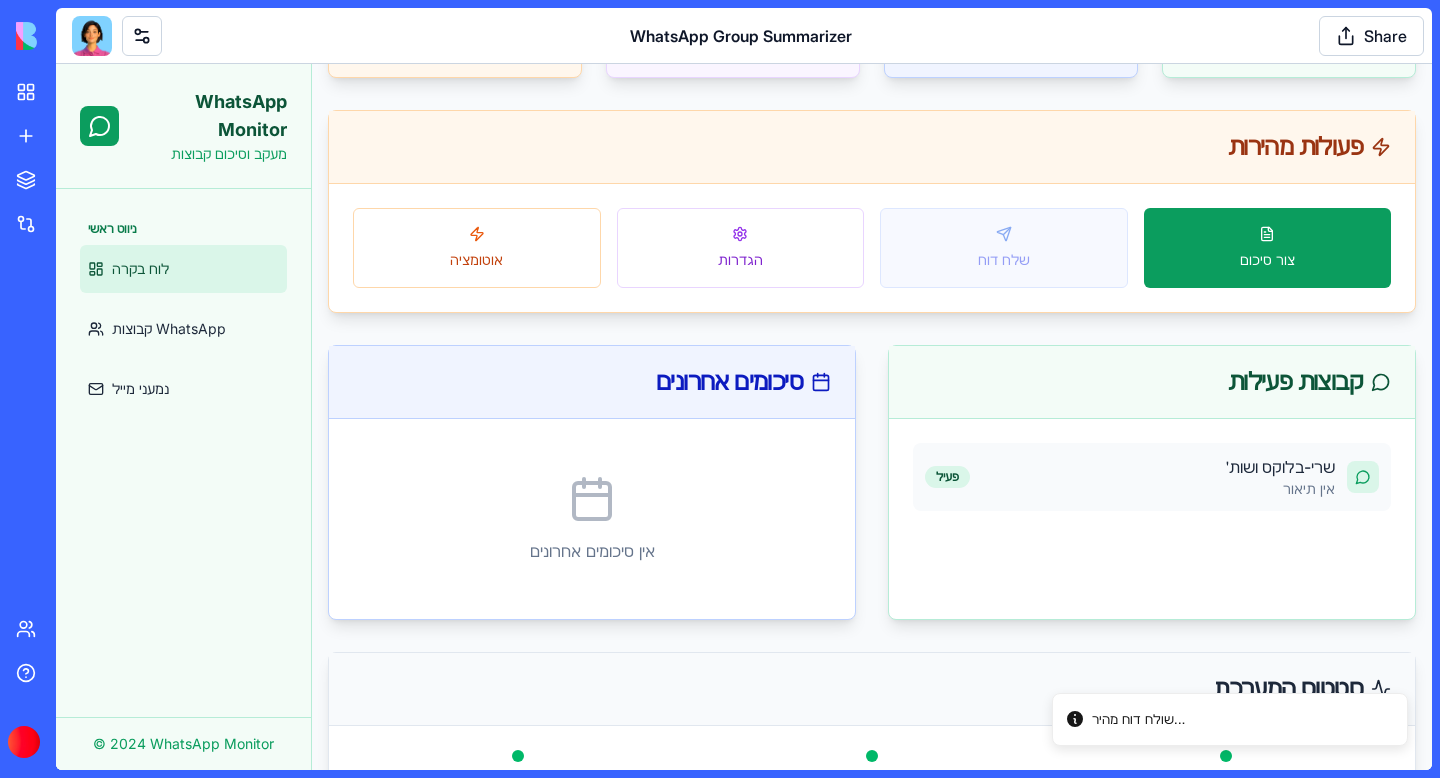 scroll, scrollTop: 262, scrollLeft: 0, axis: vertical 